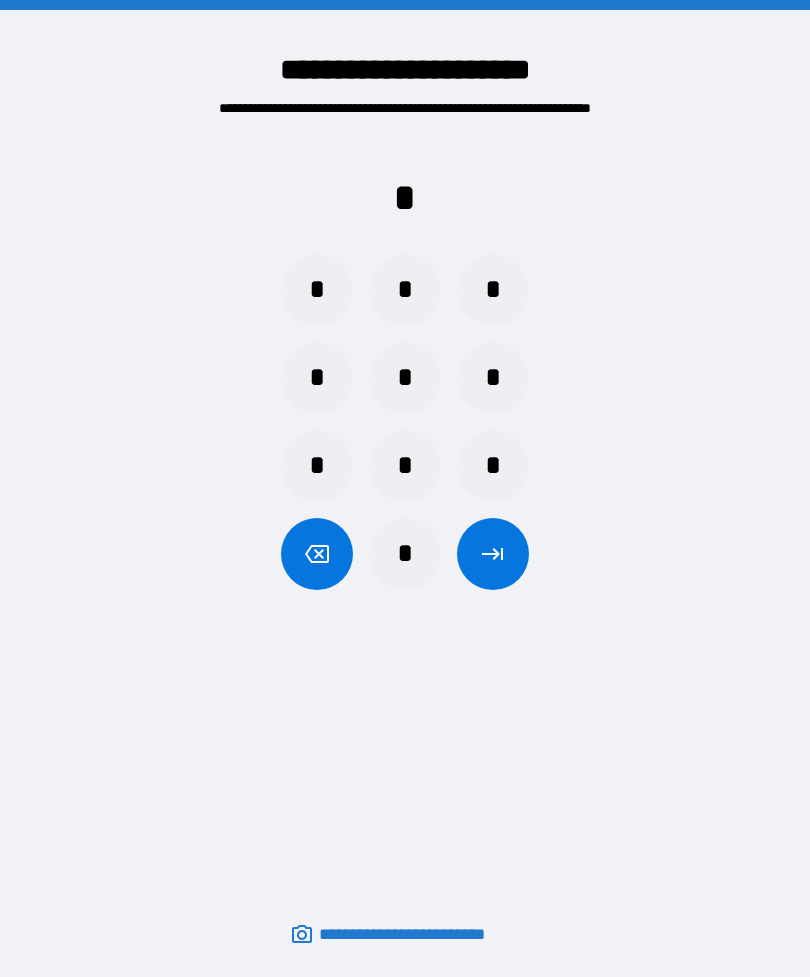 scroll, scrollTop: 0, scrollLeft: 0, axis: both 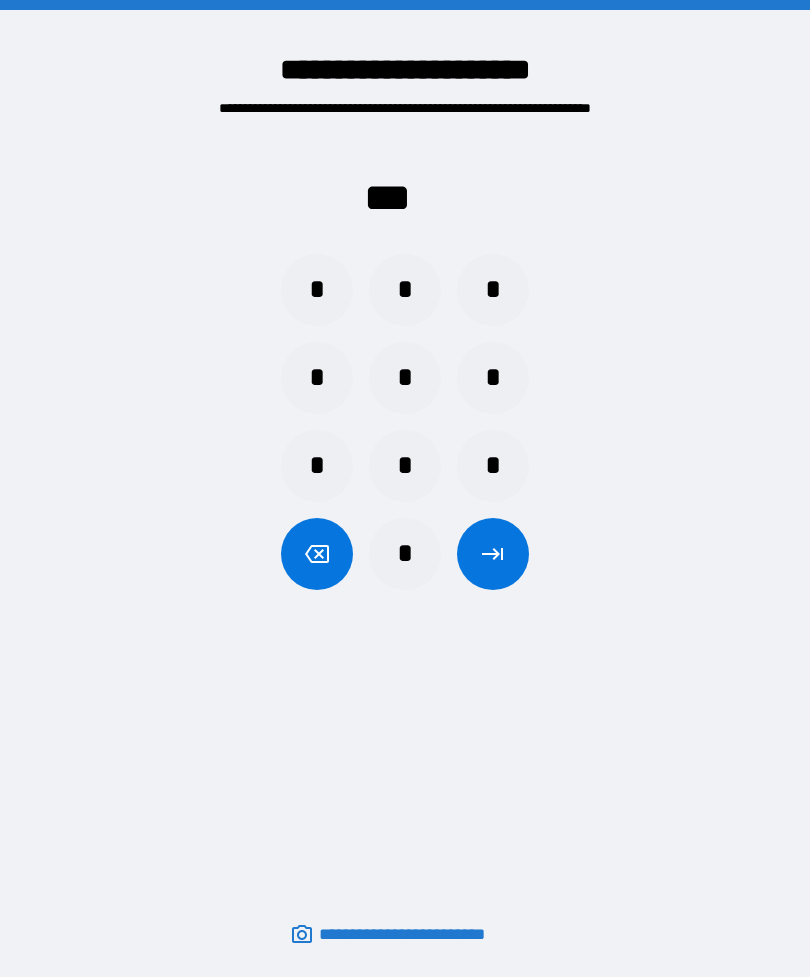 click on "*" at bounding box center (405, 378) 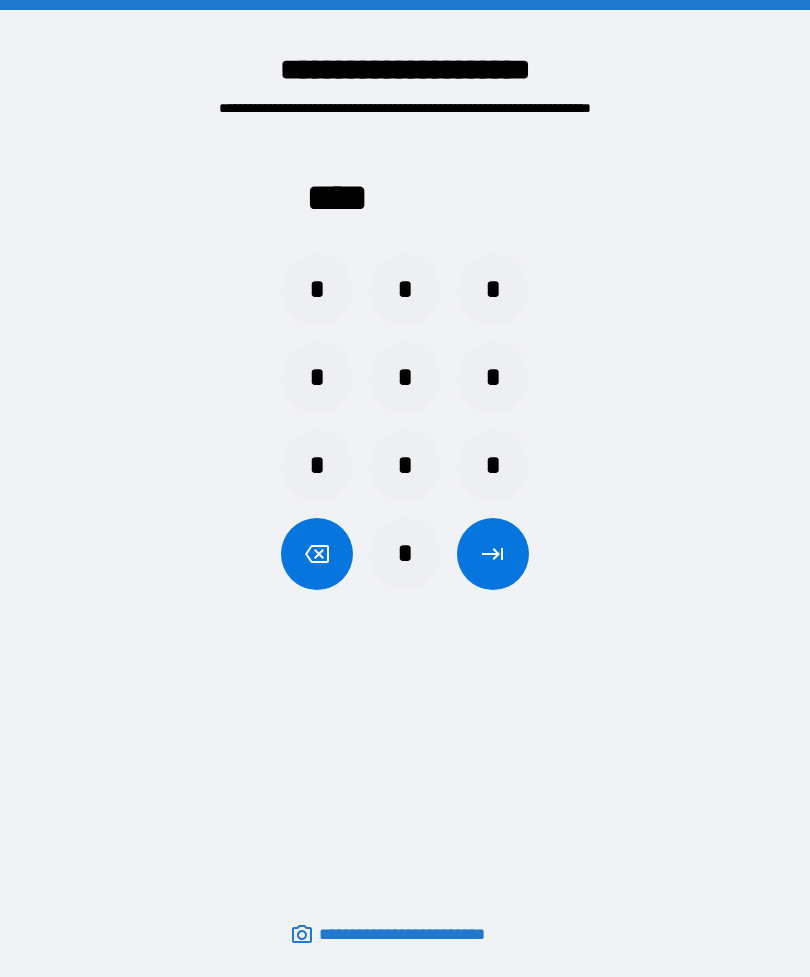 click 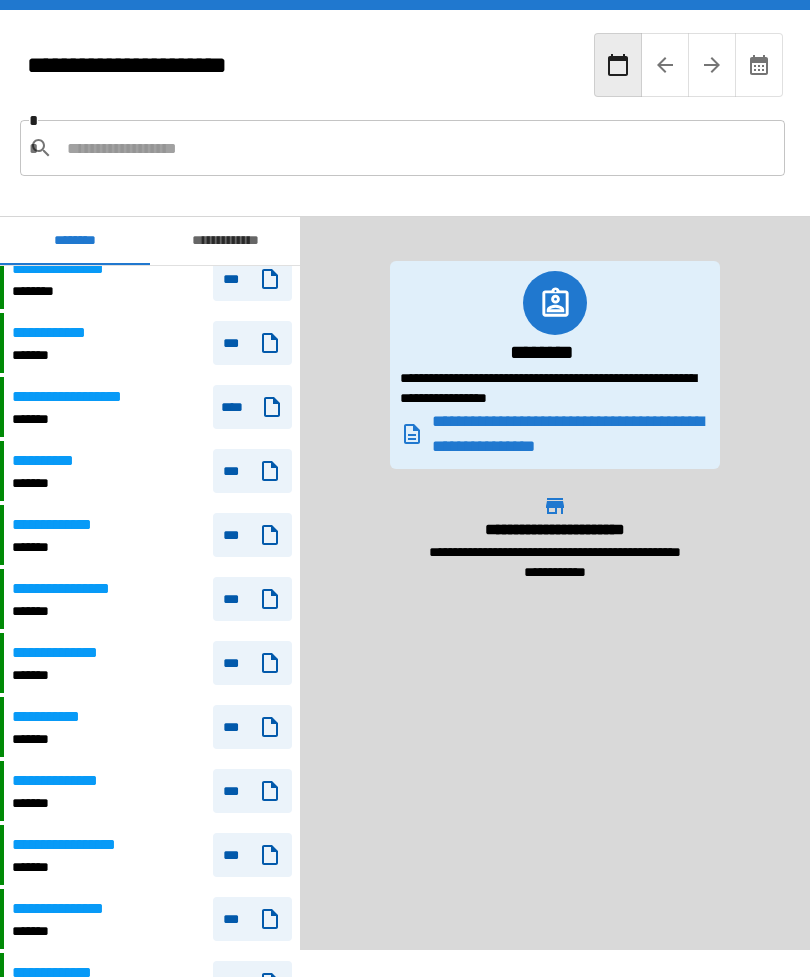 scroll, scrollTop: 917, scrollLeft: 0, axis: vertical 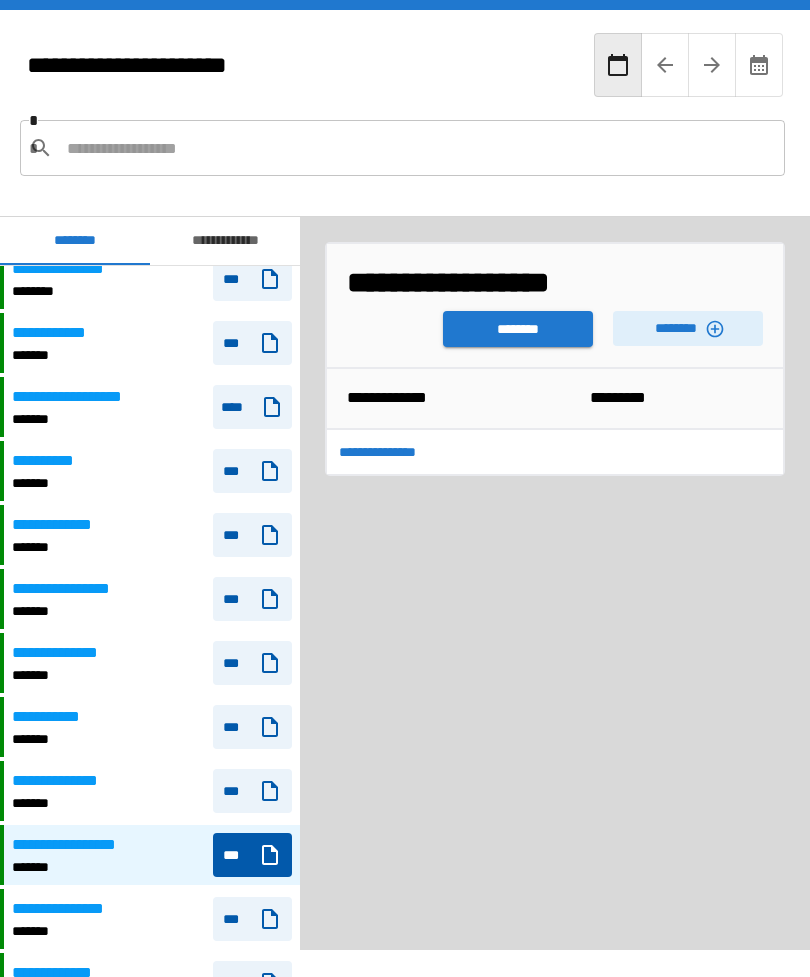 click on "********" at bounding box center [518, 329] 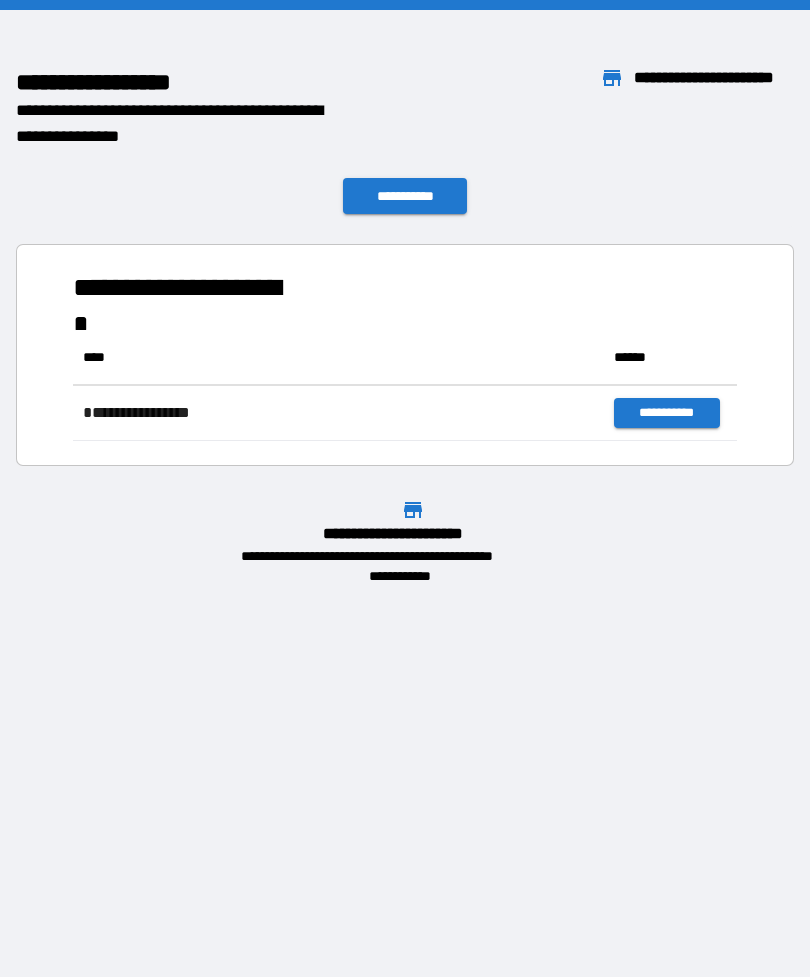 scroll, scrollTop: 111, scrollLeft: 664, axis: both 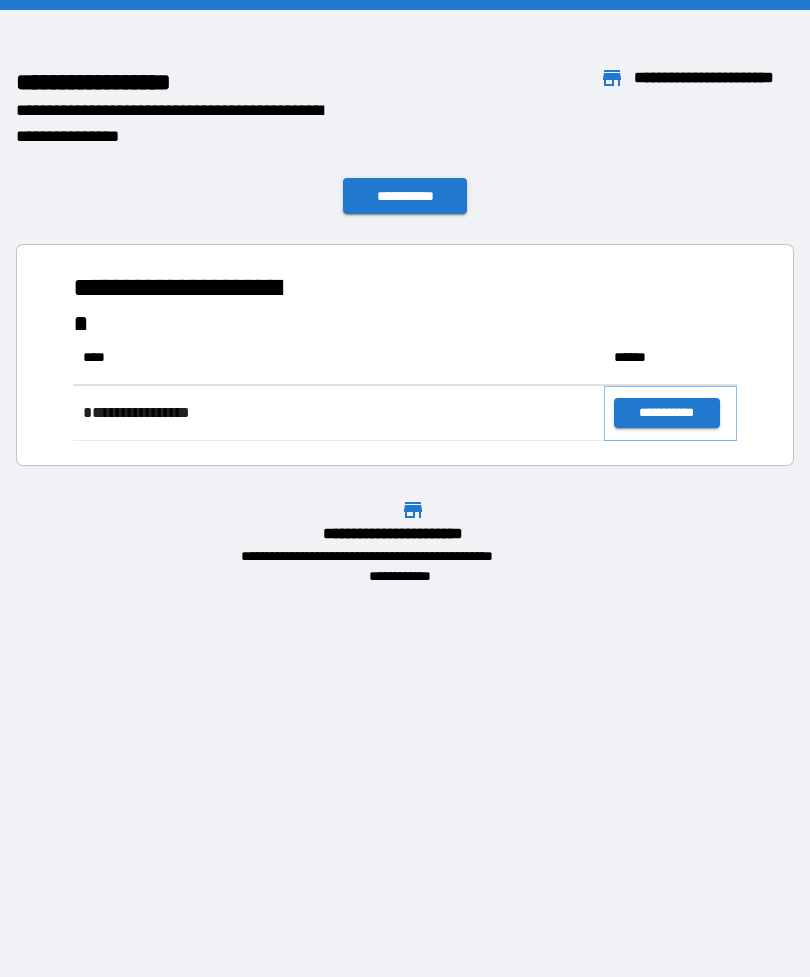 click on "**********" at bounding box center [666, 413] 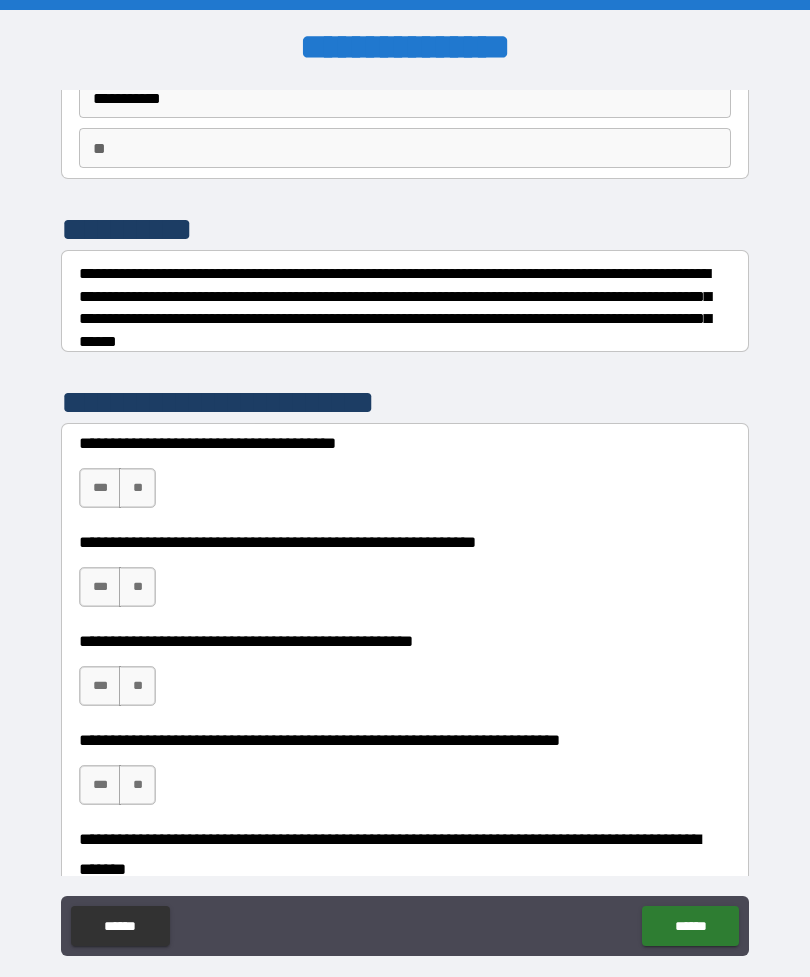 scroll, scrollTop: 160, scrollLeft: 0, axis: vertical 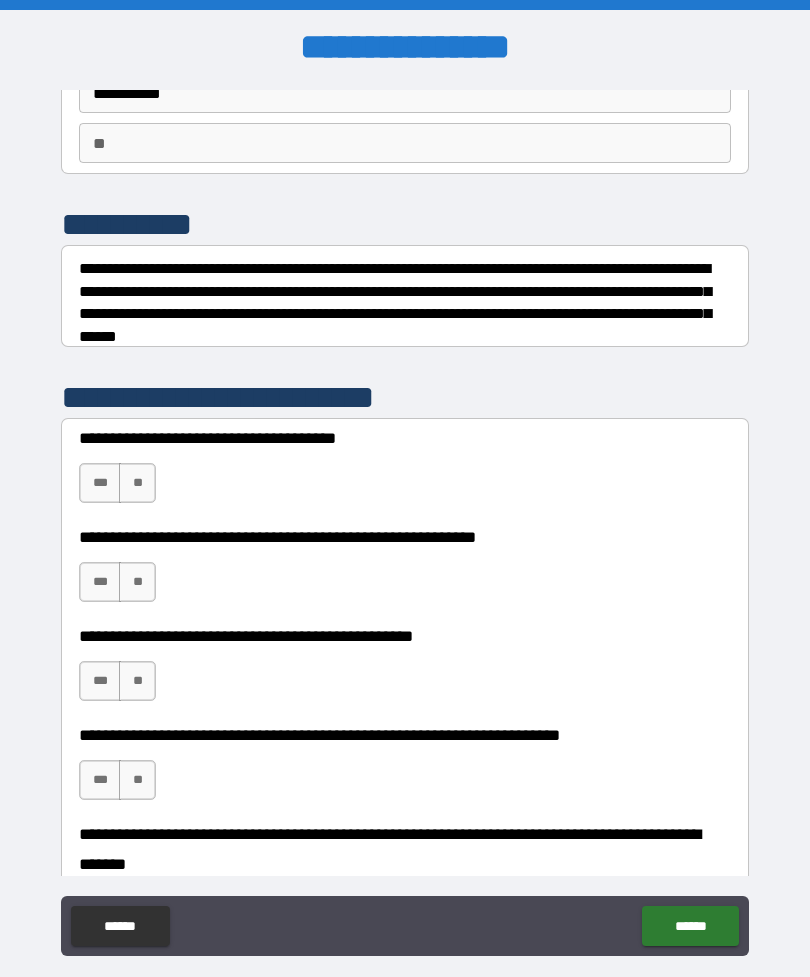 click on "***" at bounding box center (100, 483) 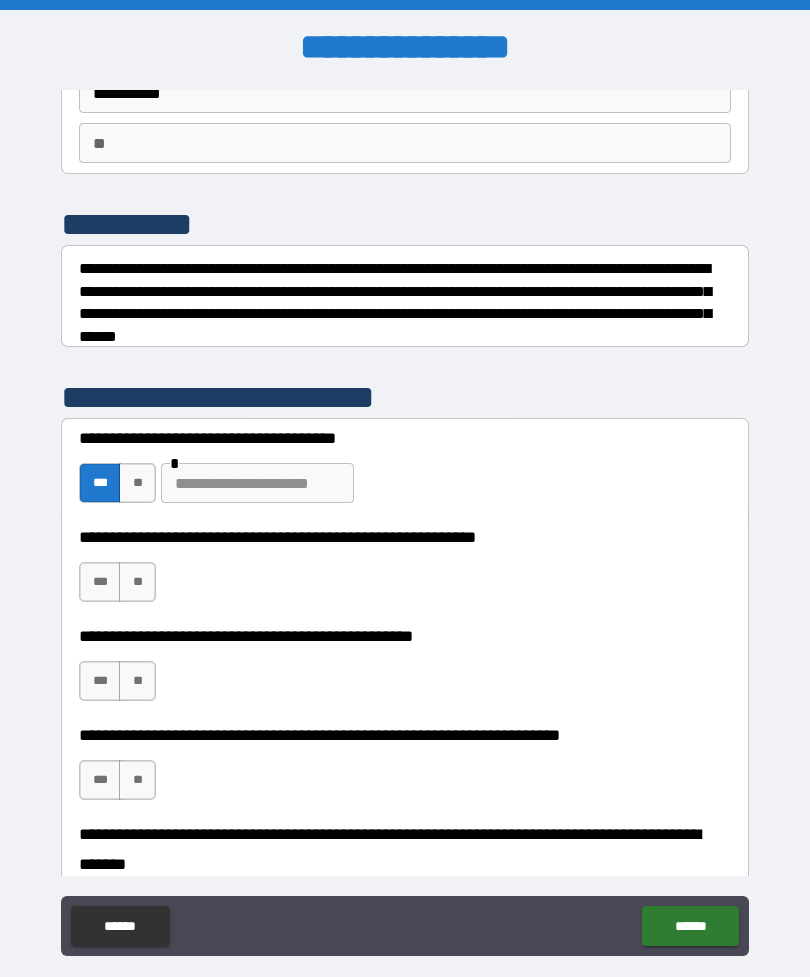 click on "**" at bounding box center [137, 582] 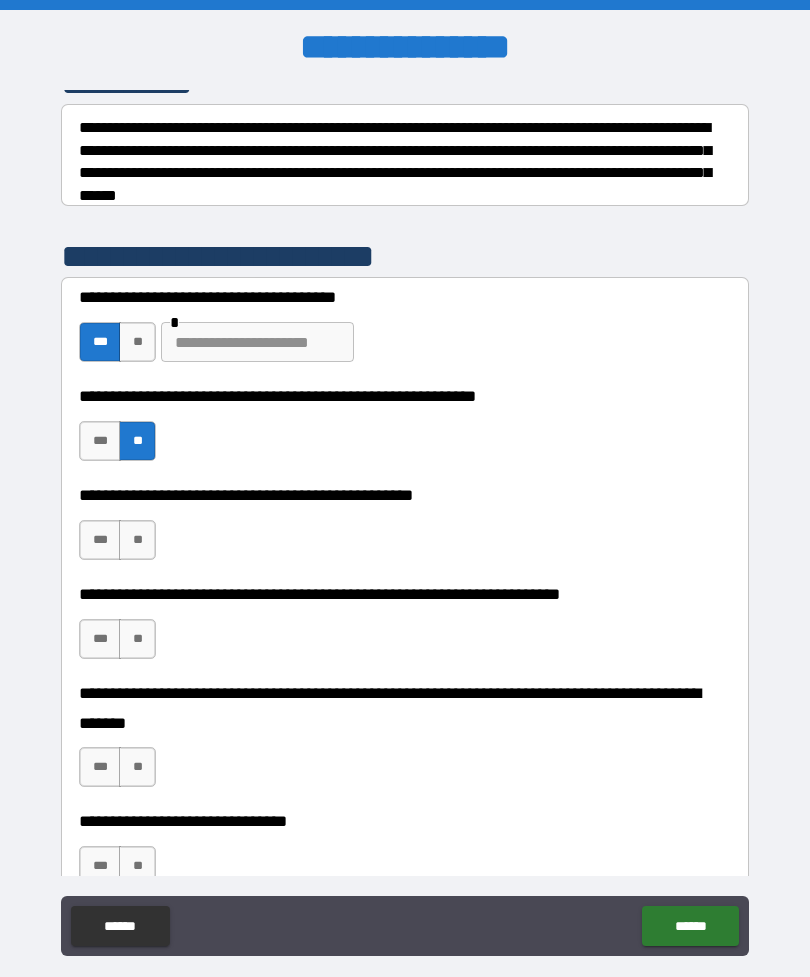 scroll, scrollTop: 298, scrollLeft: 0, axis: vertical 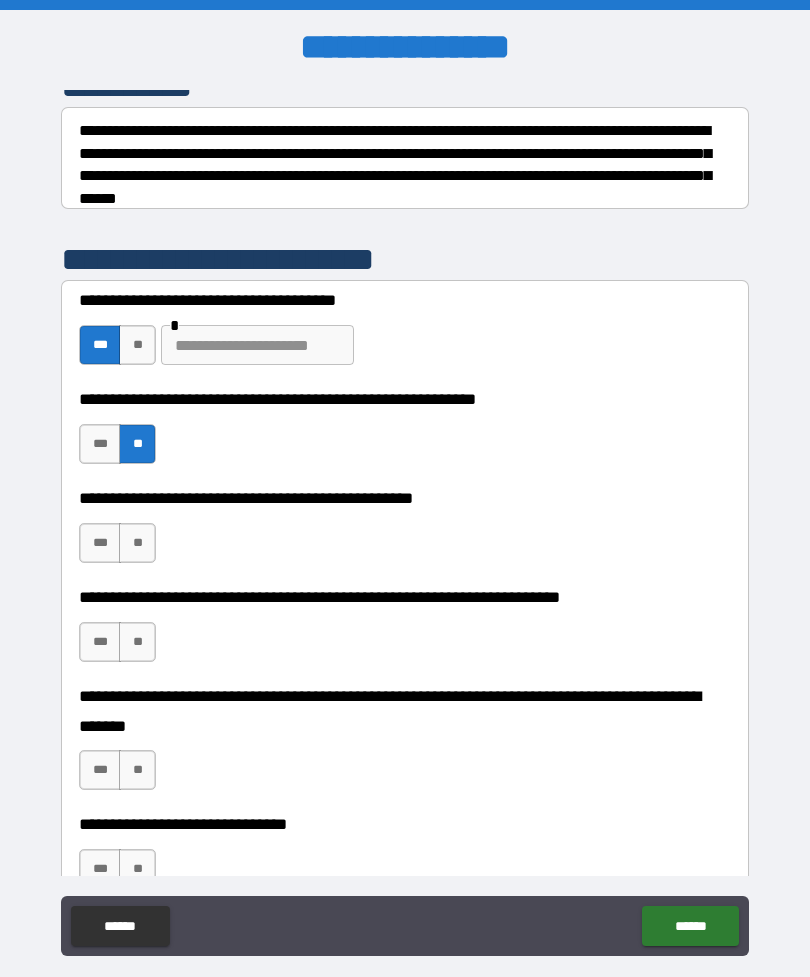 click on "**" at bounding box center (137, 543) 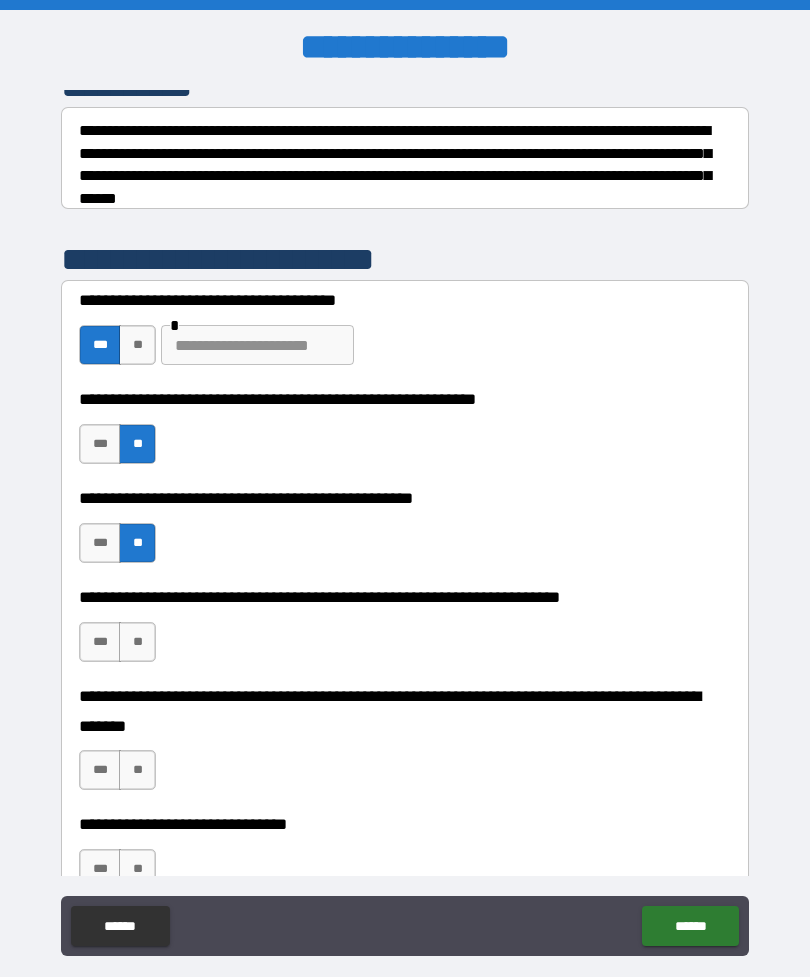 click on "**" at bounding box center (137, 642) 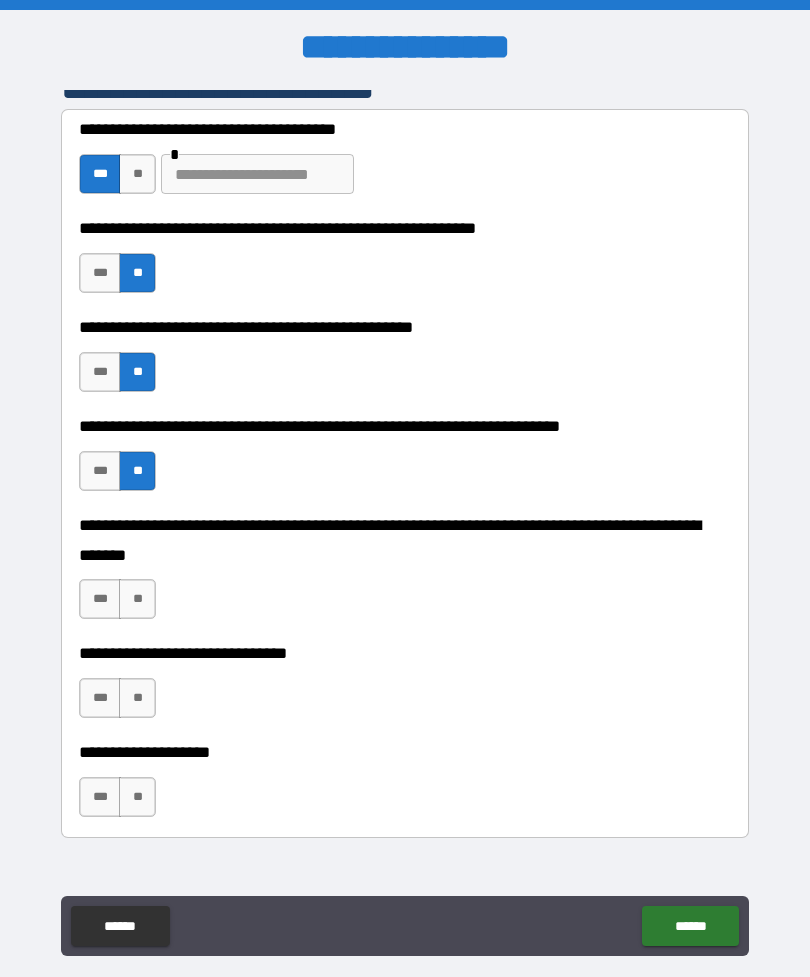 scroll, scrollTop: 473, scrollLeft: 0, axis: vertical 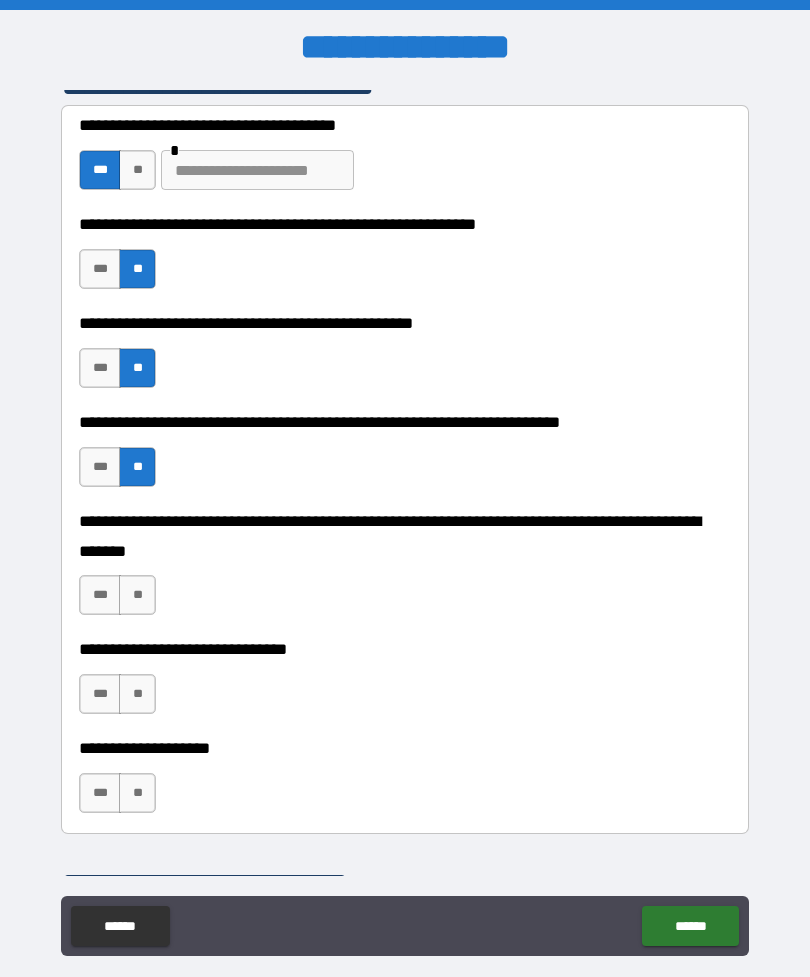 click on "**" at bounding box center (137, 595) 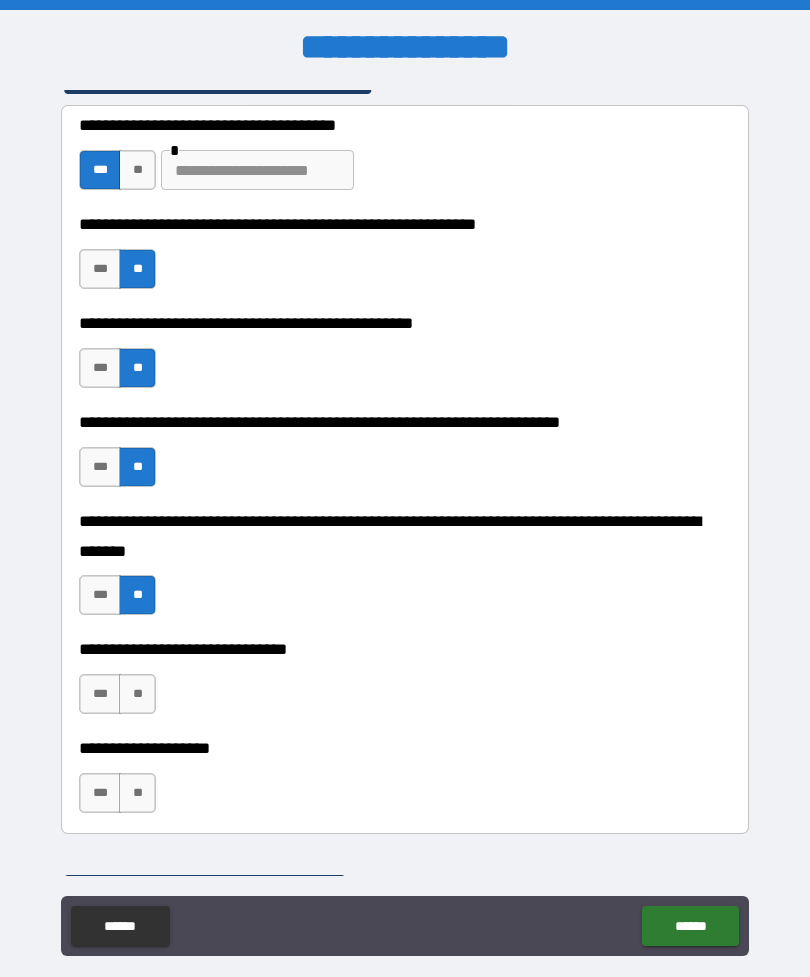 click on "**" at bounding box center (137, 694) 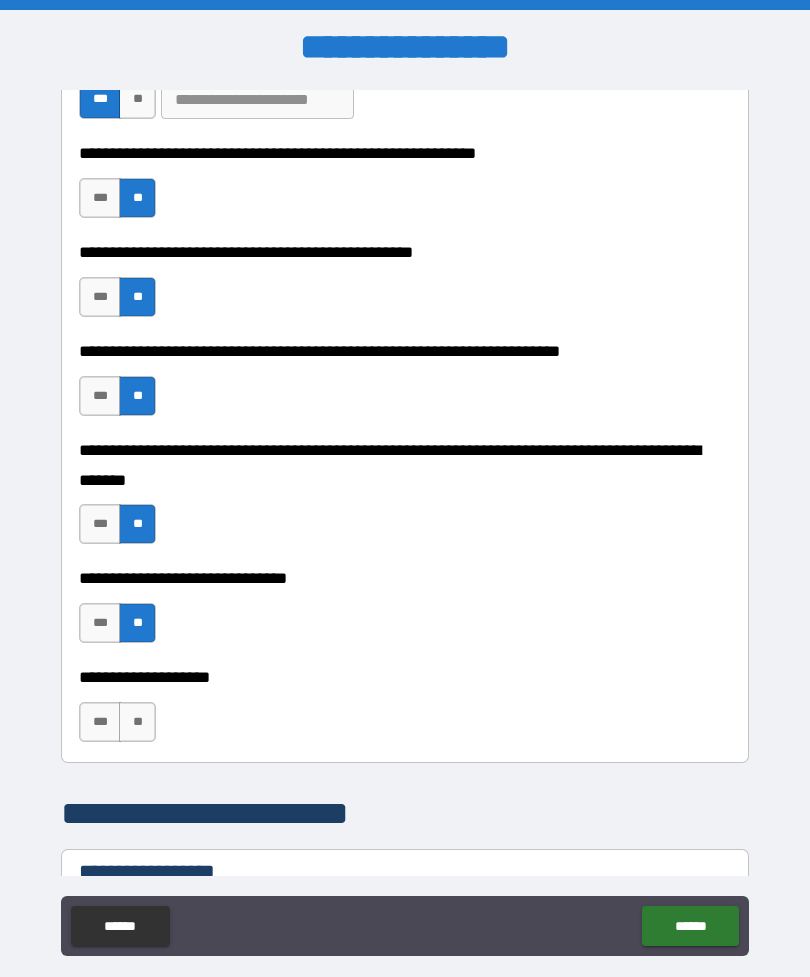 scroll, scrollTop: 545, scrollLeft: 0, axis: vertical 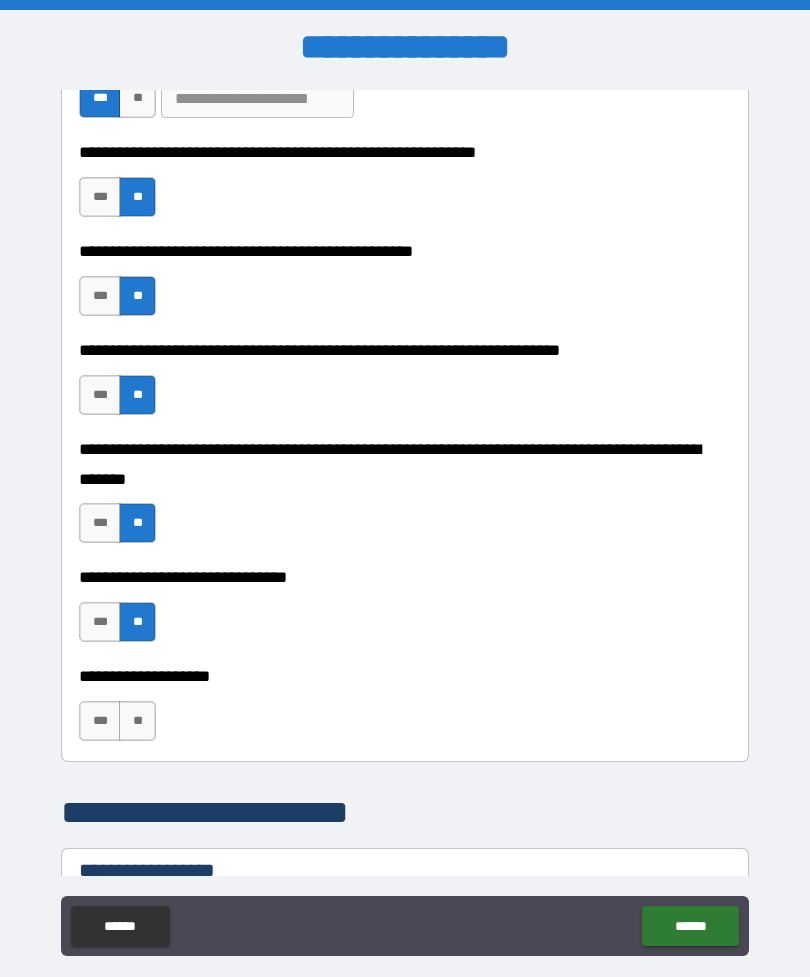 click on "**" at bounding box center [137, 721] 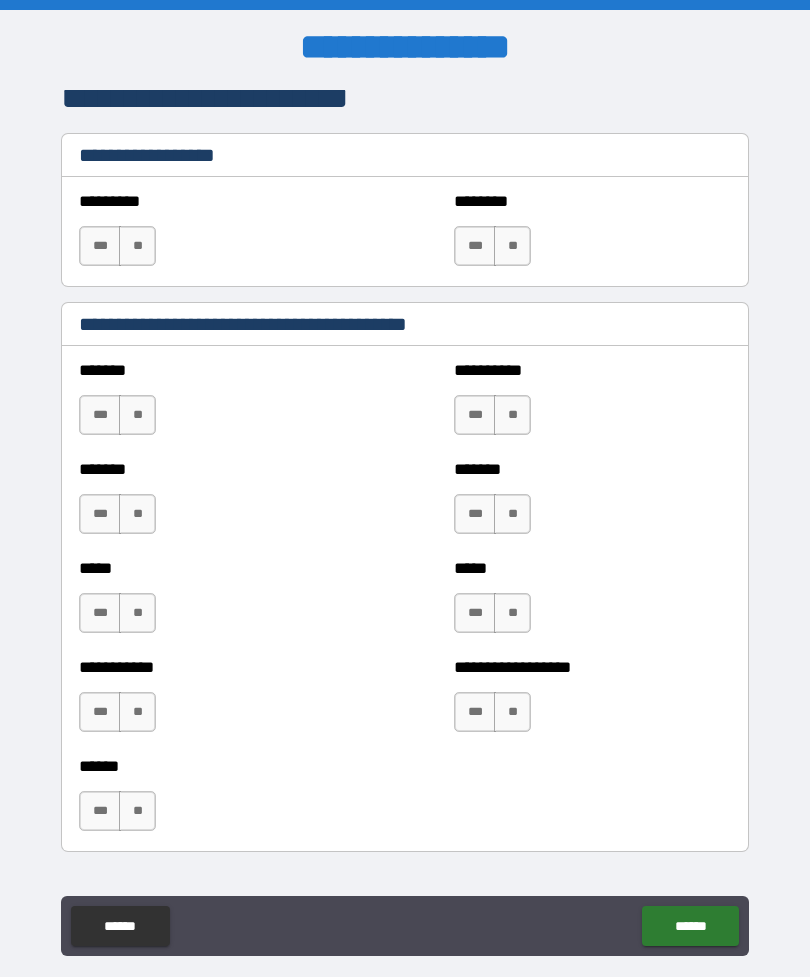 scroll, scrollTop: 1262, scrollLeft: 0, axis: vertical 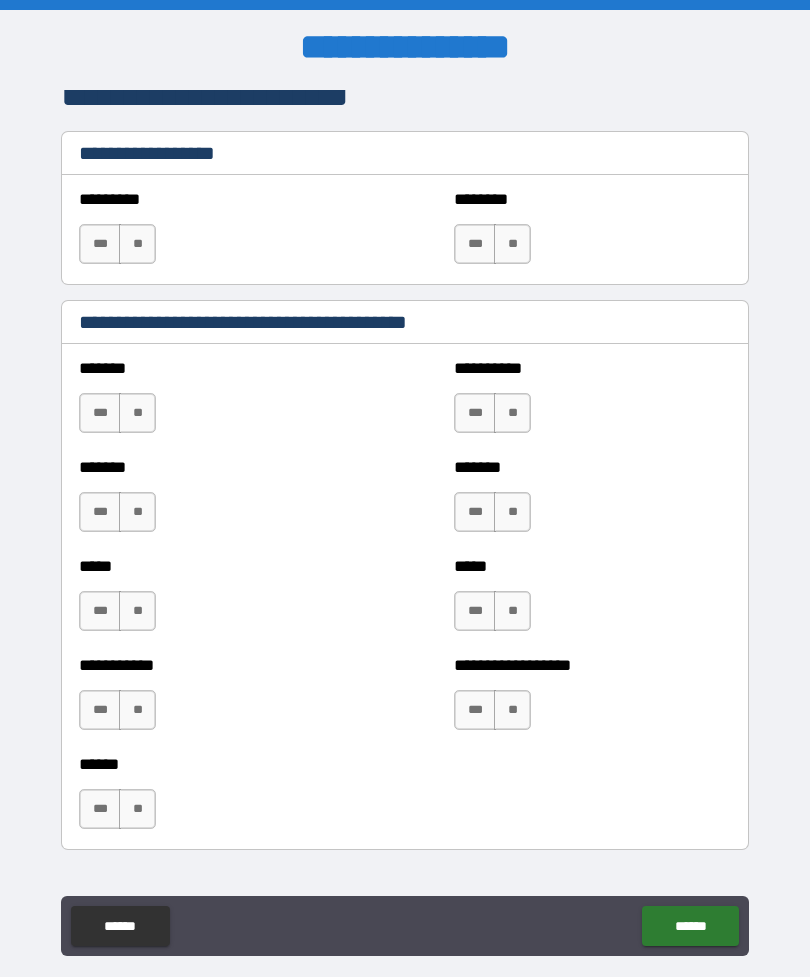 click on "**" at bounding box center (137, 413) 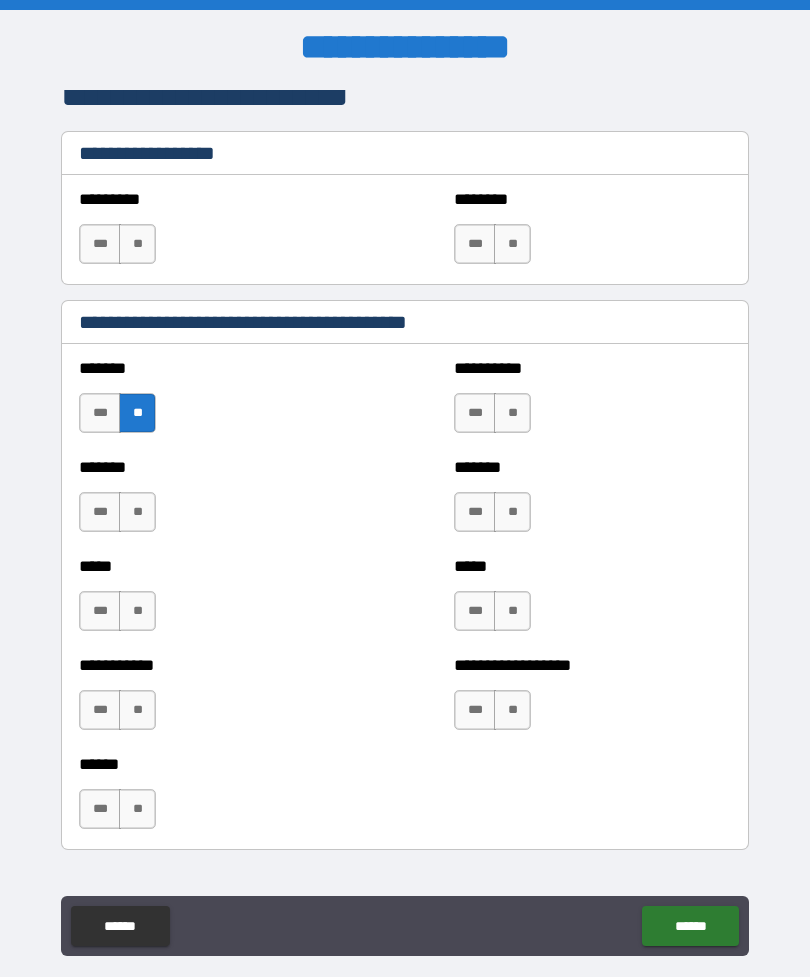 click on "**" at bounding box center [512, 413] 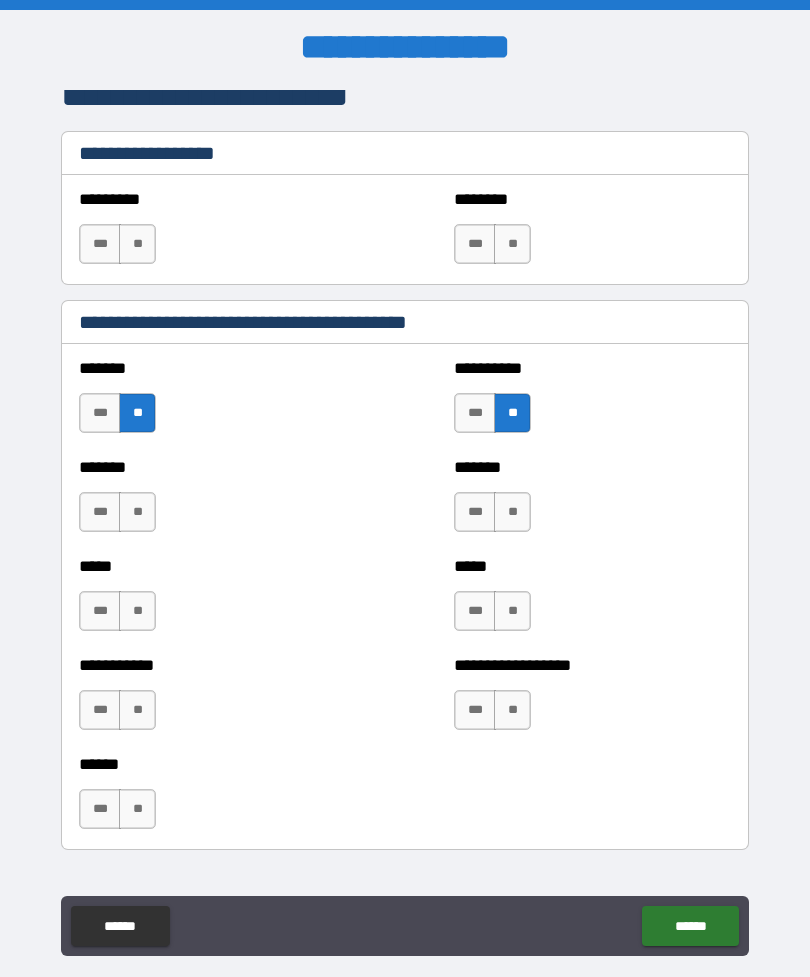click on "**" at bounding box center (137, 512) 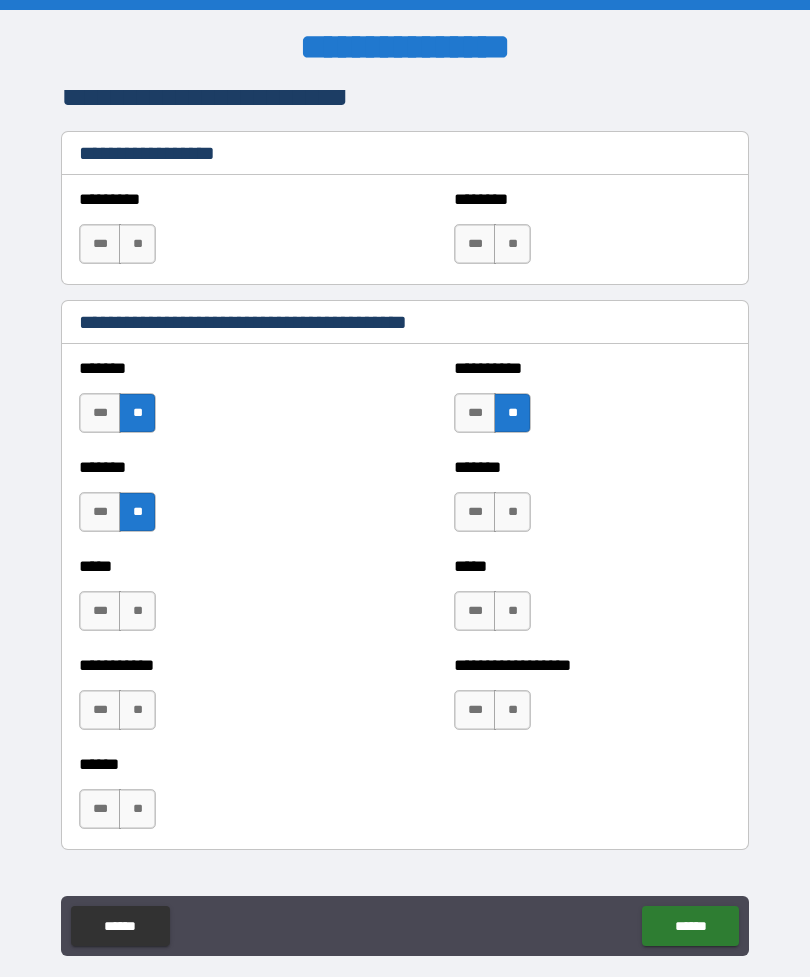 click on "**" at bounding box center [512, 512] 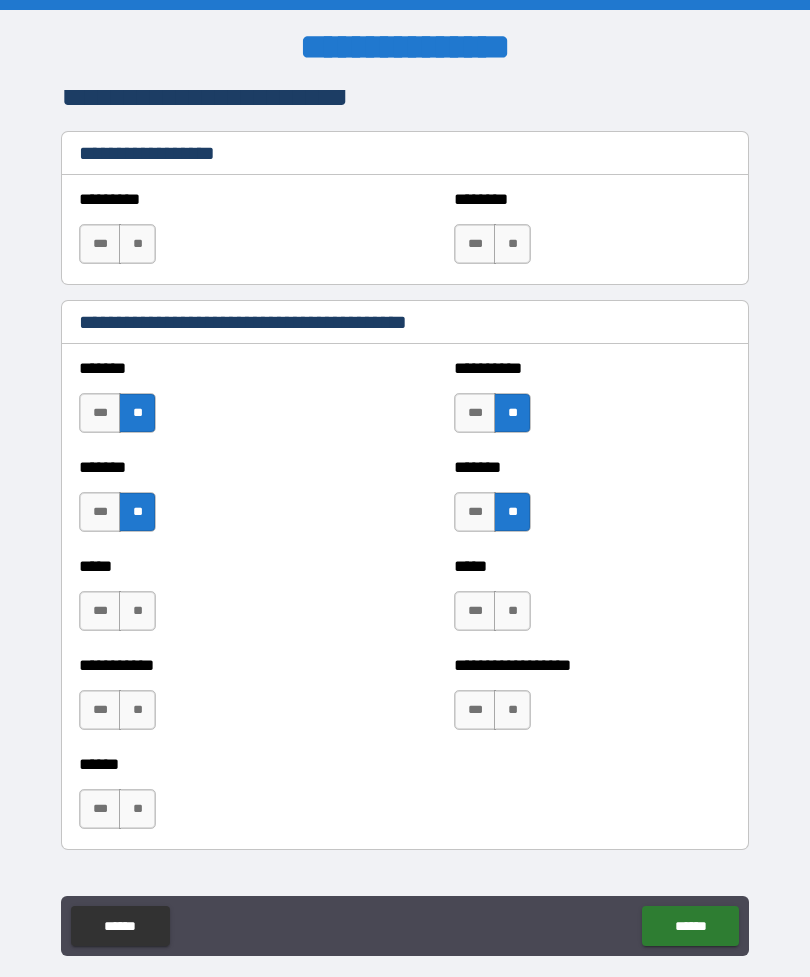 click on "**" at bounding box center (512, 611) 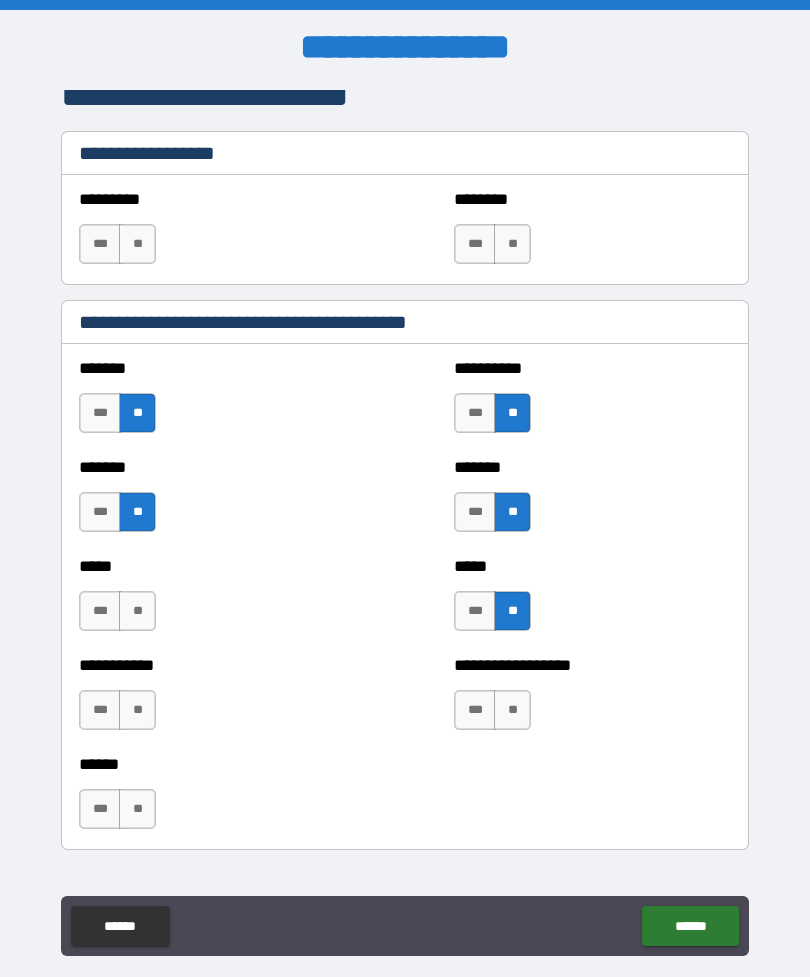 click on "**" at bounding box center (137, 611) 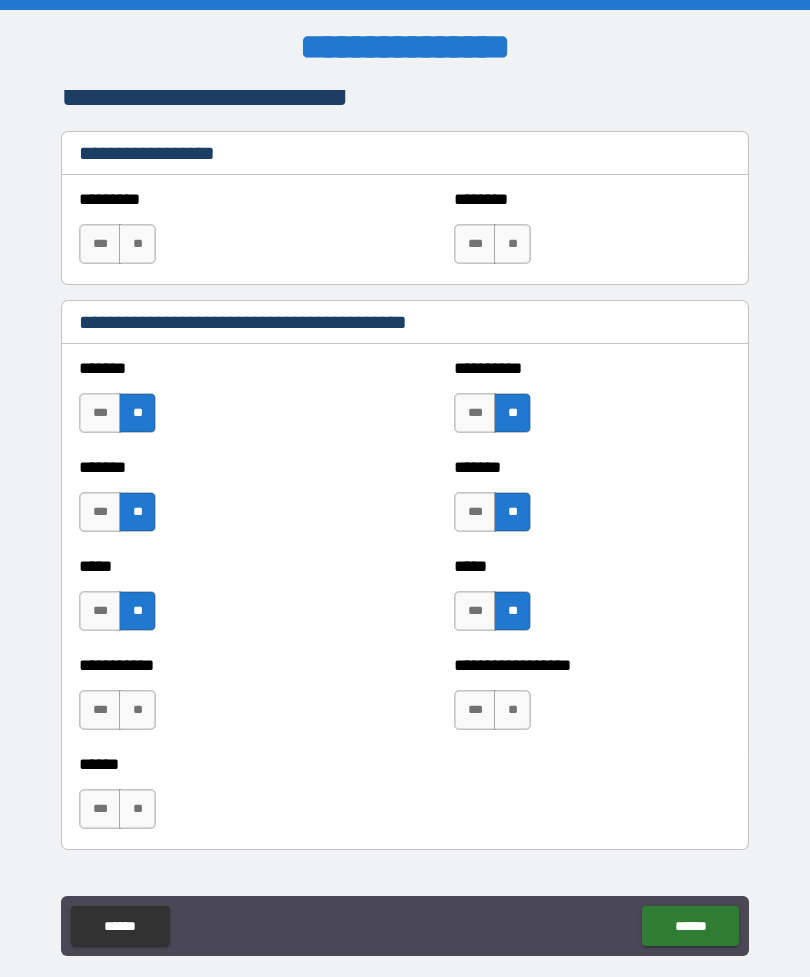 click on "**" at bounding box center [137, 710] 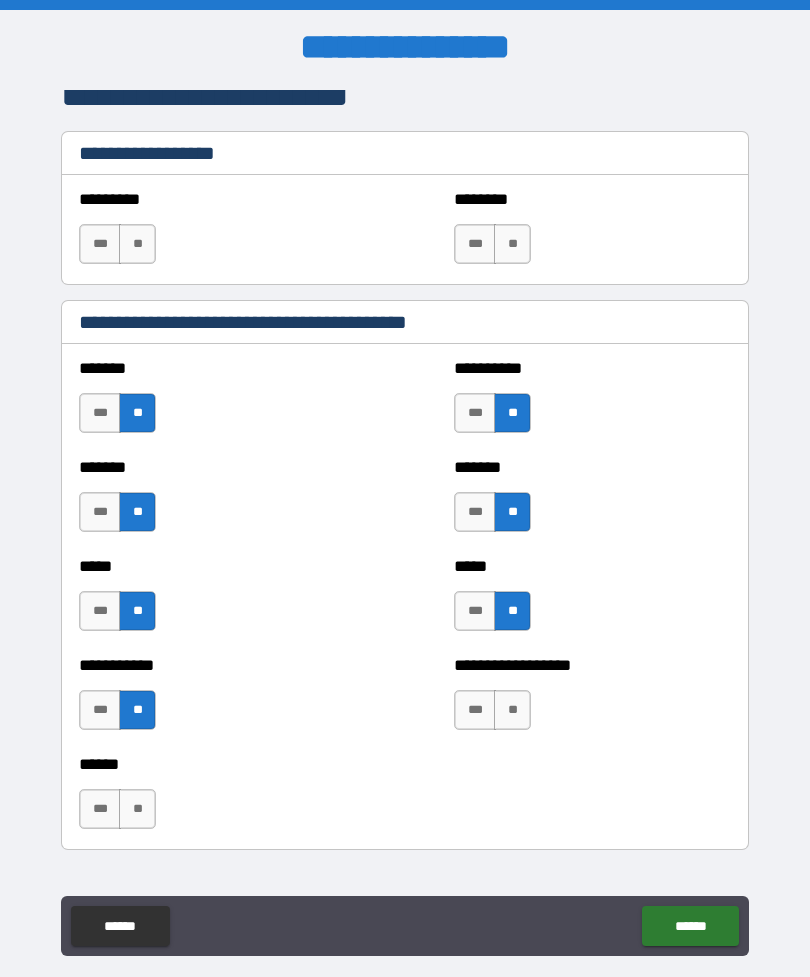 click on "**" at bounding box center [512, 710] 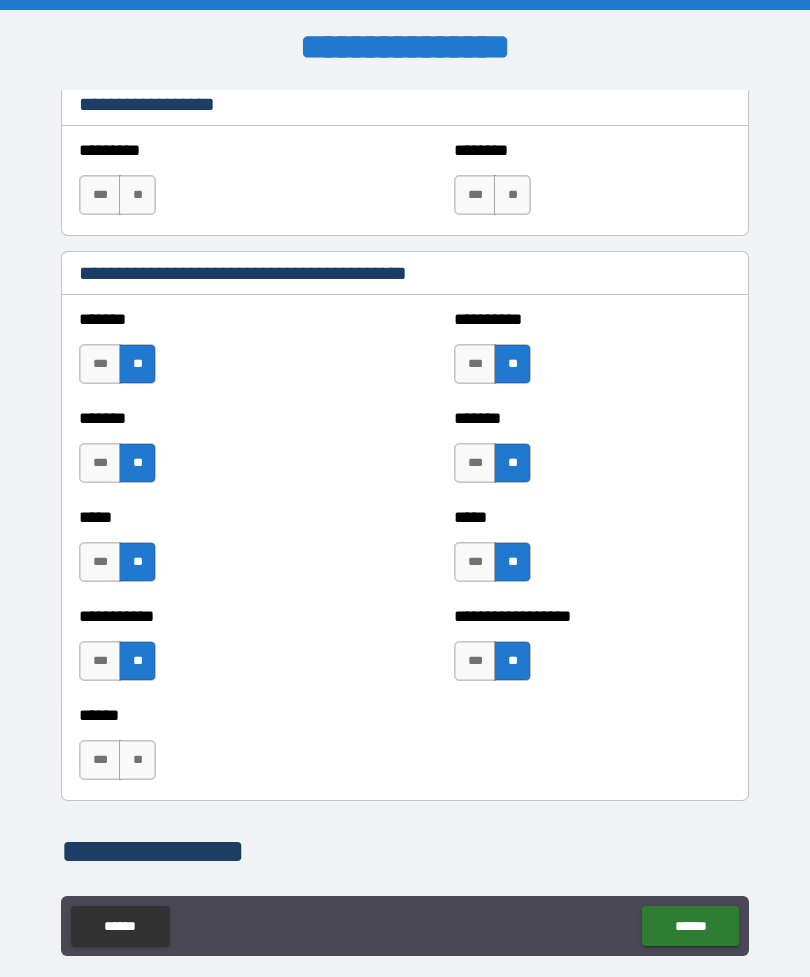scroll, scrollTop: 1323, scrollLeft: 0, axis: vertical 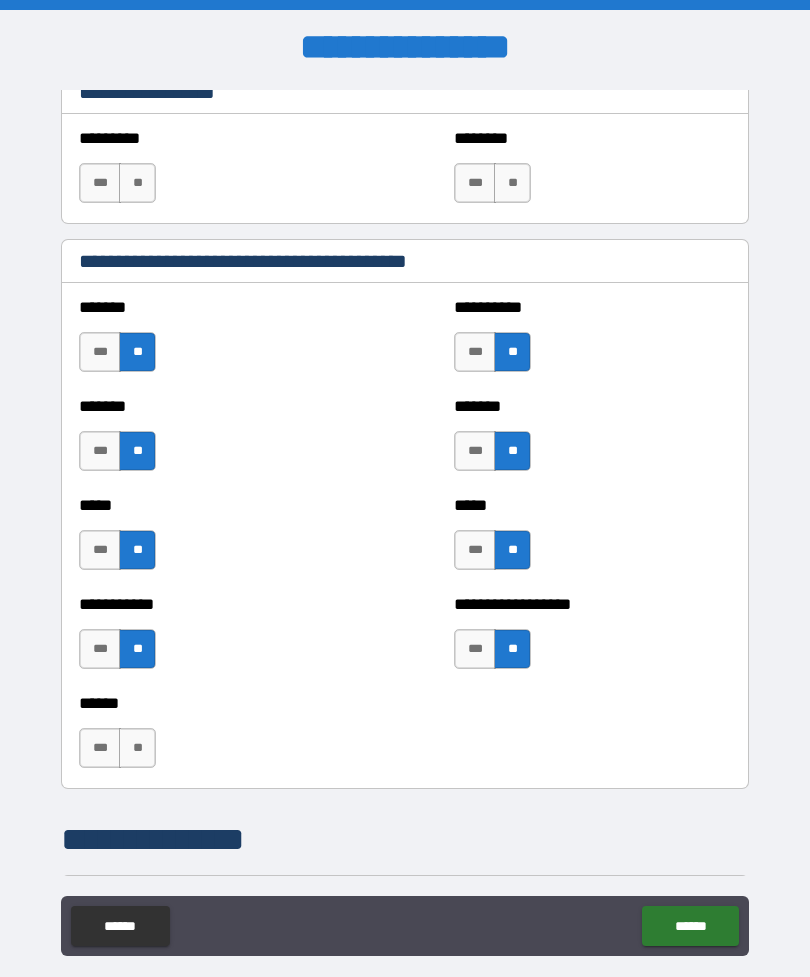 click on "**" at bounding box center [137, 748] 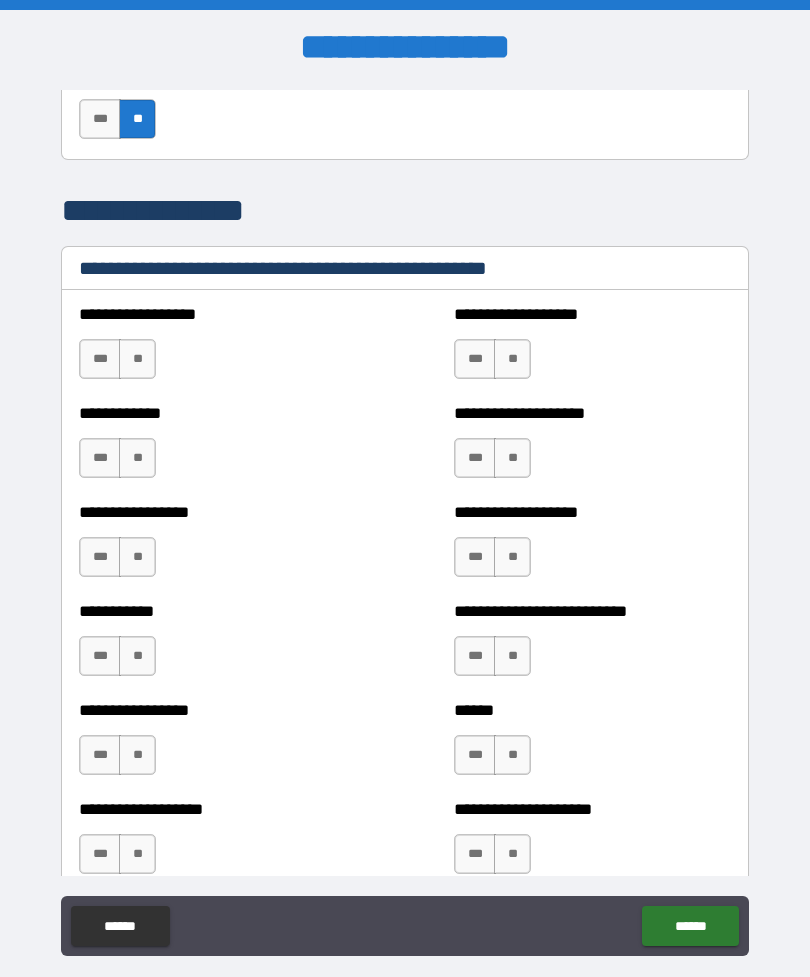 scroll, scrollTop: 1924, scrollLeft: 0, axis: vertical 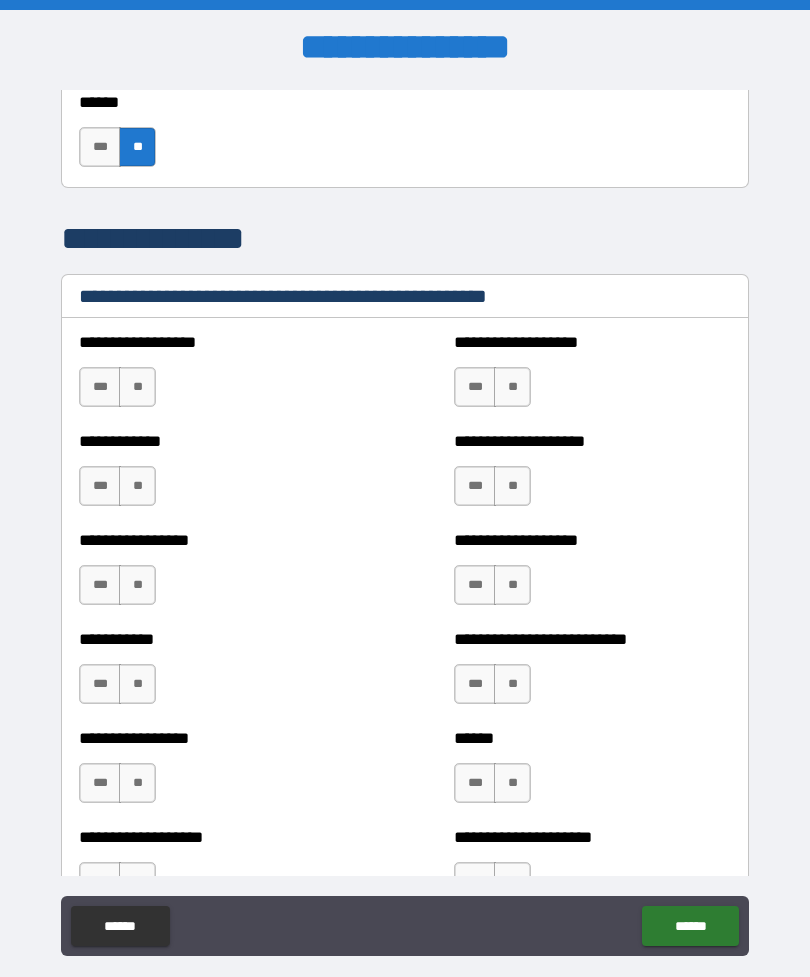click on "**" at bounding box center (137, 387) 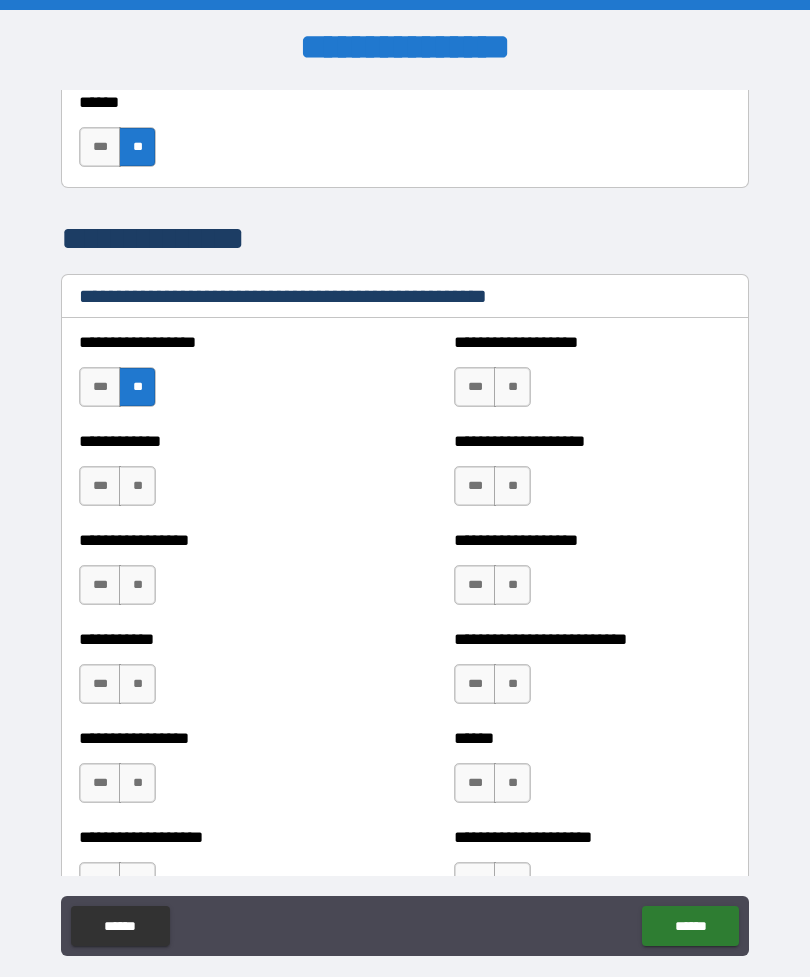 click on "**" at bounding box center [512, 387] 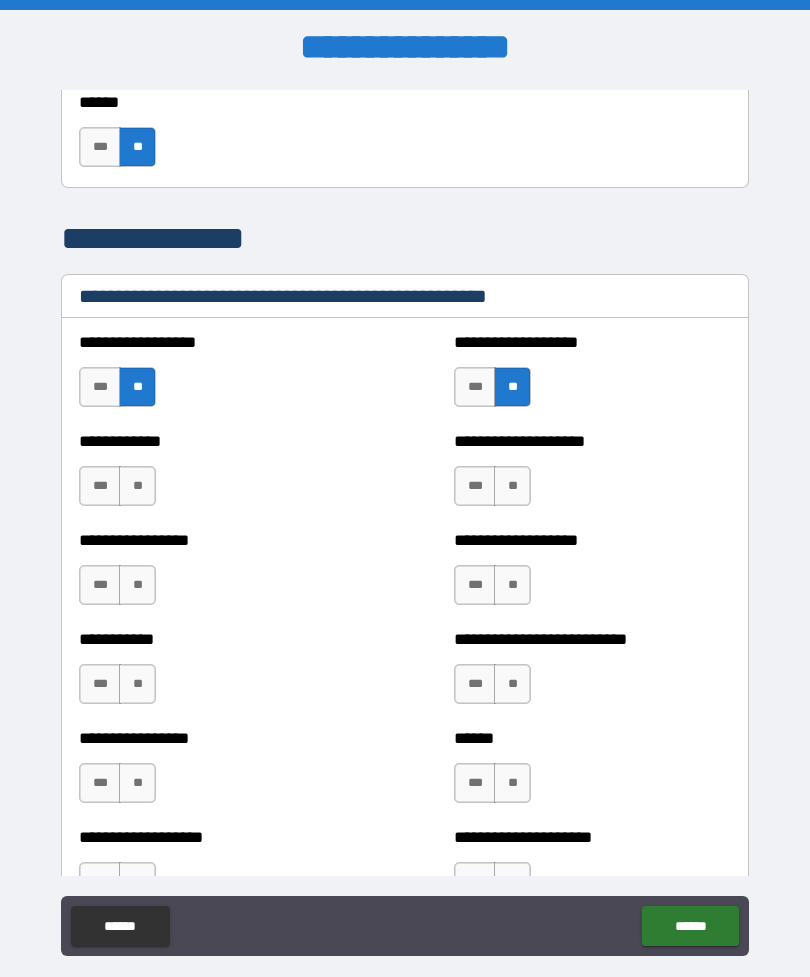click on "**" at bounding box center (512, 486) 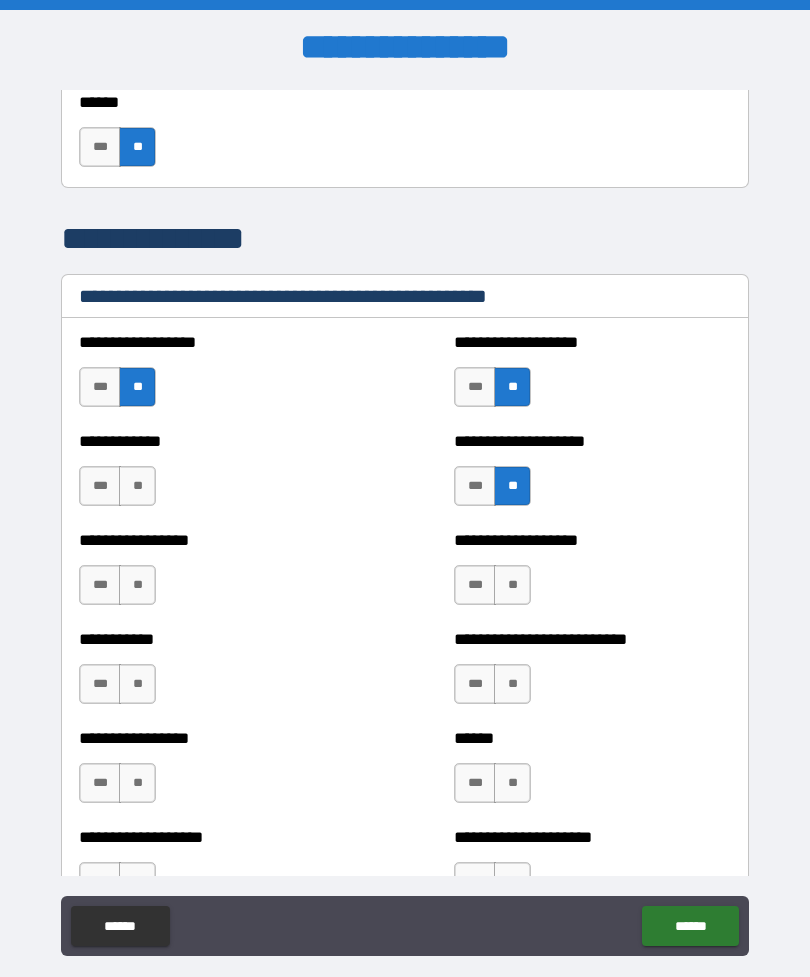 click on "**" at bounding box center [137, 486] 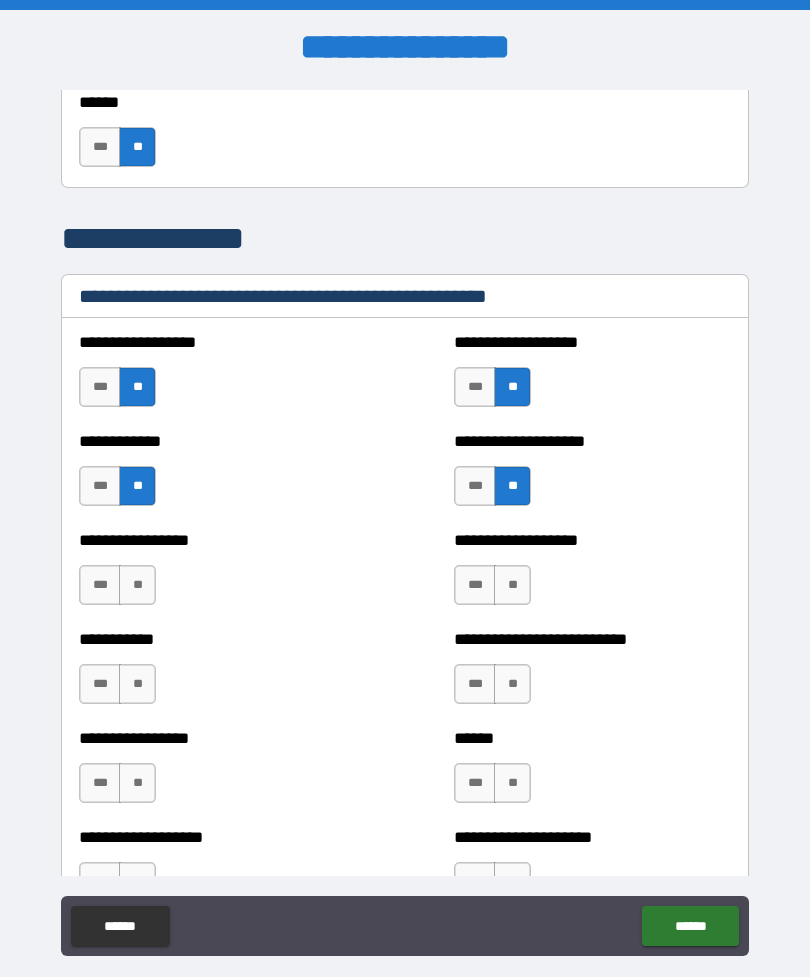 click on "**" at bounding box center (137, 585) 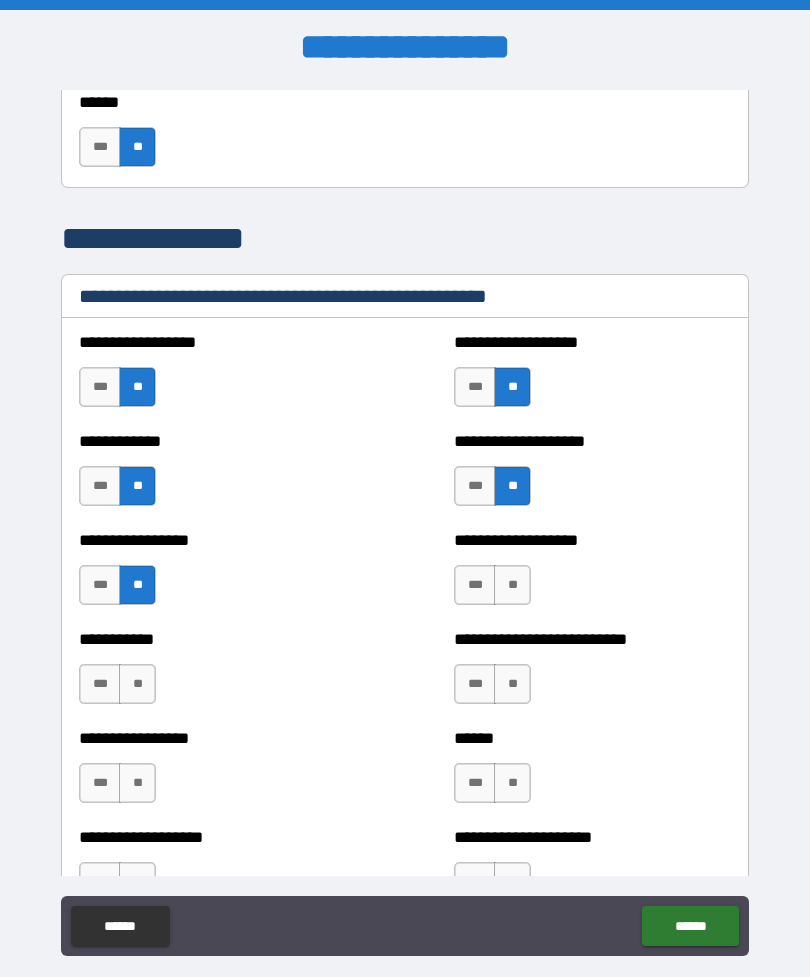click on "**" at bounding box center [512, 585] 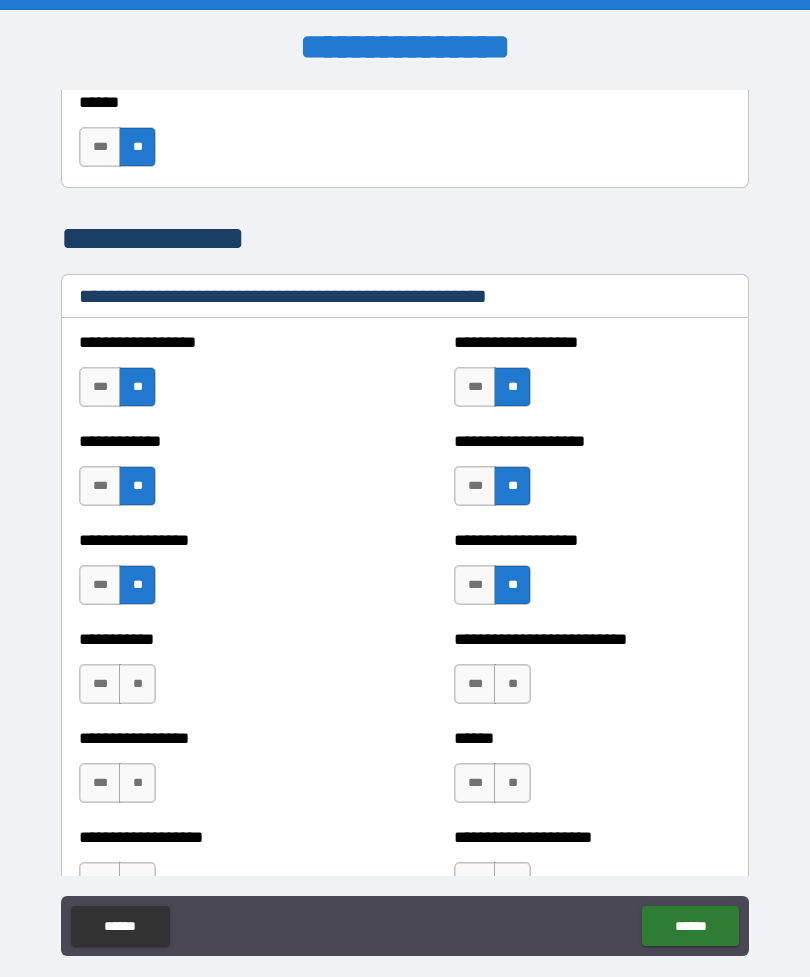 click on "**" at bounding box center [512, 684] 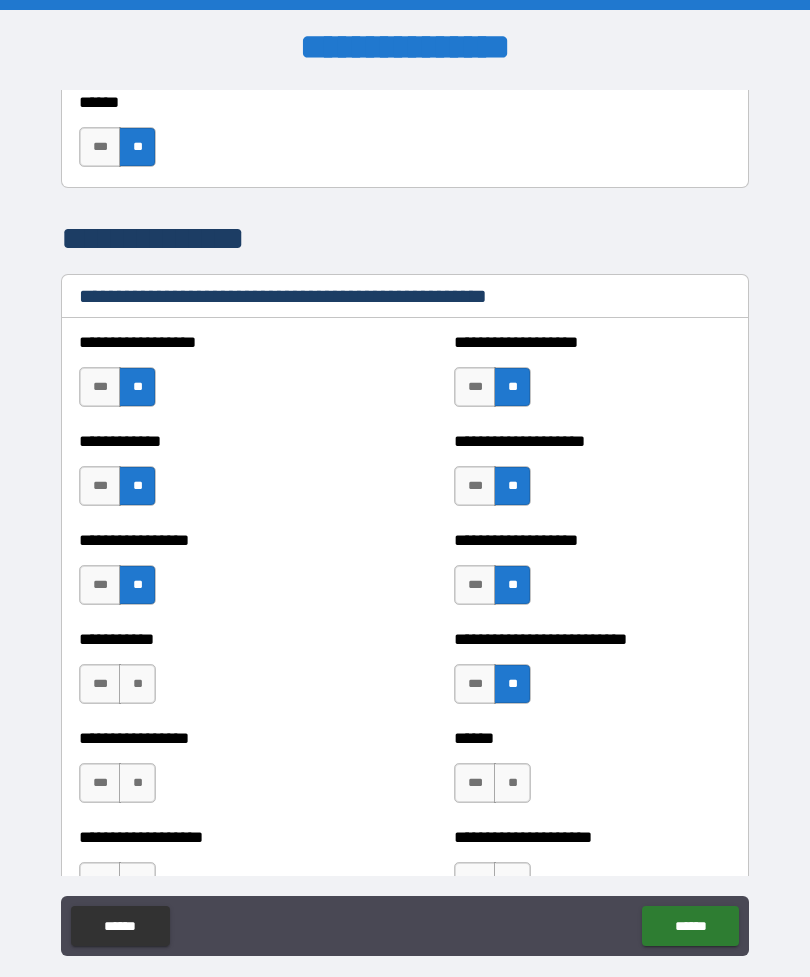 click on "**" at bounding box center (137, 684) 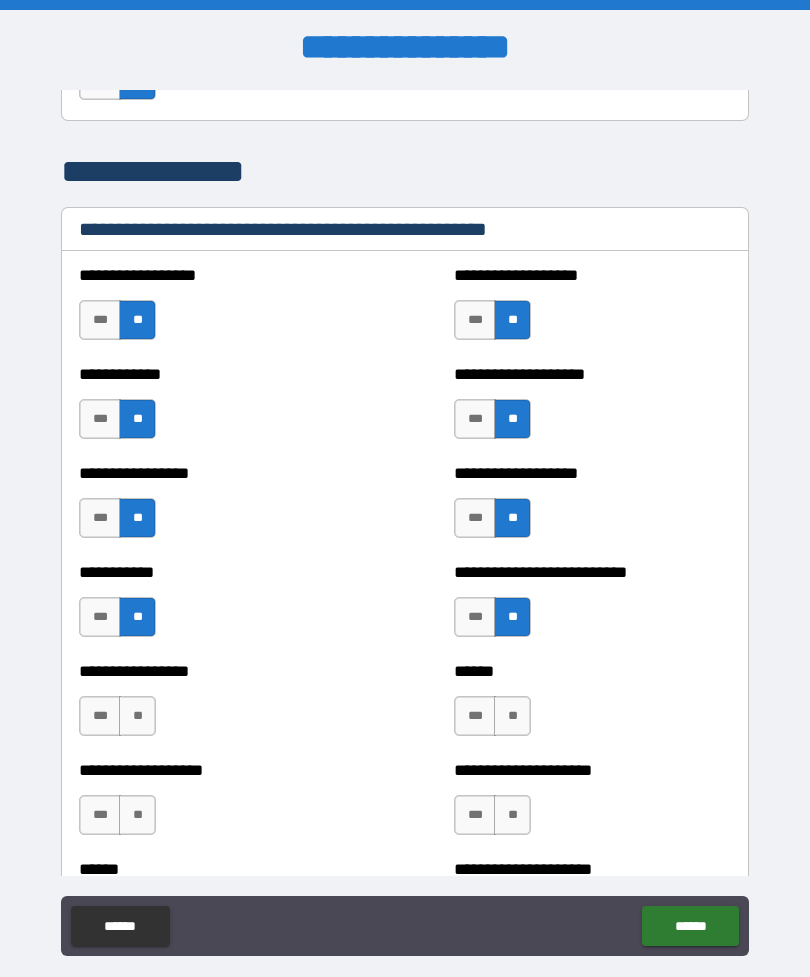 scroll, scrollTop: 2074, scrollLeft: 0, axis: vertical 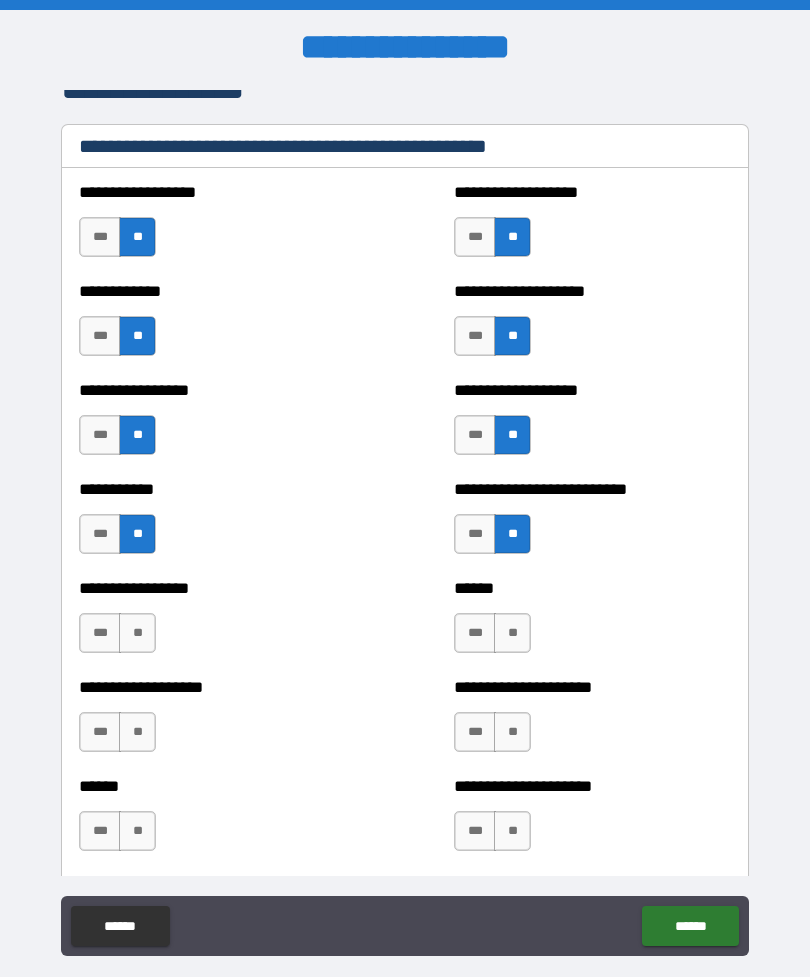 click on "**" at bounding box center (137, 633) 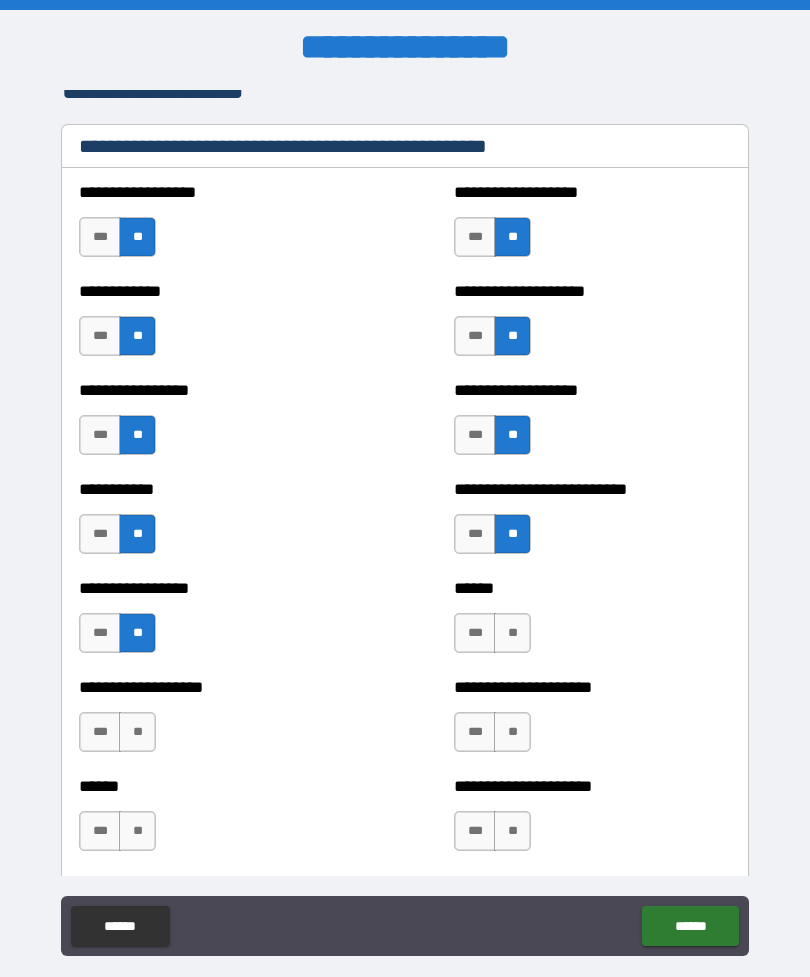 click on "**" at bounding box center (512, 633) 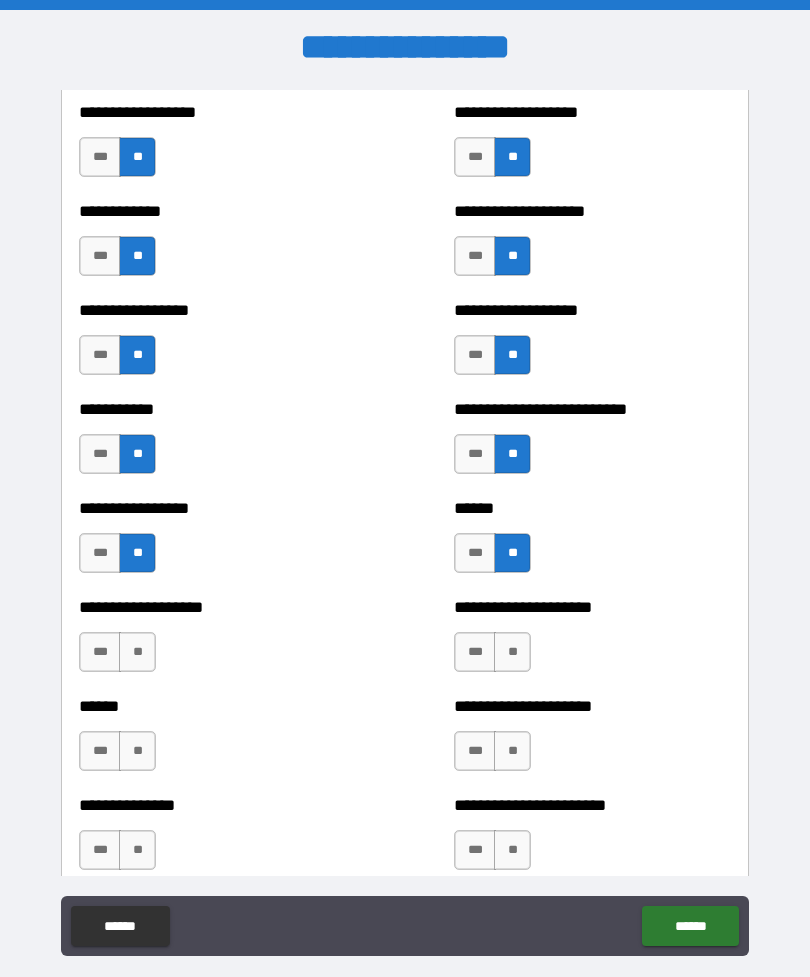 scroll, scrollTop: 2168, scrollLeft: 0, axis: vertical 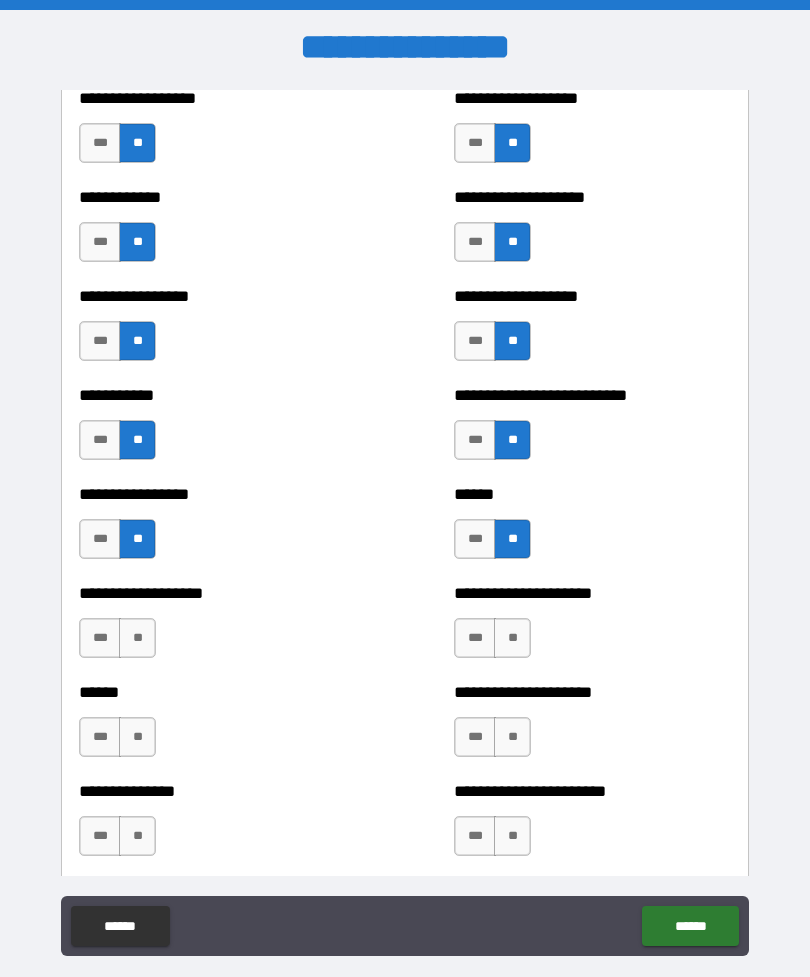 click on "**" at bounding box center [137, 638] 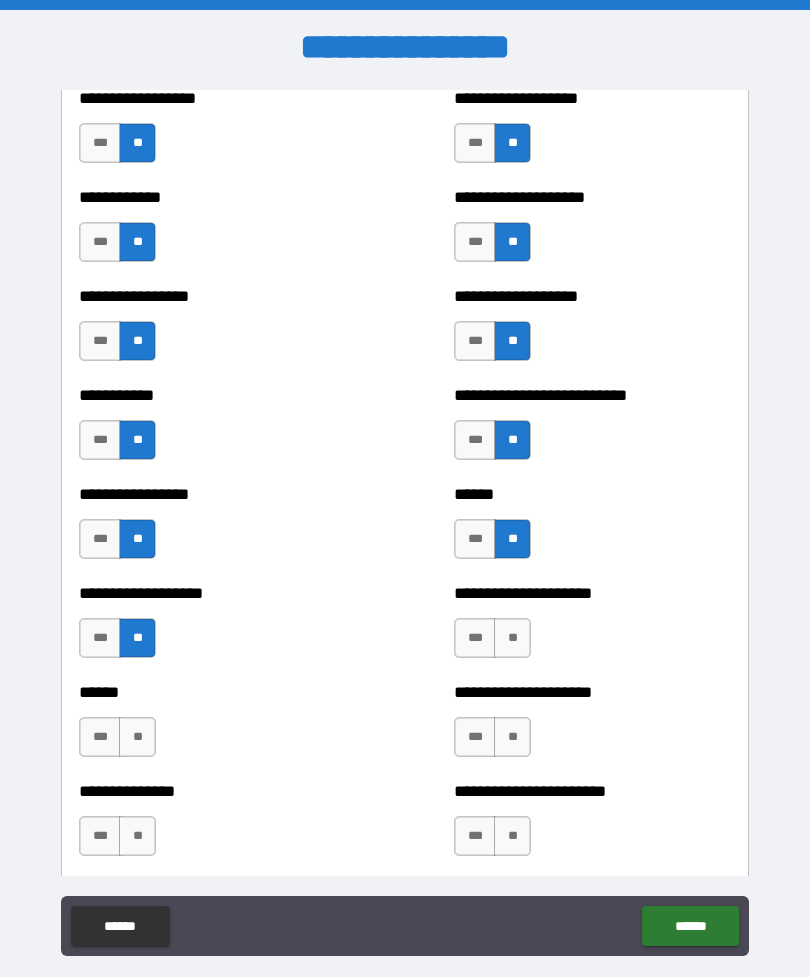 click on "**" at bounding box center [512, 638] 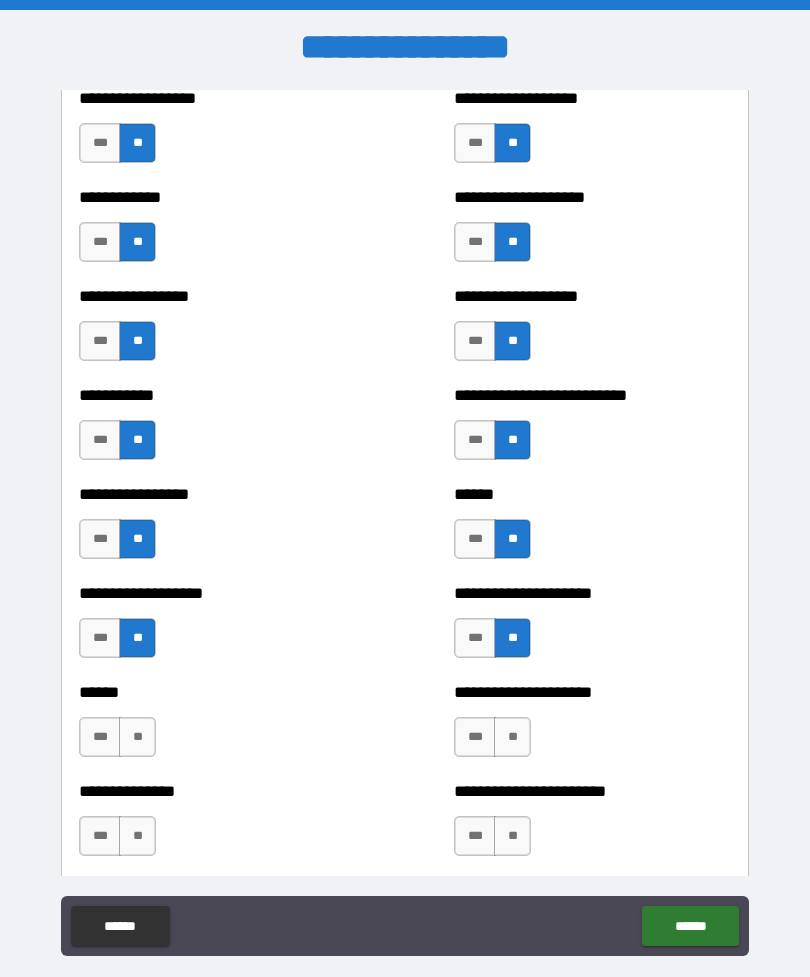 click on "**" at bounding box center [512, 737] 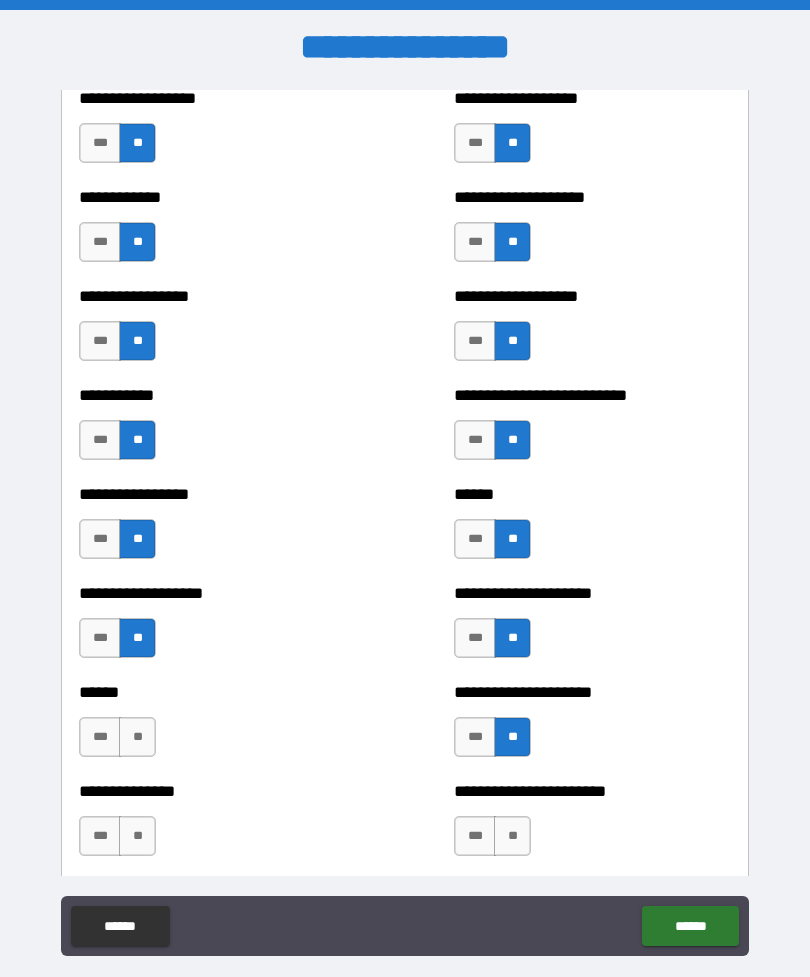 click on "**" at bounding box center [137, 737] 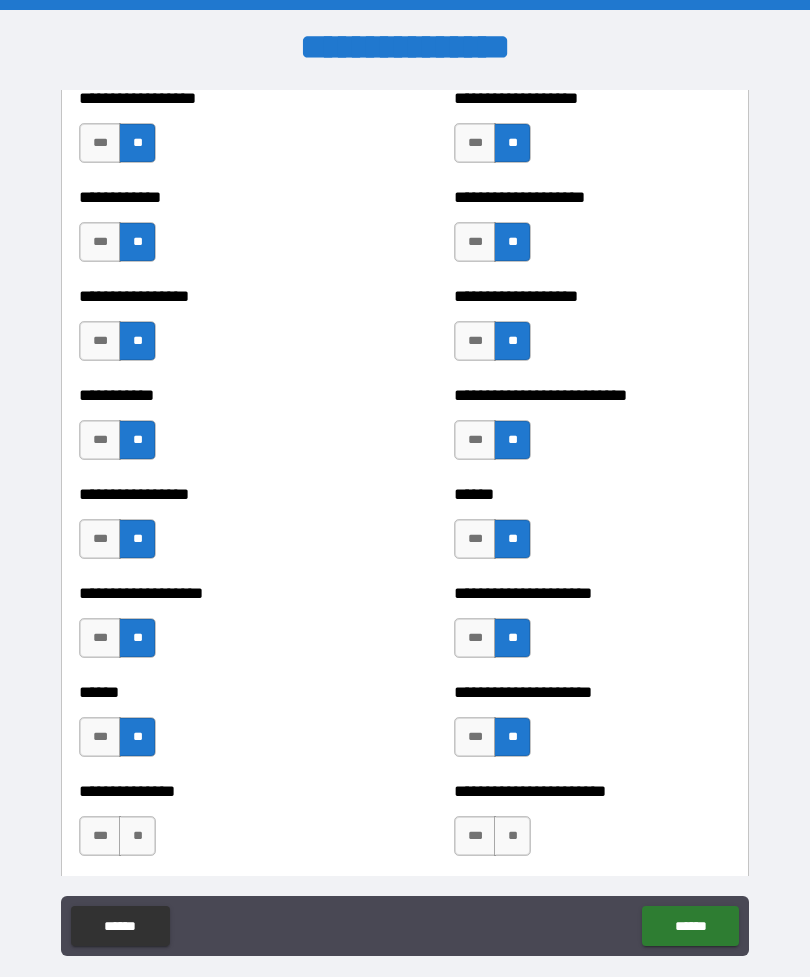 click on "**" at bounding box center [137, 836] 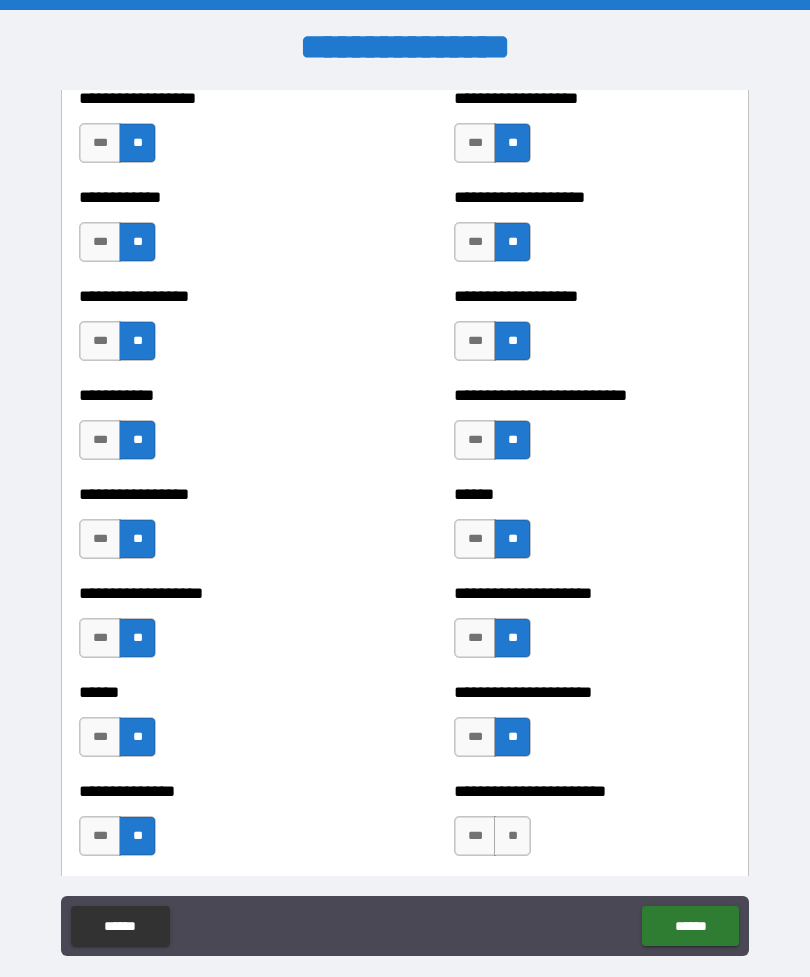 click on "**" at bounding box center [512, 836] 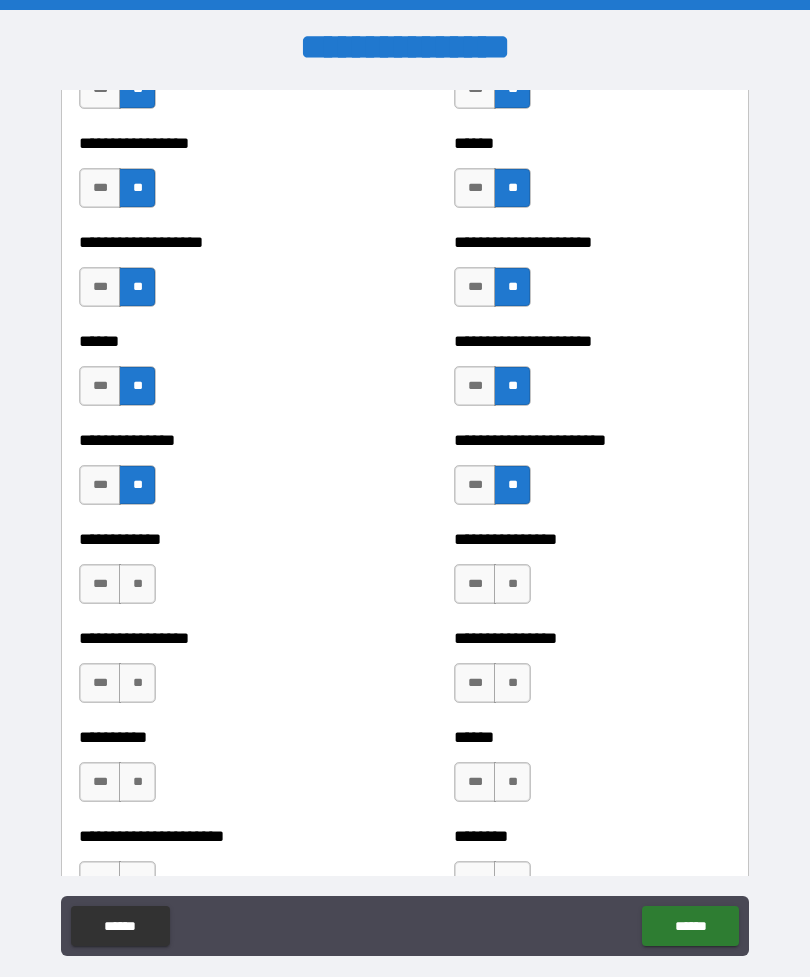 scroll, scrollTop: 2520, scrollLeft: 0, axis: vertical 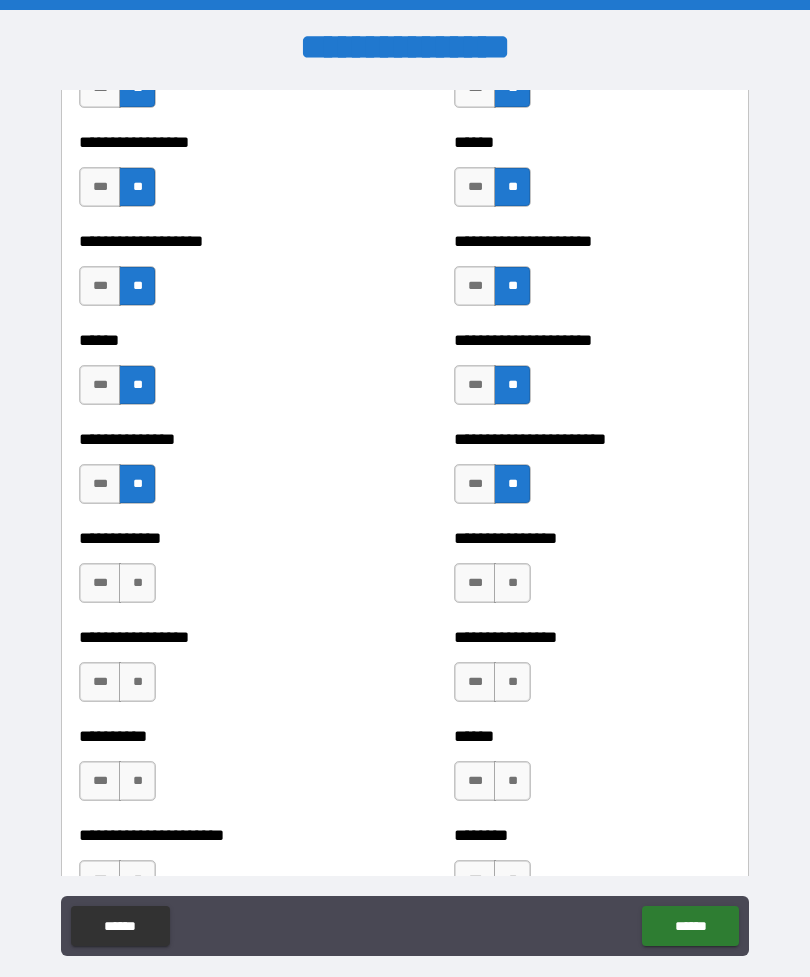 click on "**" at bounding box center (137, 583) 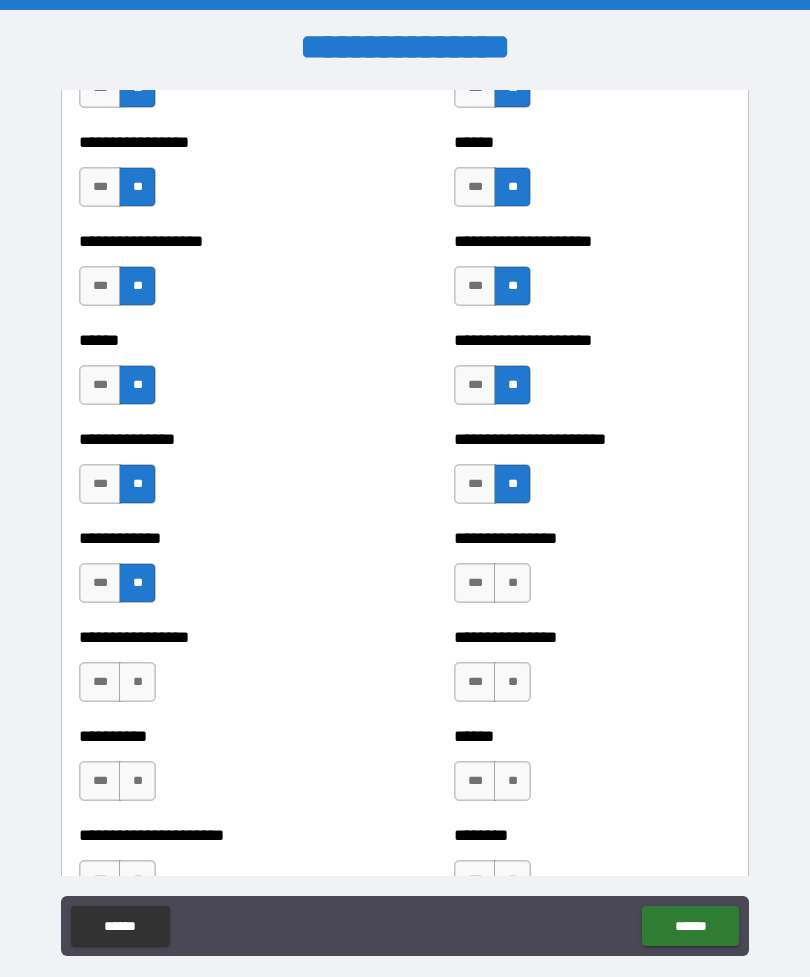click on "**" at bounding box center (512, 583) 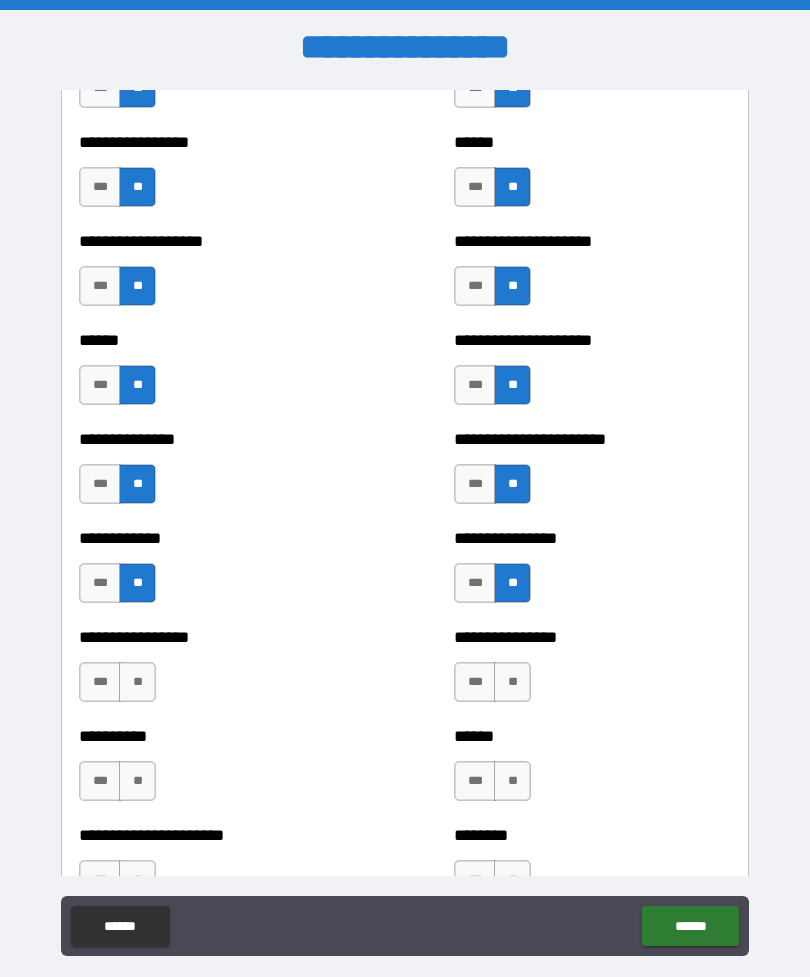 click on "**" at bounding box center [137, 682] 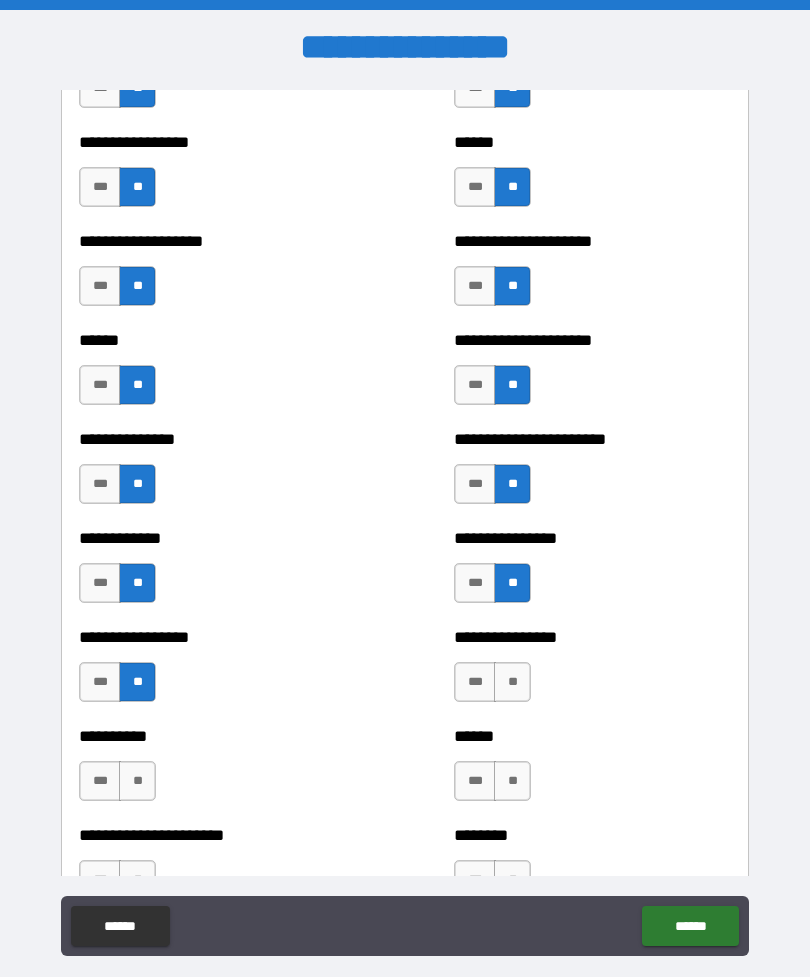 click on "**" at bounding box center [512, 682] 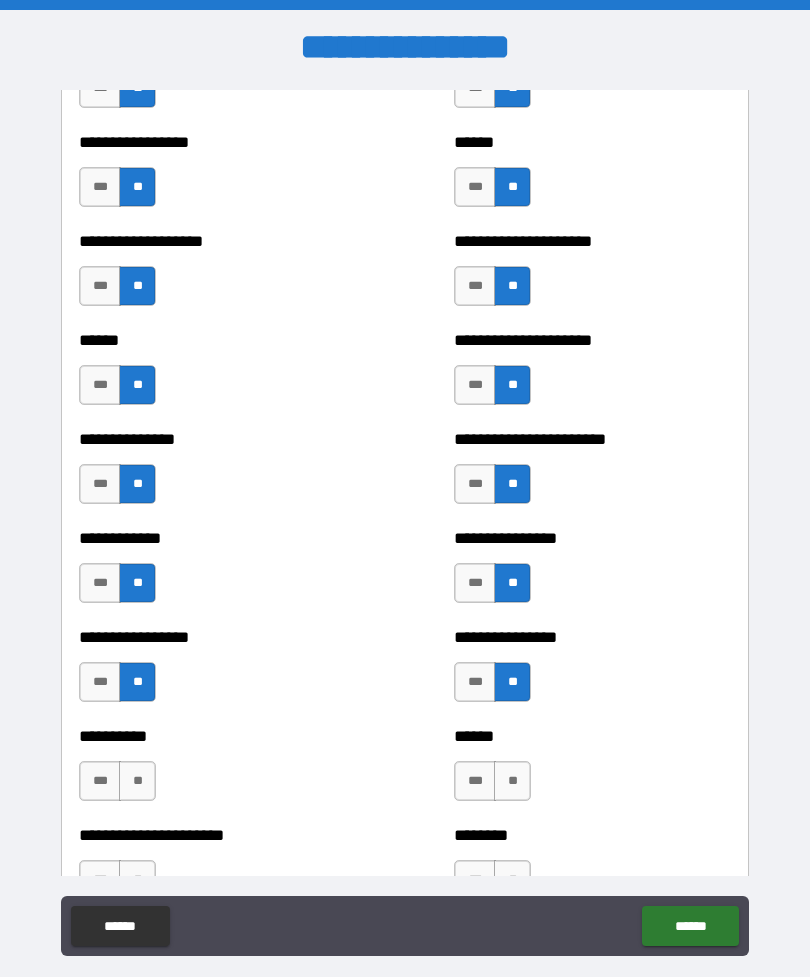 click on "**" at bounding box center [137, 781] 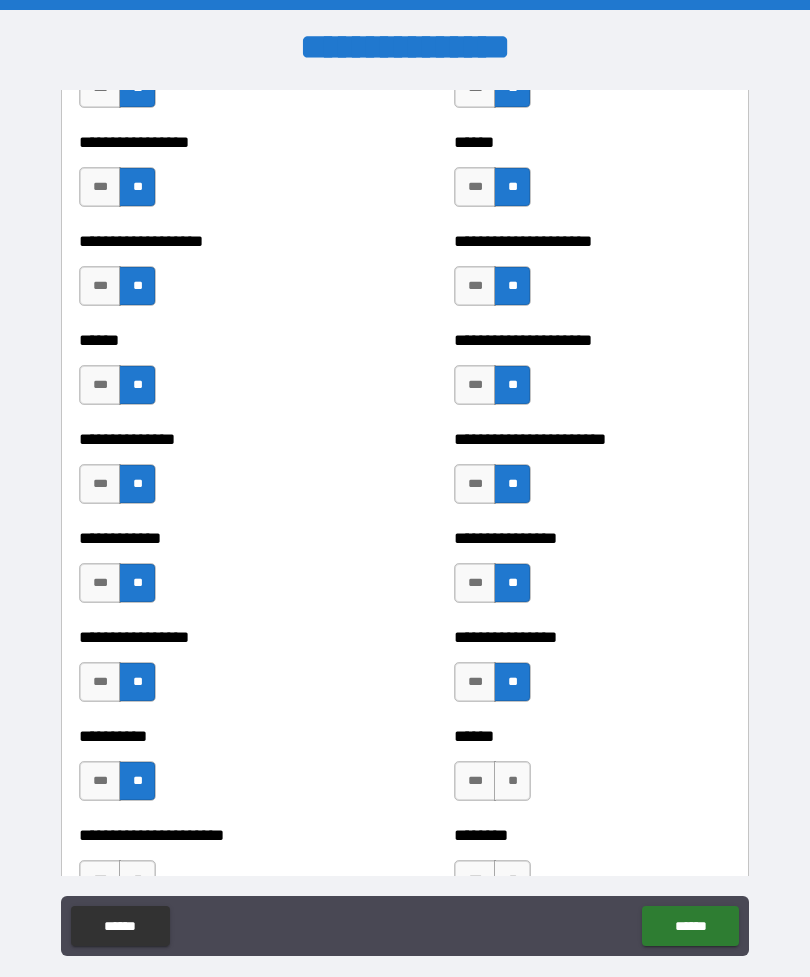 click on "**" at bounding box center [512, 781] 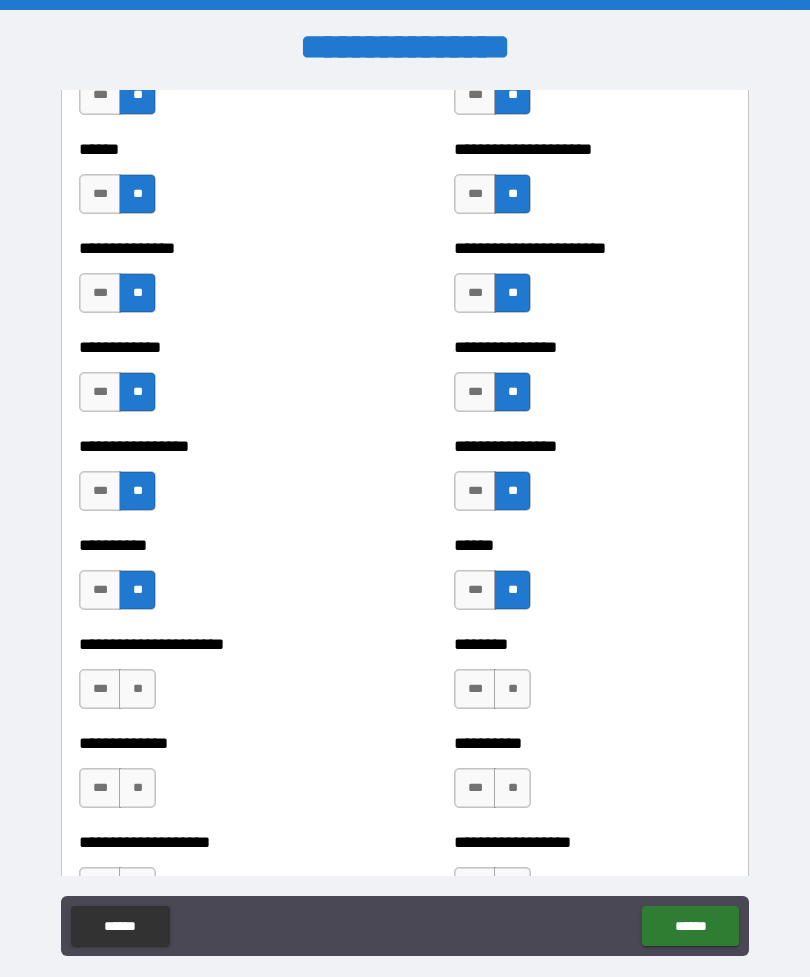 scroll, scrollTop: 2713, scrollLeft: 0, axis: vertical 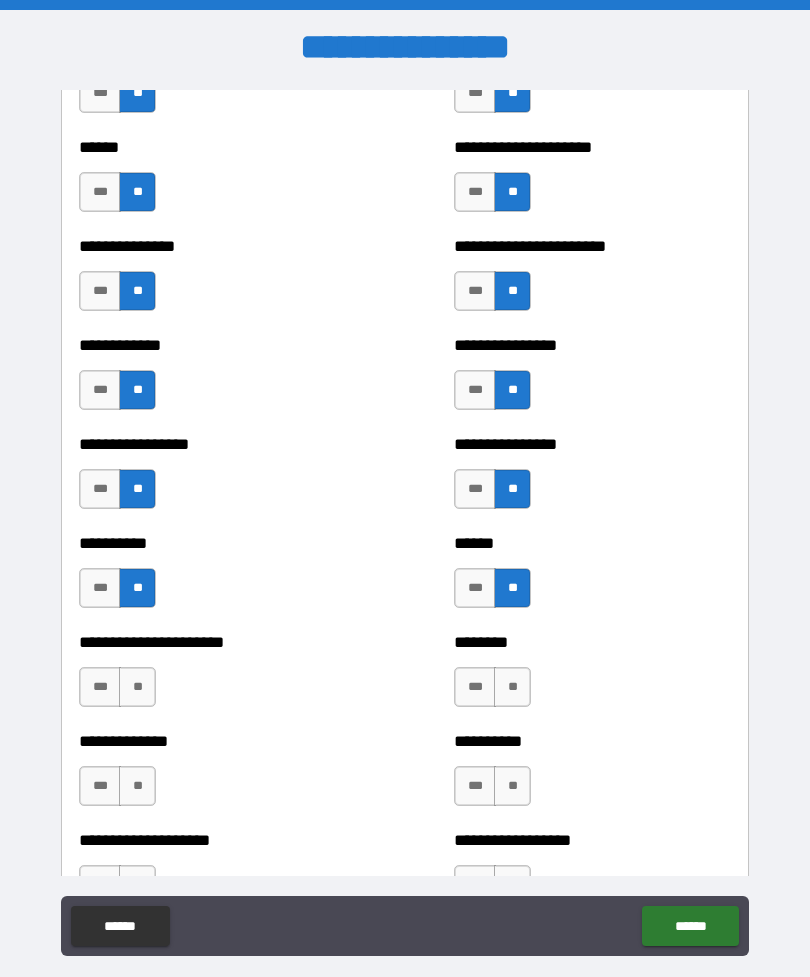 click on "***" at bounding box center (475, 588) 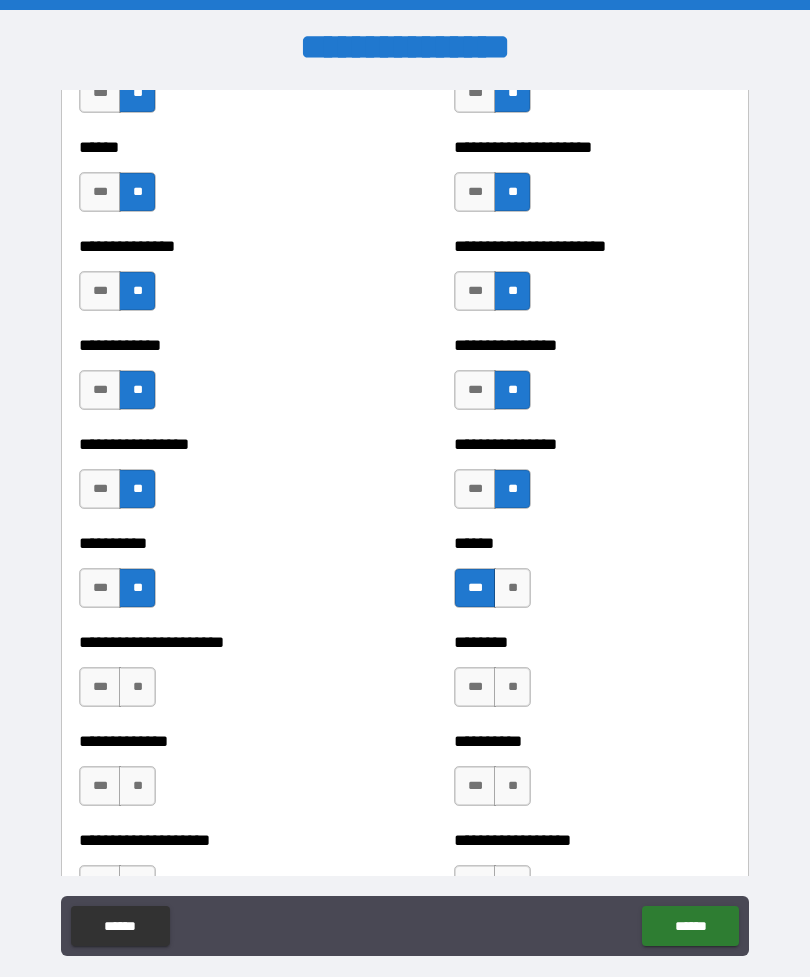 click on "**" at bounding box center [137, 687] 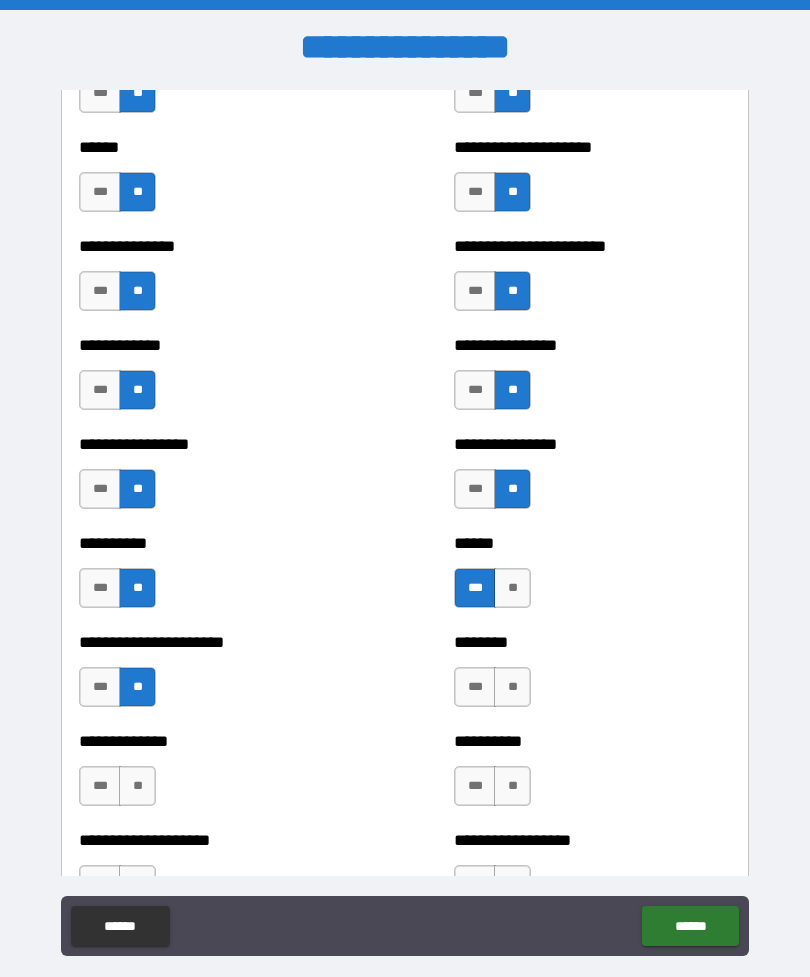 click on "**" at bounding box center [512, 687] 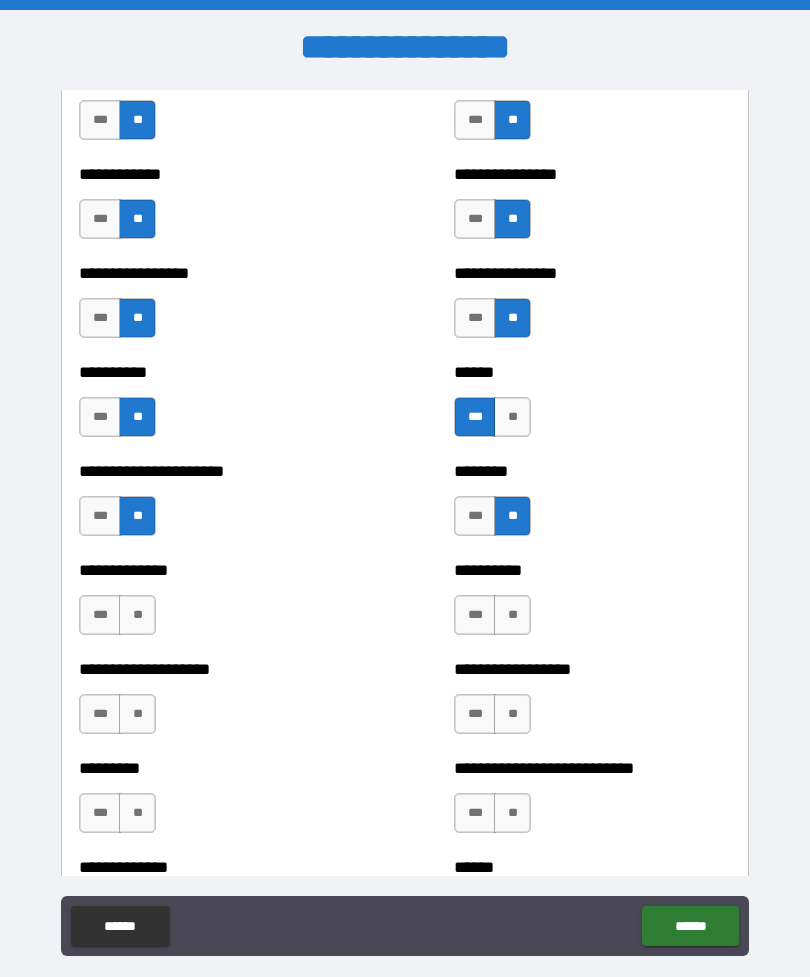 scroll, scrollTop: 2885, scrollLeft: 0, axis: vertical 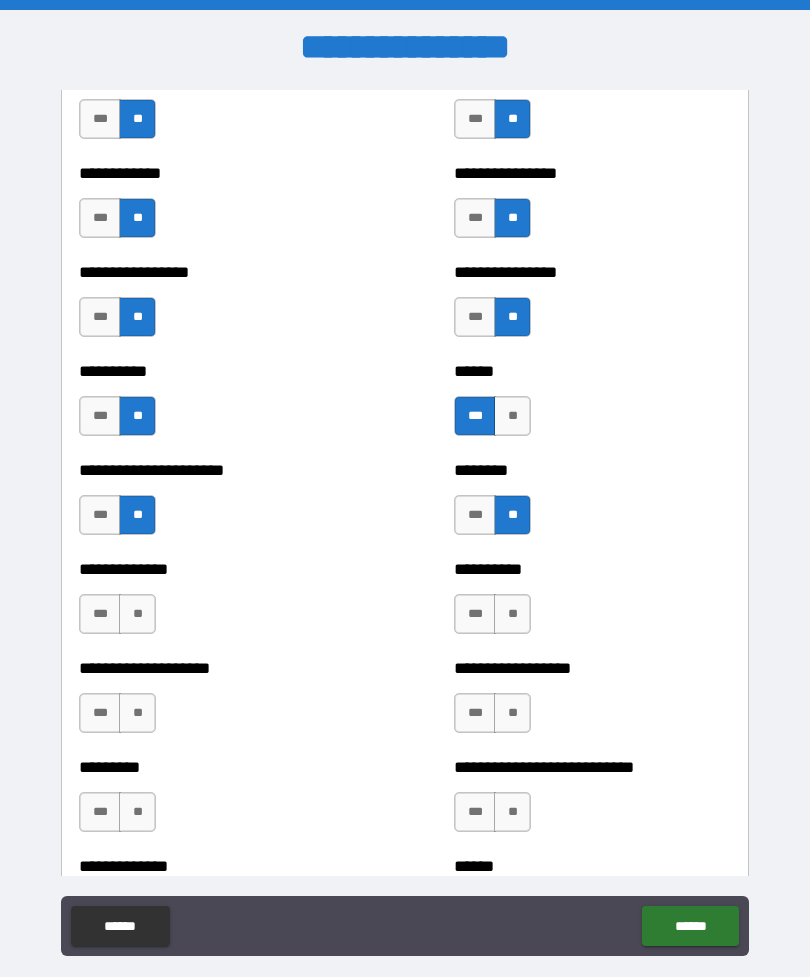 click on "**" at bounding box center [137, 614] 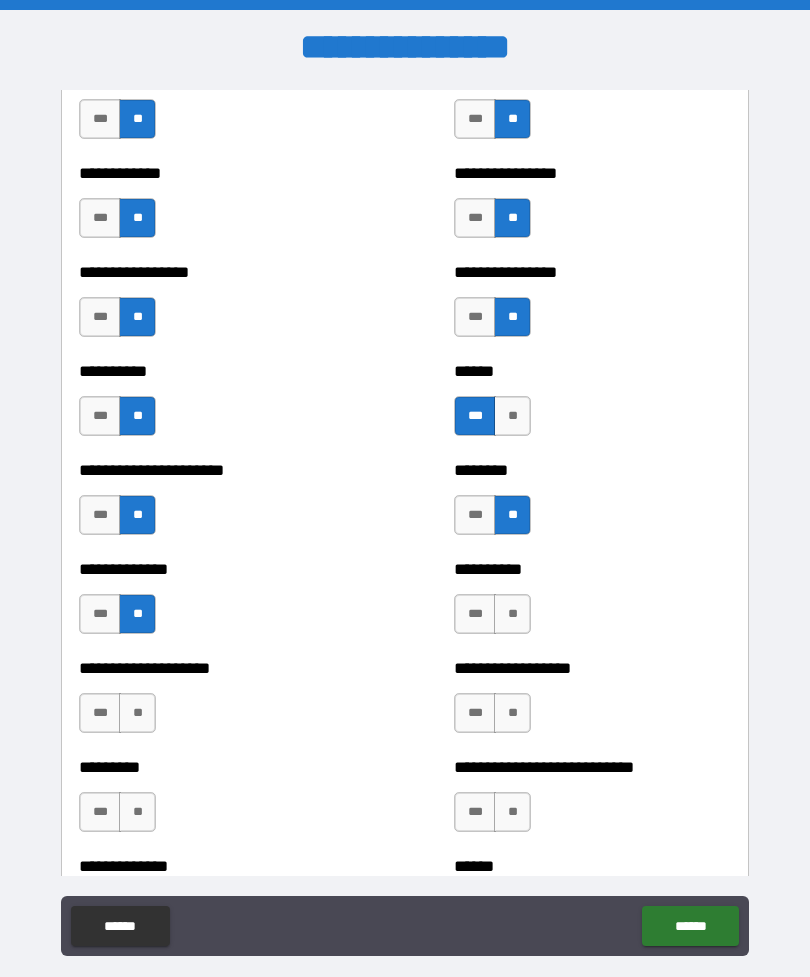 click on "**" at bounding box center [512, 614] 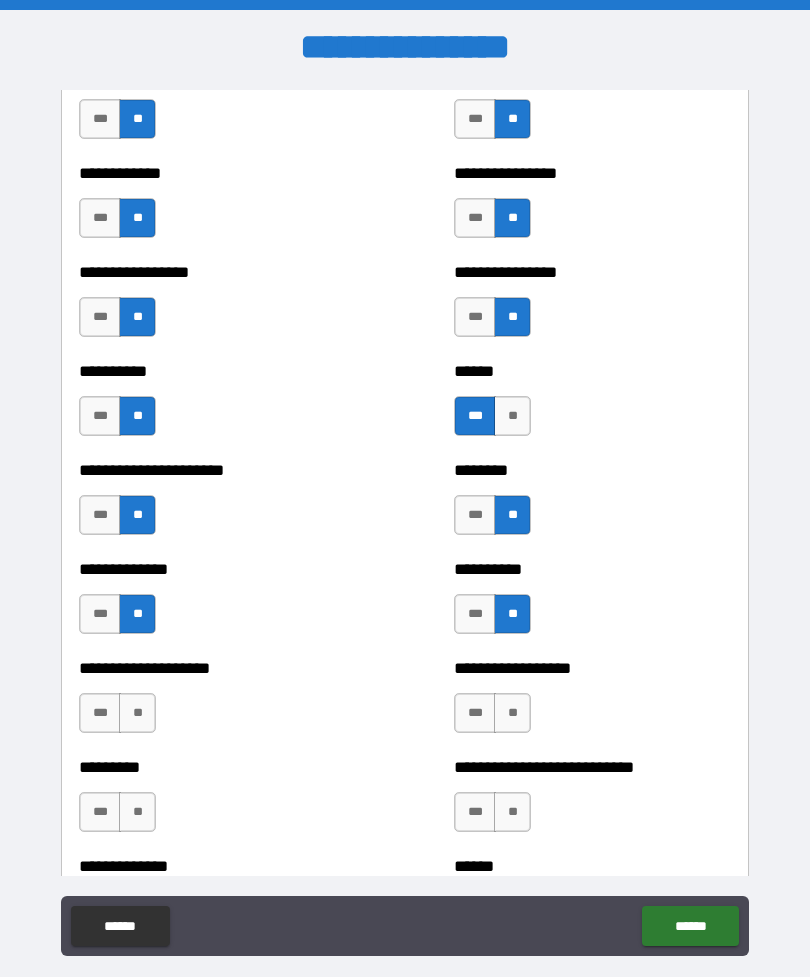 click on "**" at bounding box center [512, 713] 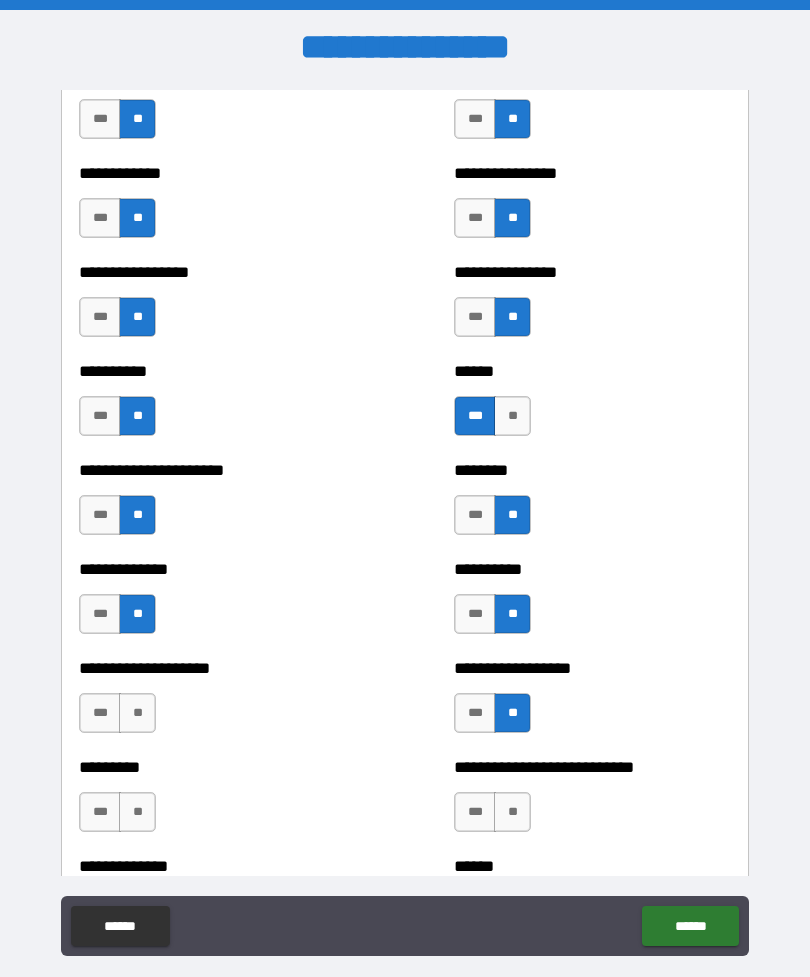 click on "**" at bounding box center [137, 713] 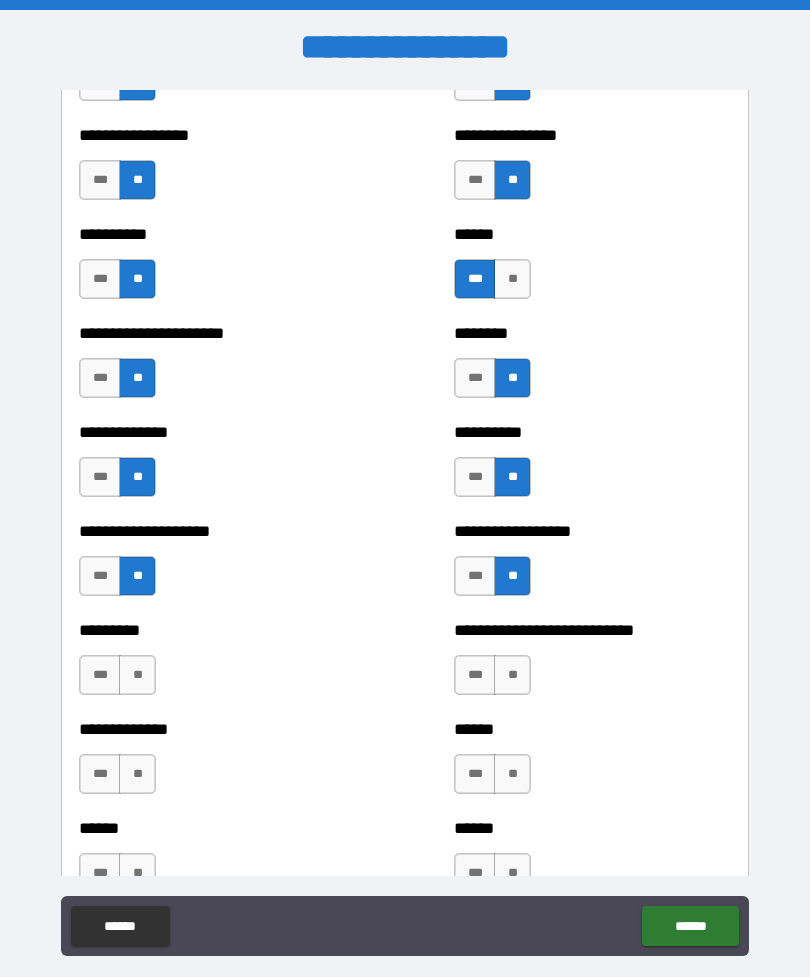 scroll, scrollTop: 3023, scrollLeft: 0, axis: vertical 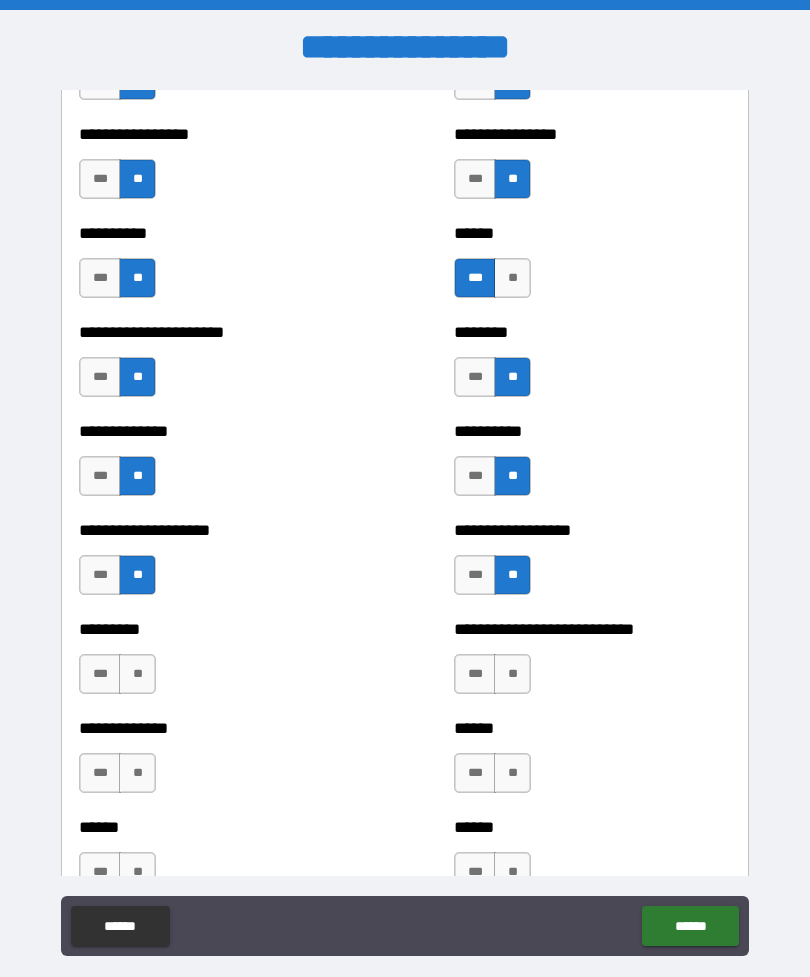 click on "**" at bounding box center [137, 674] 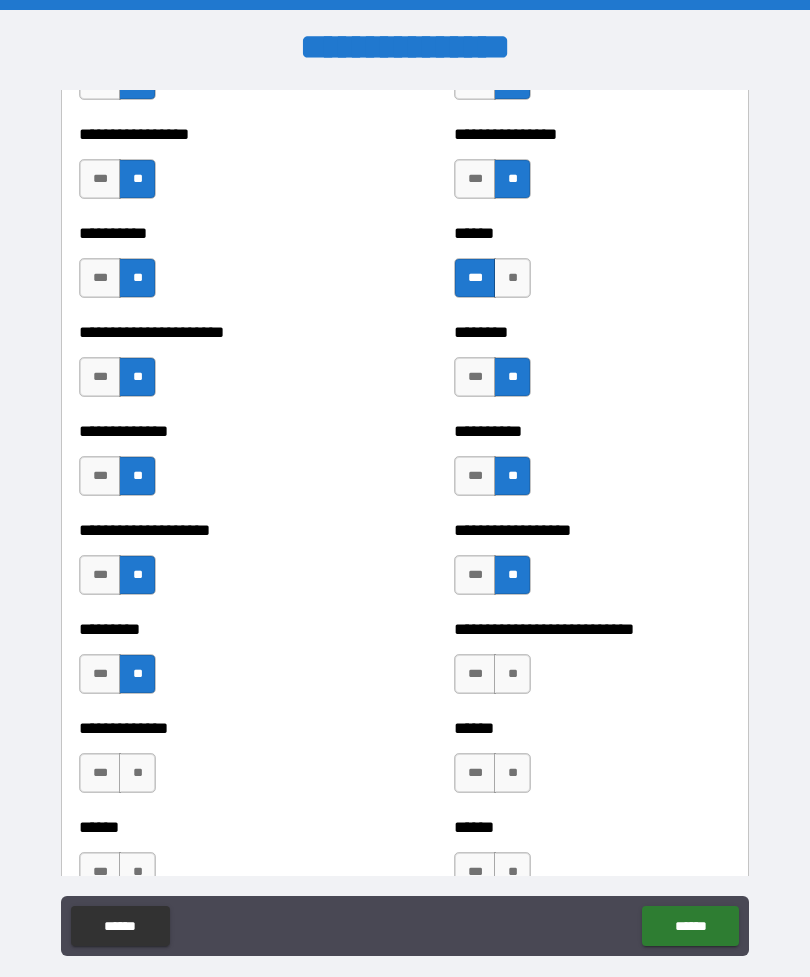 click on "**" at bounding box center [512, 674] 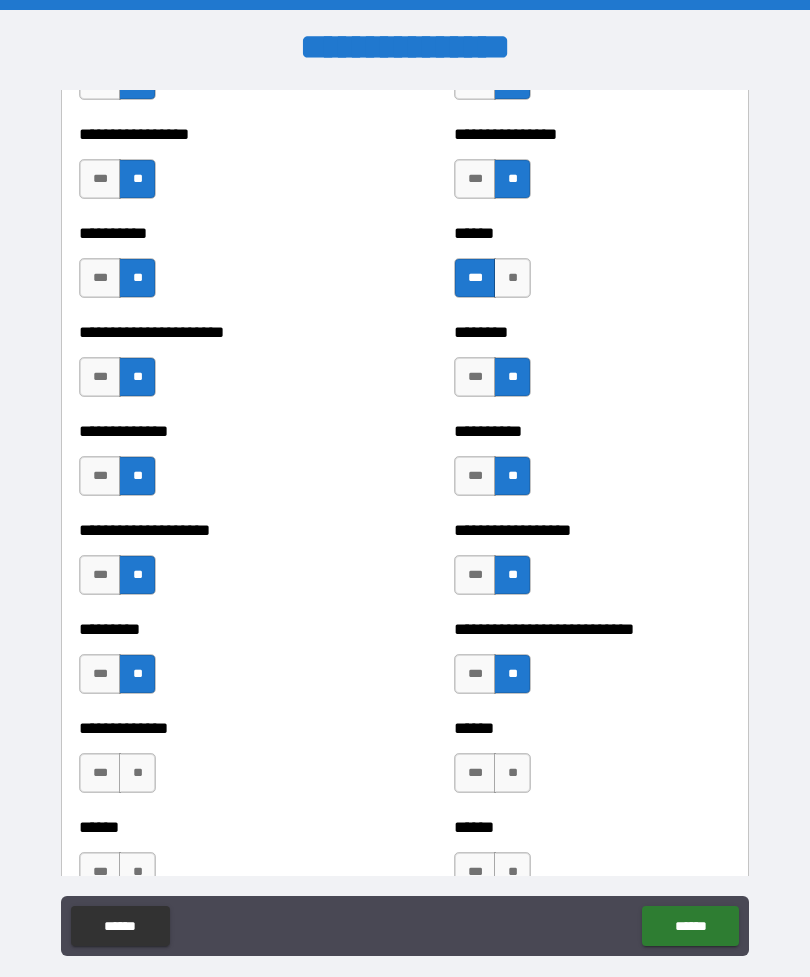 click on "**" at bounding box center (512, 773) 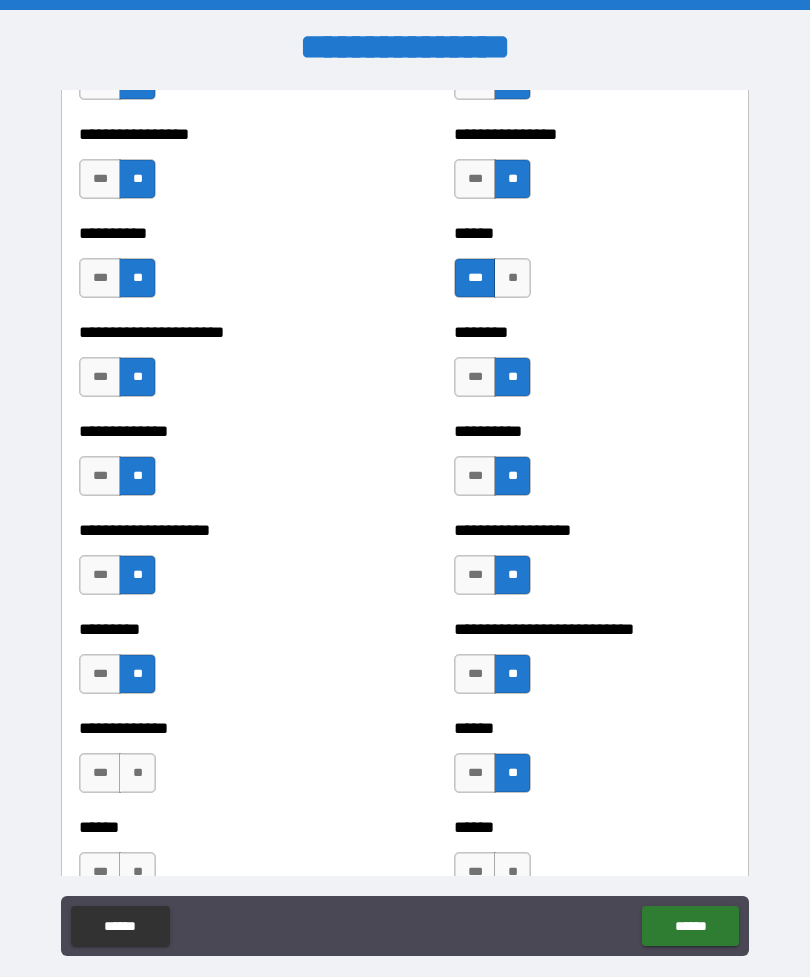 click on "**" at bounding box center [137, 773] 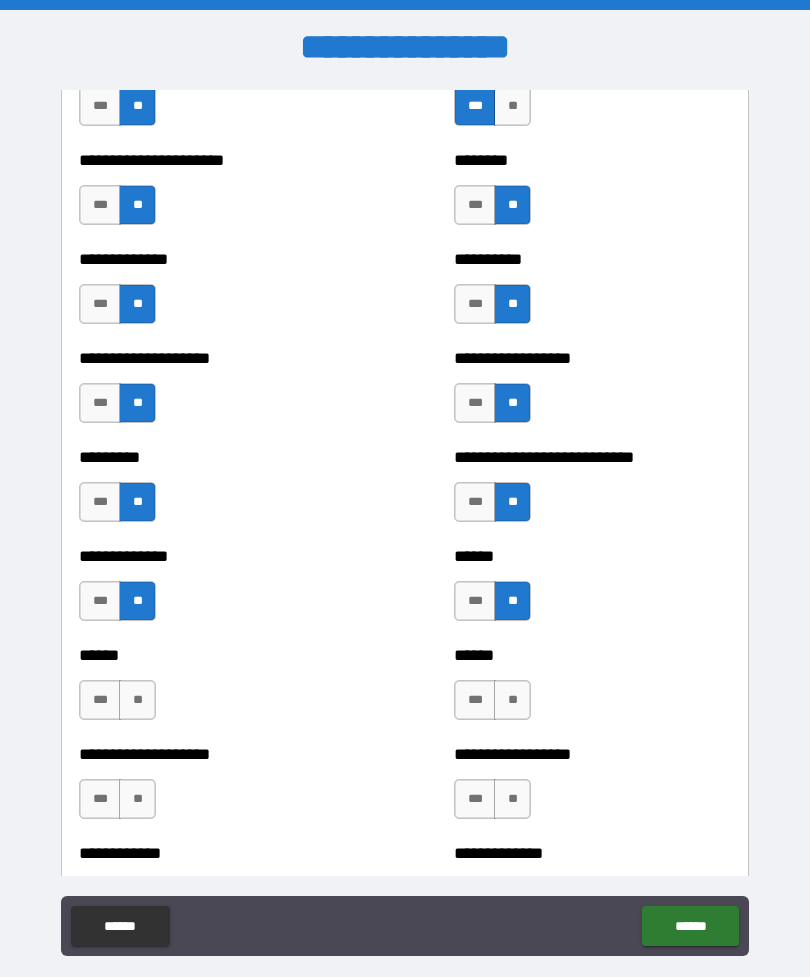 scroll, scrollTop: 3200, scrollLeft: 0, axis: vertical 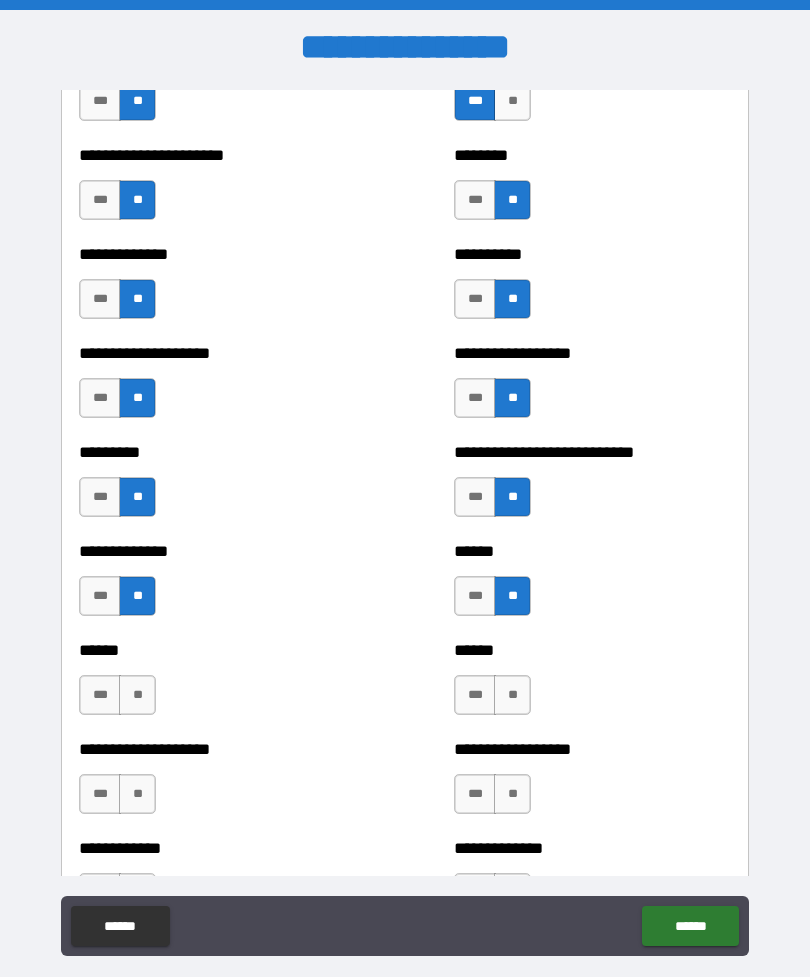 click on "**" at bounding box center [137, 695] 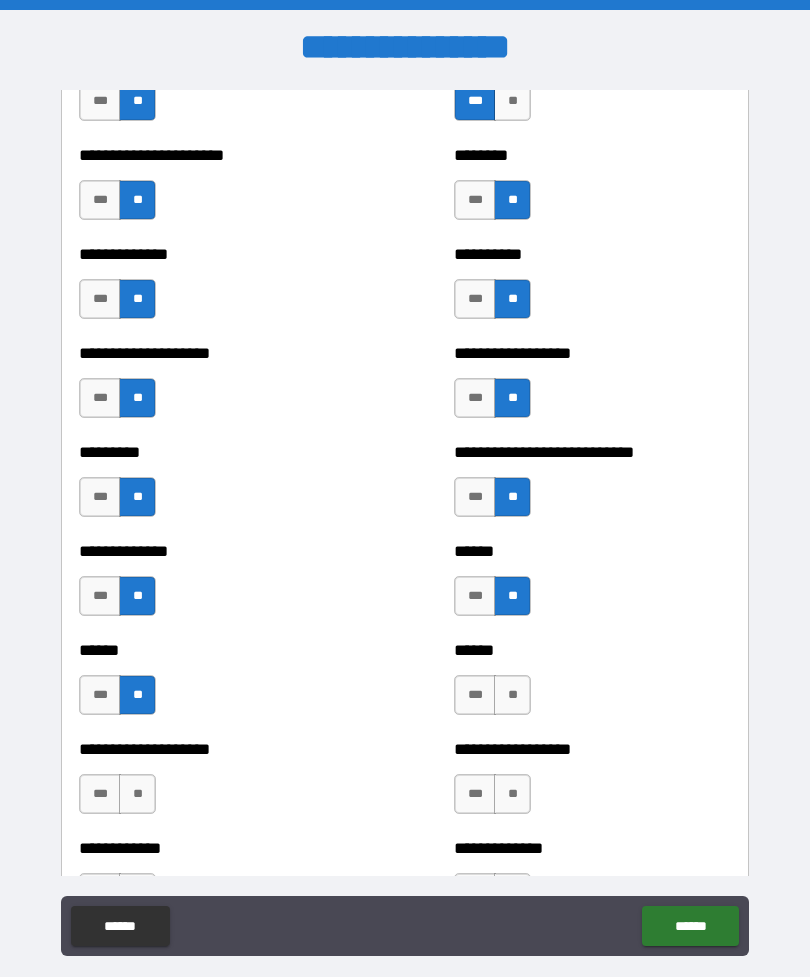 click on "**" at bounding box center (512, 695) 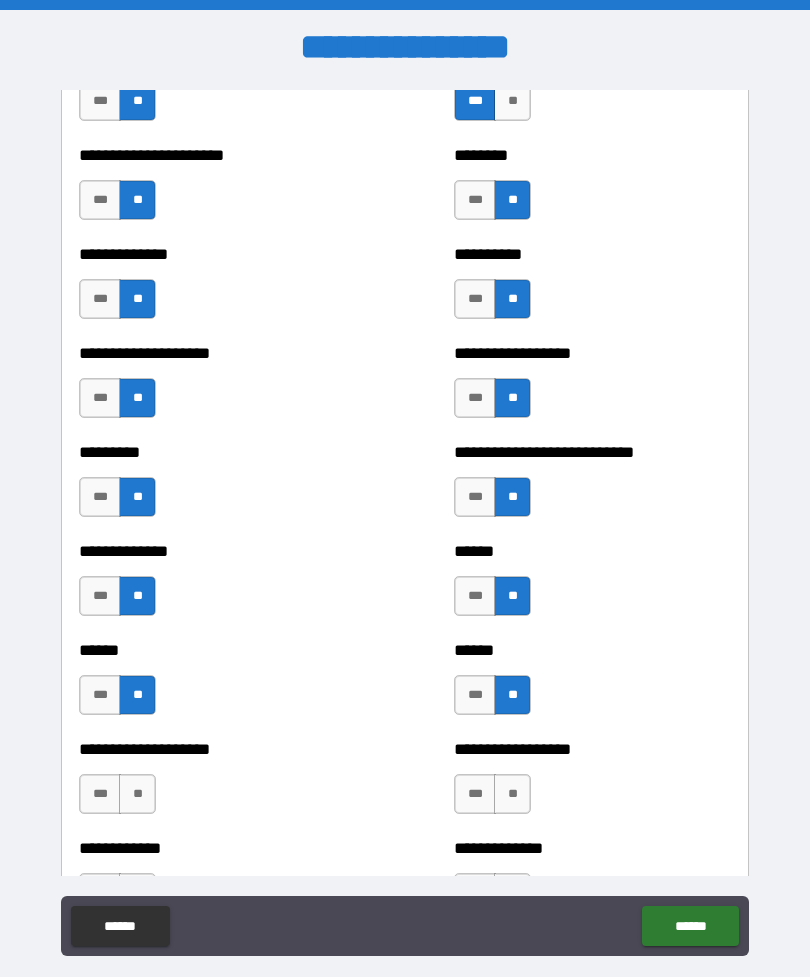click on "**" at bounding box center [512, 794] 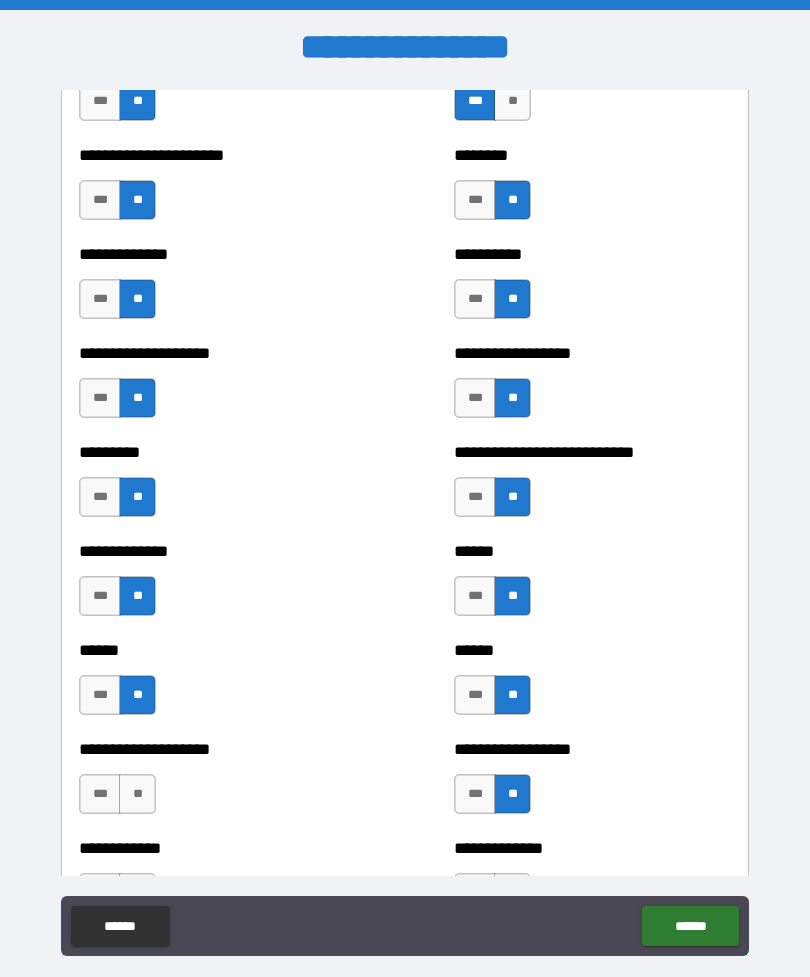 click on "**" at bounding box center [137, 794] 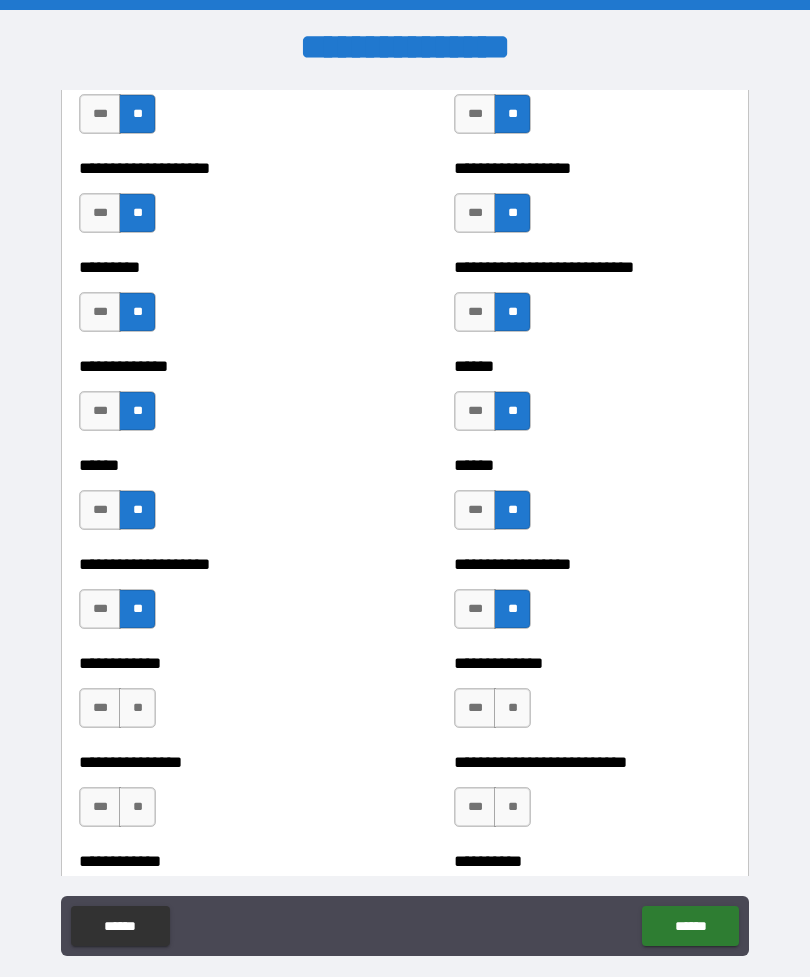 scroll, scrollTop: 3386, scrollLeft: 0, axis: vertical 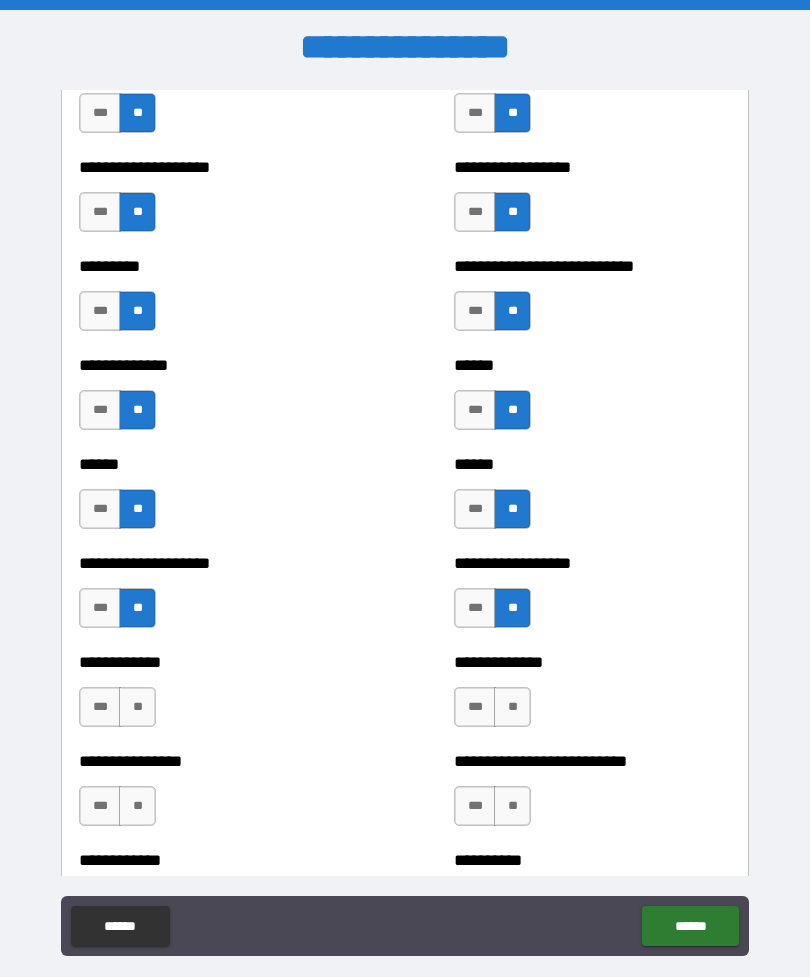 click on "**" at bounding box center [137, 707] 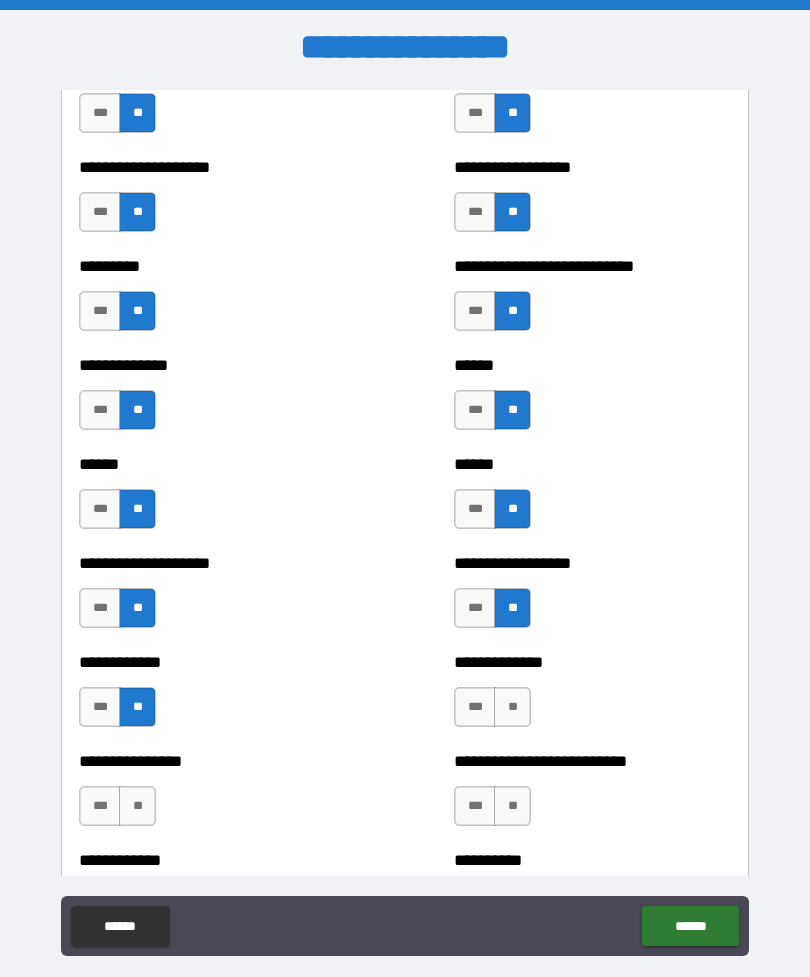 click on "**" at bounding box center [512, 707] 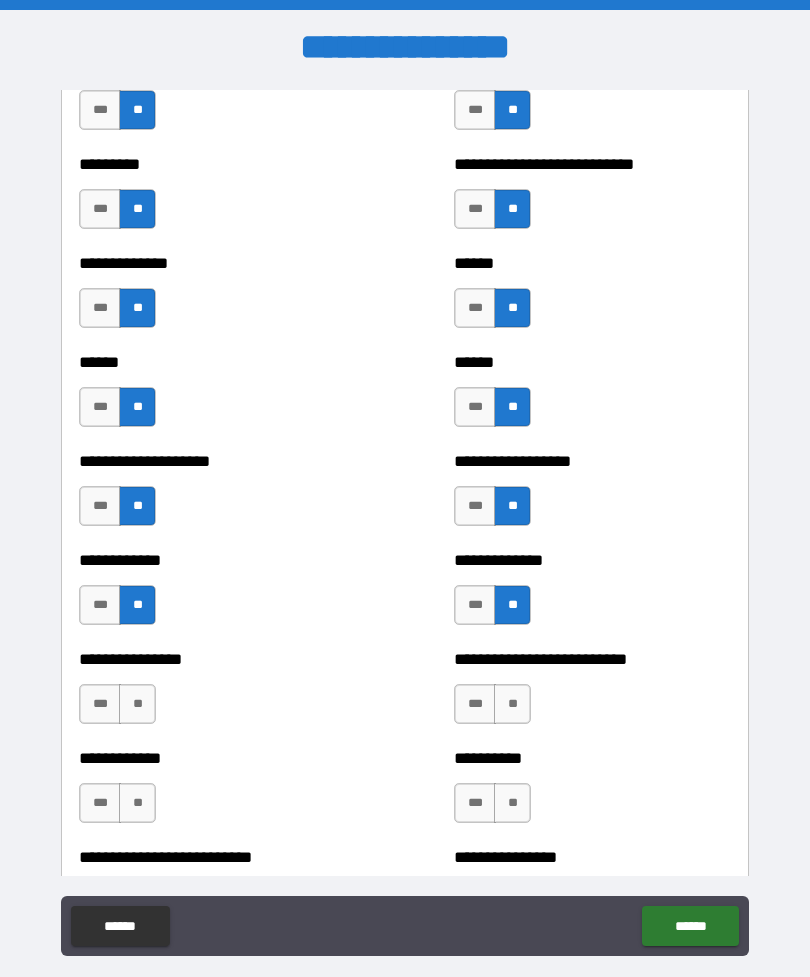 scroll, scrollTop: 3493, scrollLeft: 0, axis: vertical 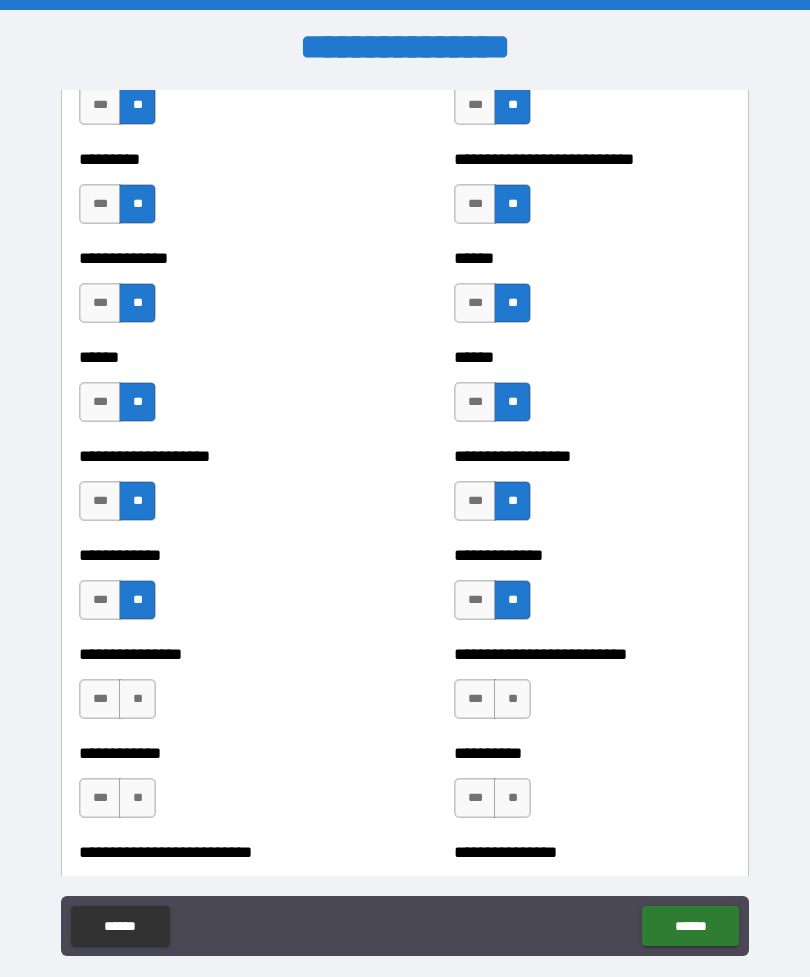 click on "**" at bounding box center (137, 699) 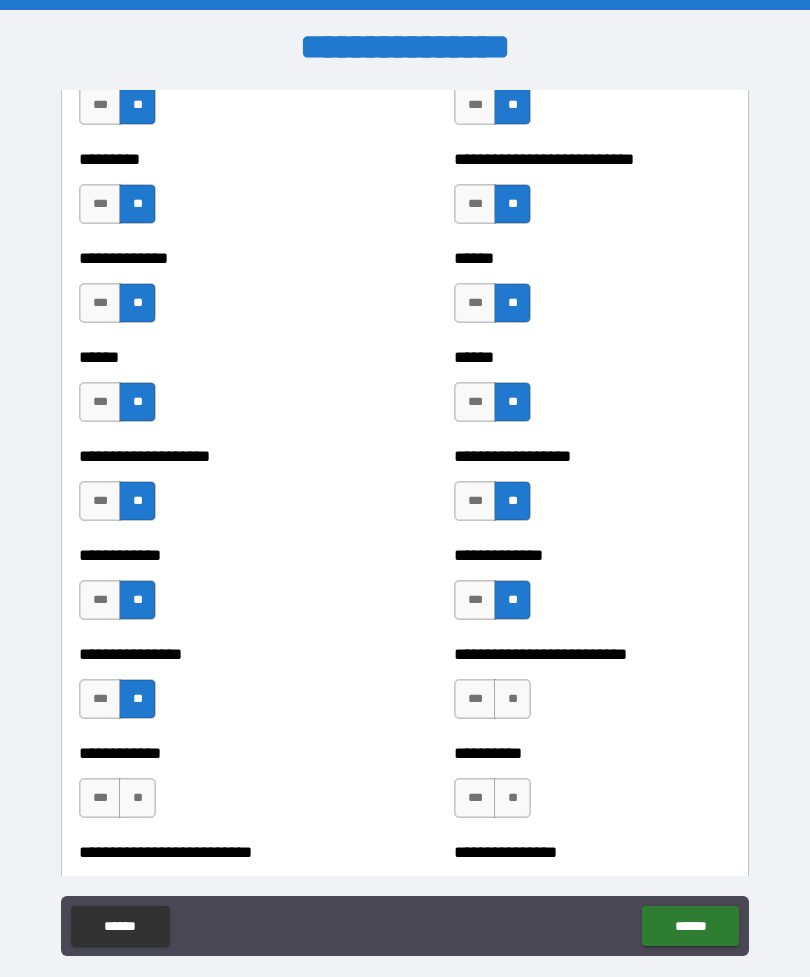 click on "**" at bounding box center (512, 699) 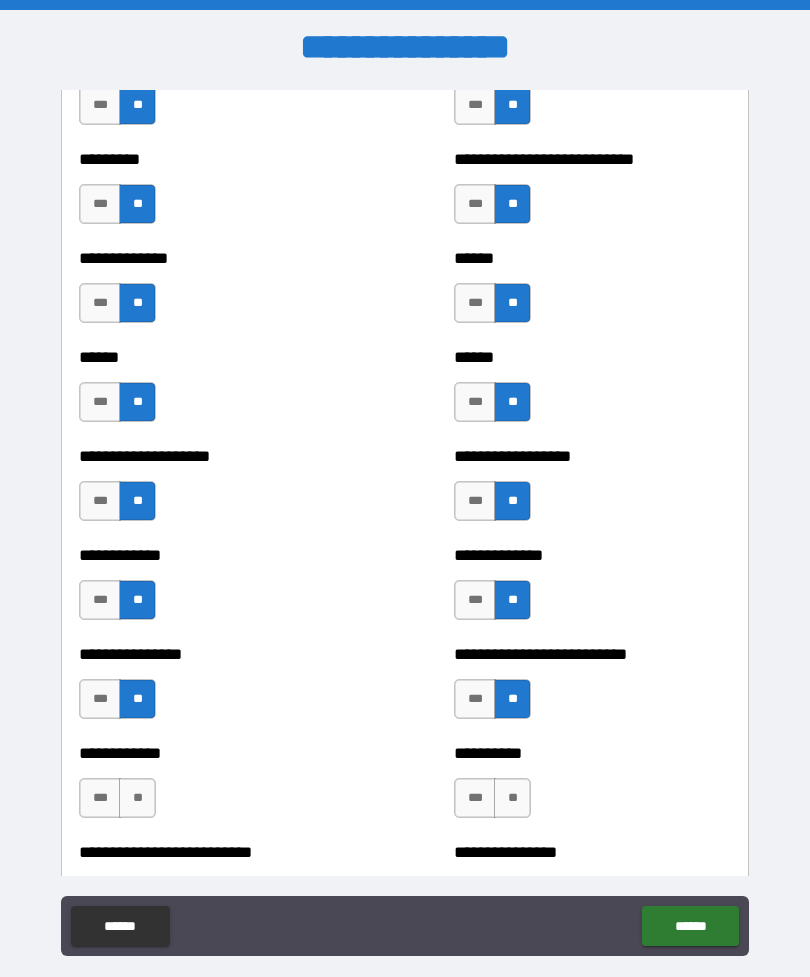 scroll, scrollTop: 3584, scrollLeft: 0, axis: vertical 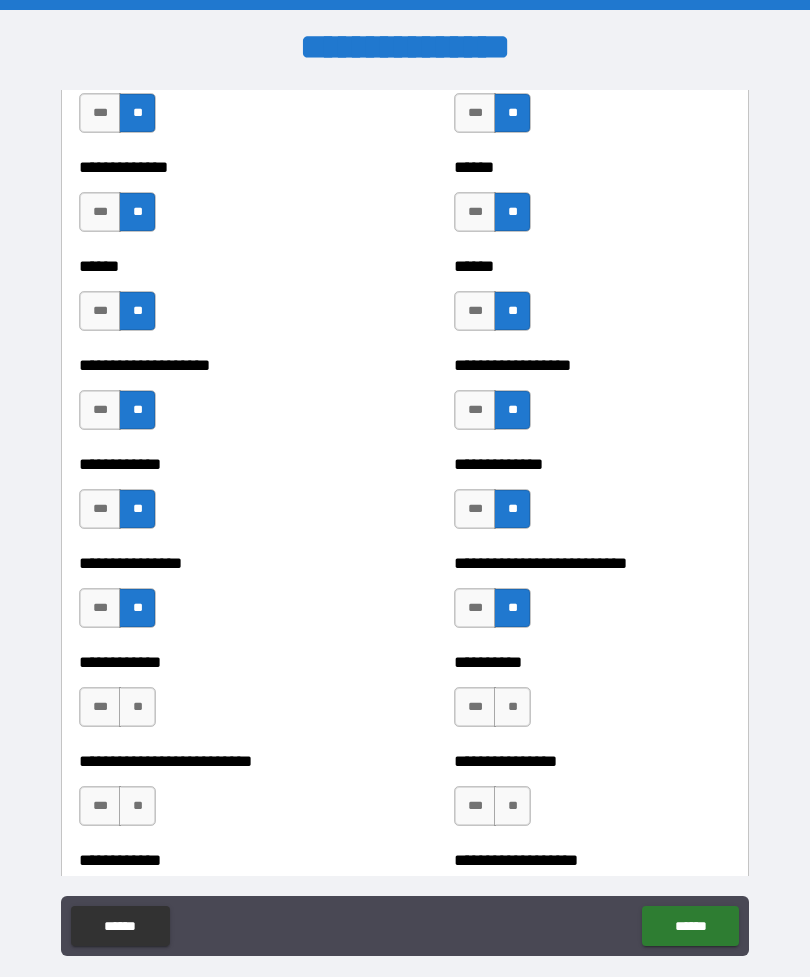 click on "**" at bounding box center [137, 707] 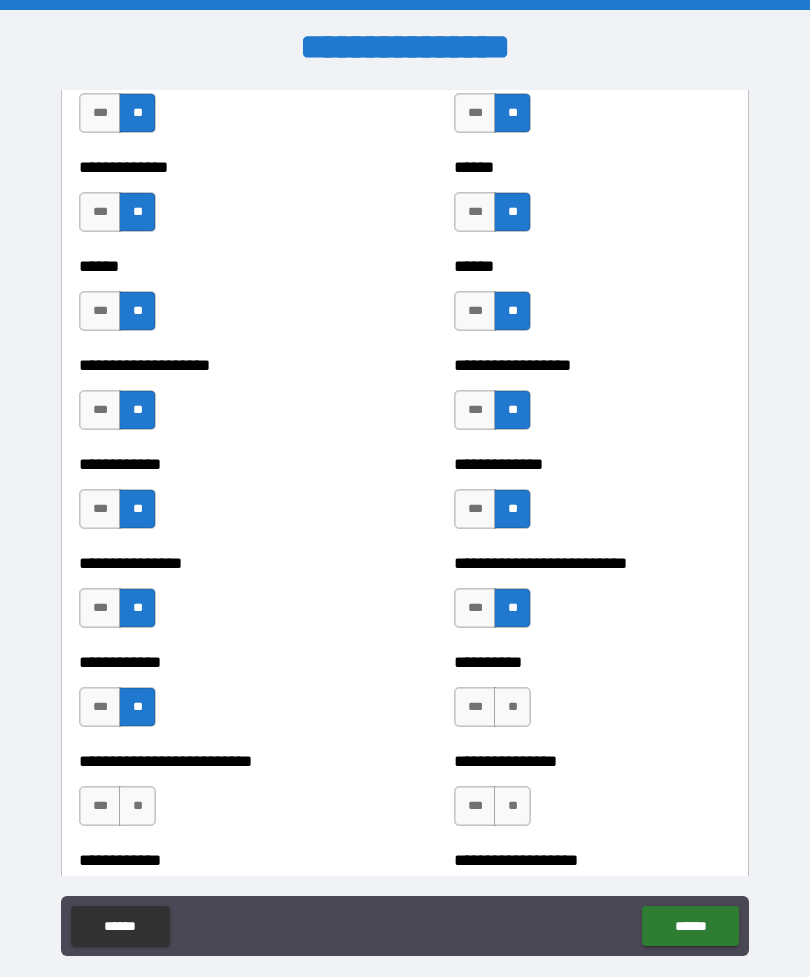 click on "**" at bounding box center (512, 707) 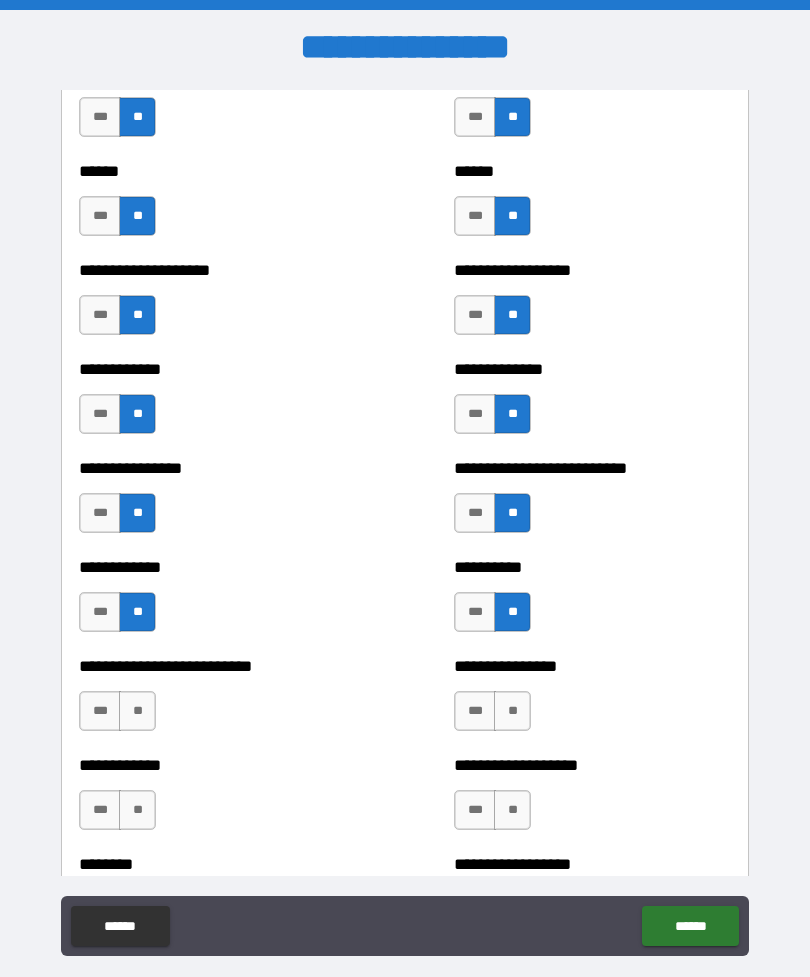 scroll, scrollTop: 3680, scrollLeft: 0, axis: vertical 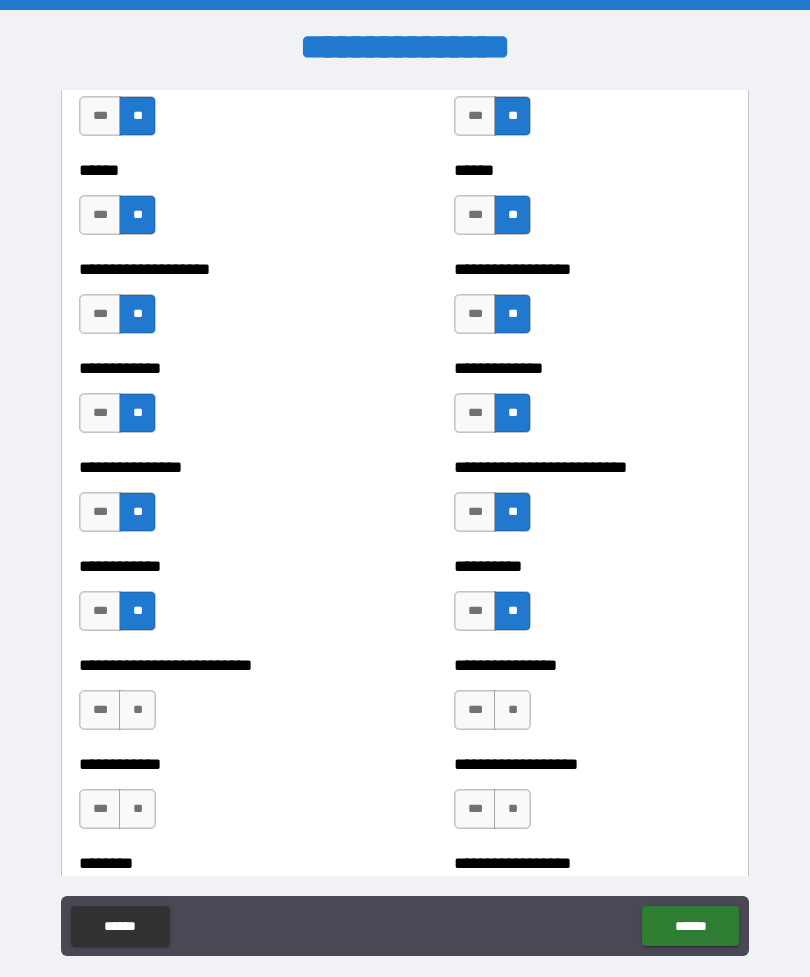 click on "**" at bounding box center [137, 710] 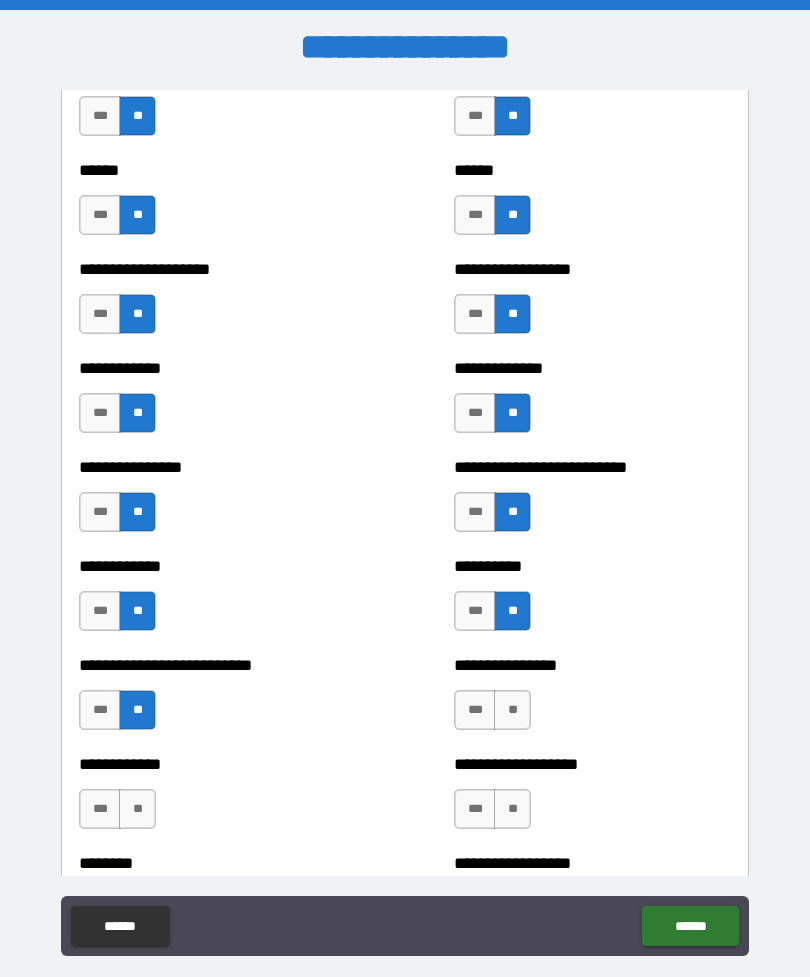 click on "**" at bounding box center (512, 710) 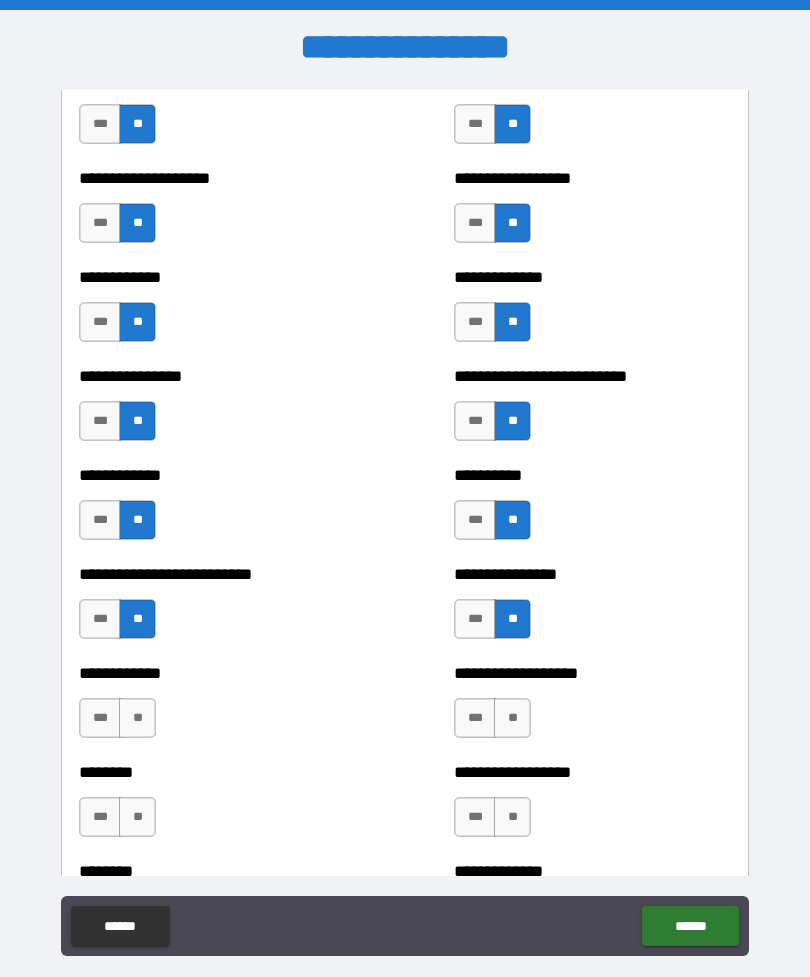 scroll, scrollTop: 3779, scrollLeft: 0, axis: vertical 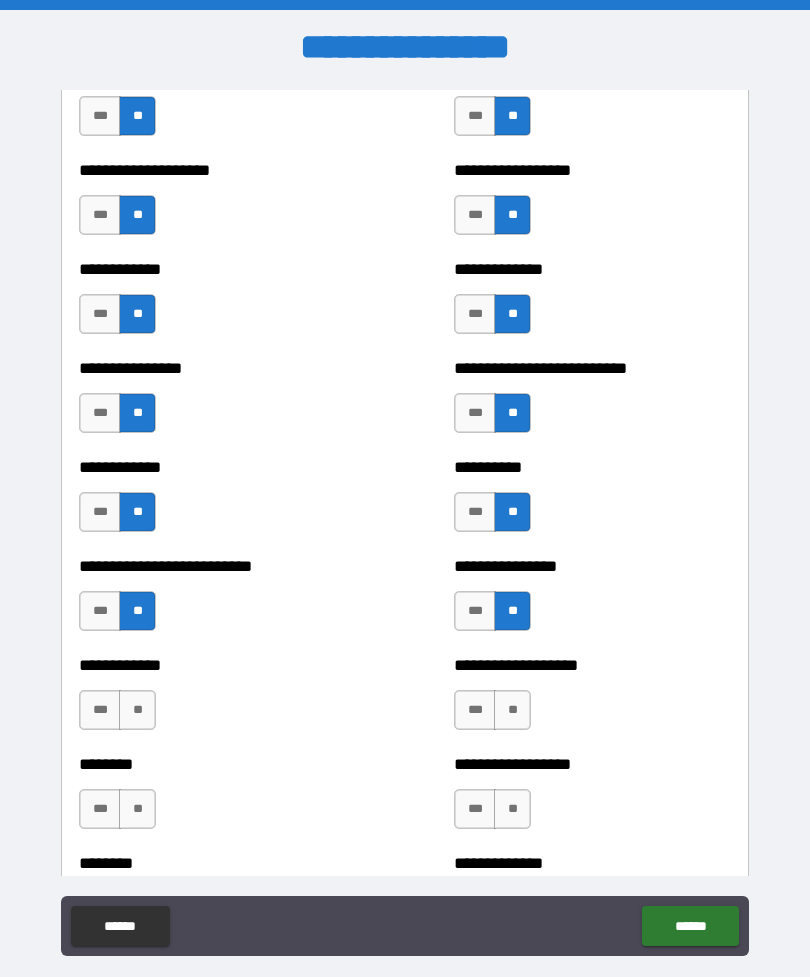 click on "**" at bounding box center (137, 710) 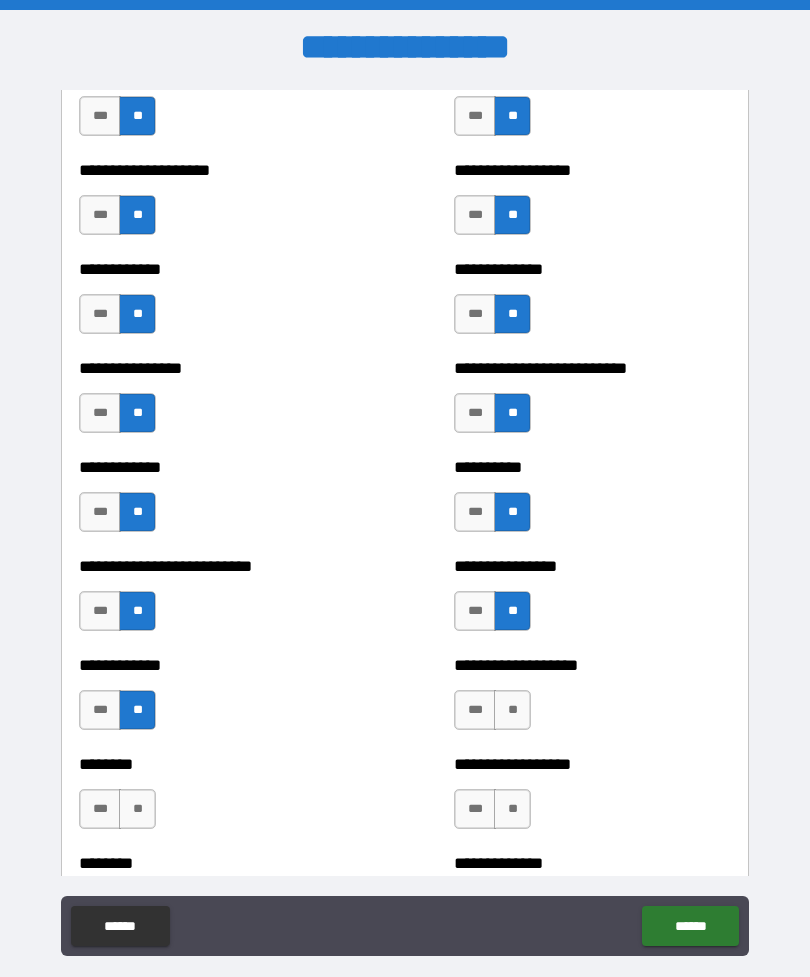 click on "**" at bounding box center [512, 710] 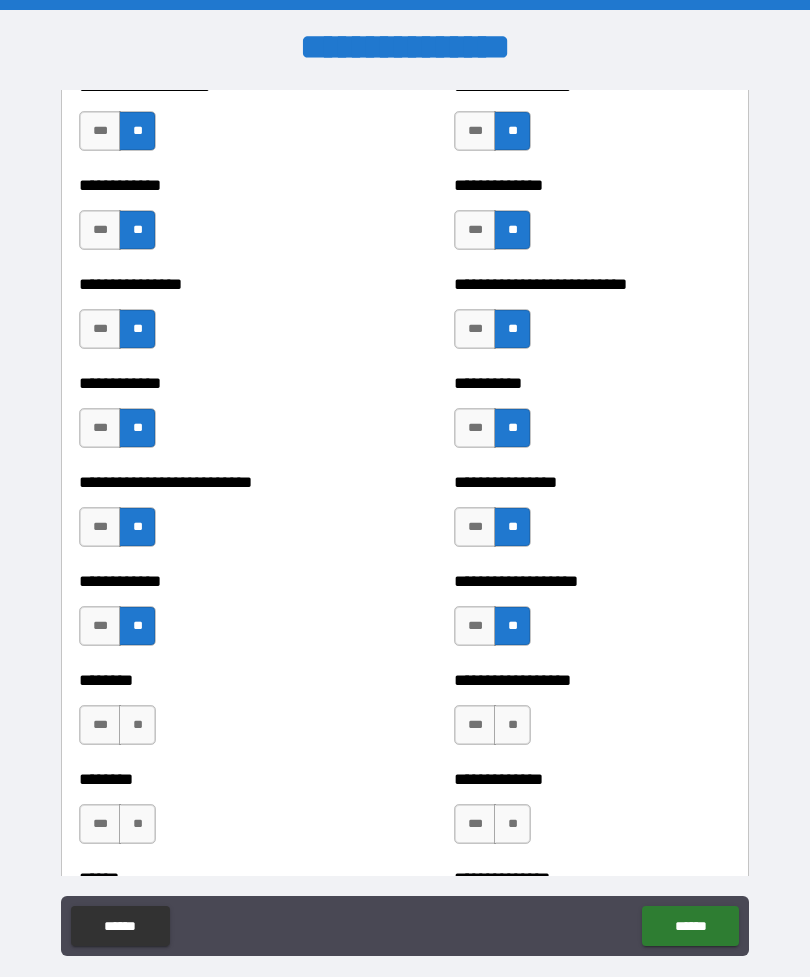 scroll, scrollTop: 3892, scrollLeft: 0, axis: vertical 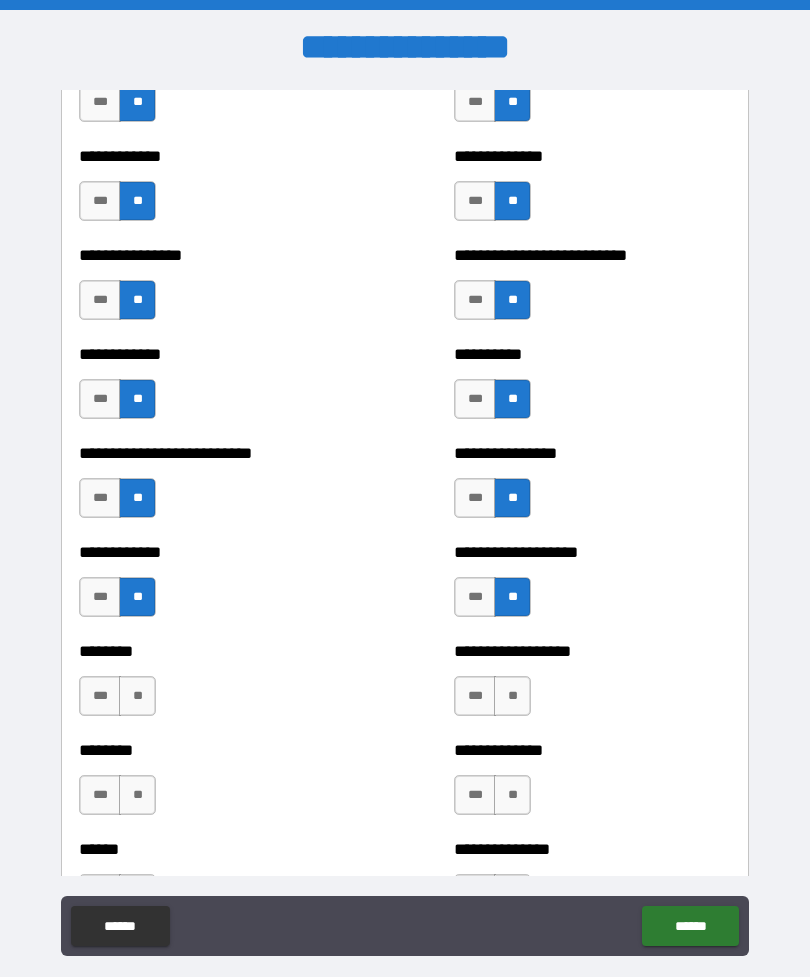 click on "**" at bounding box center (137, 696) 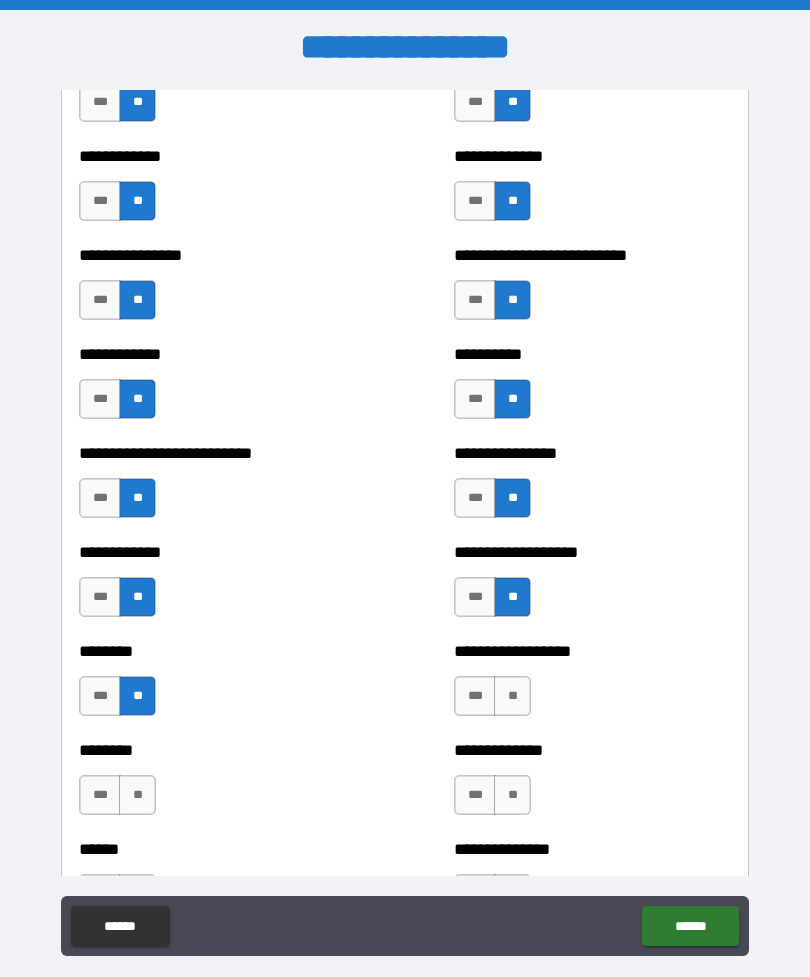 click on "**" at bounding box center [512, 696] 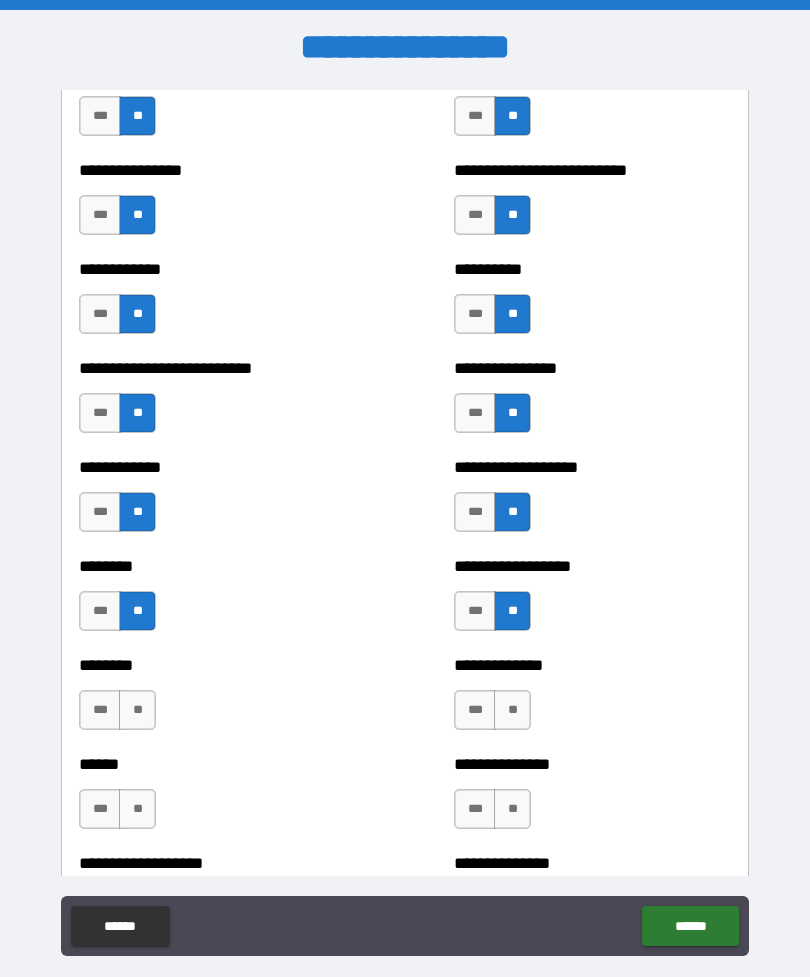 scroll, scrollTop: 3990, scrollLeft: 0, axis: vertical 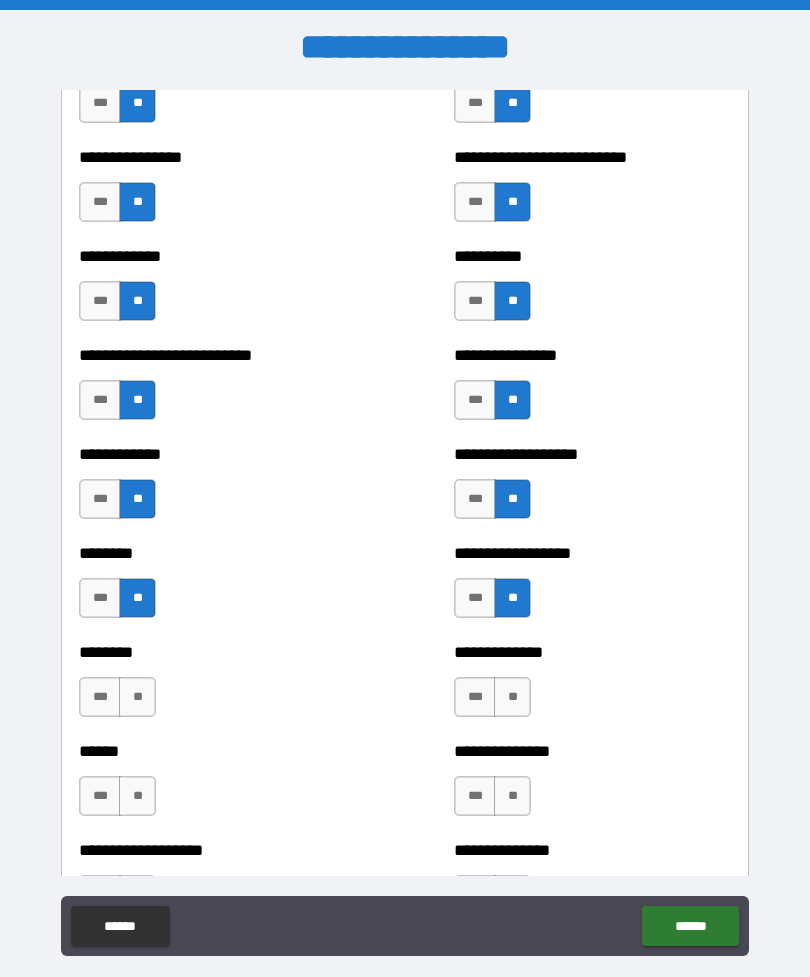 click on "**" at bounding box center [137, 697] 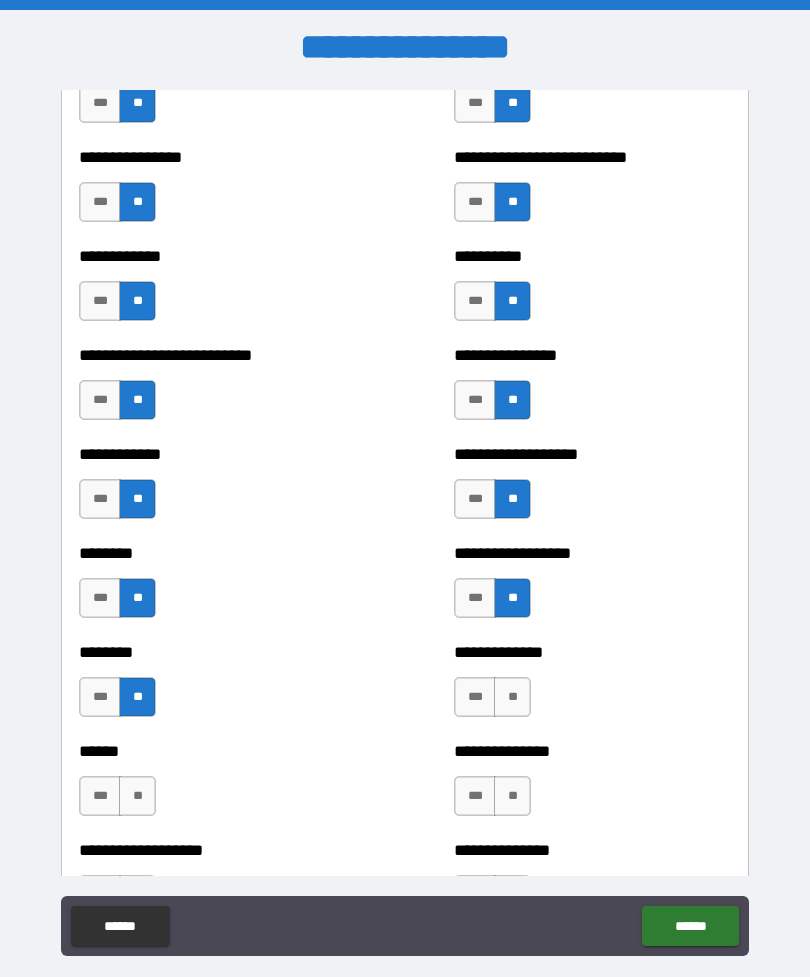 click on "**" at bounding box center (512, 697) 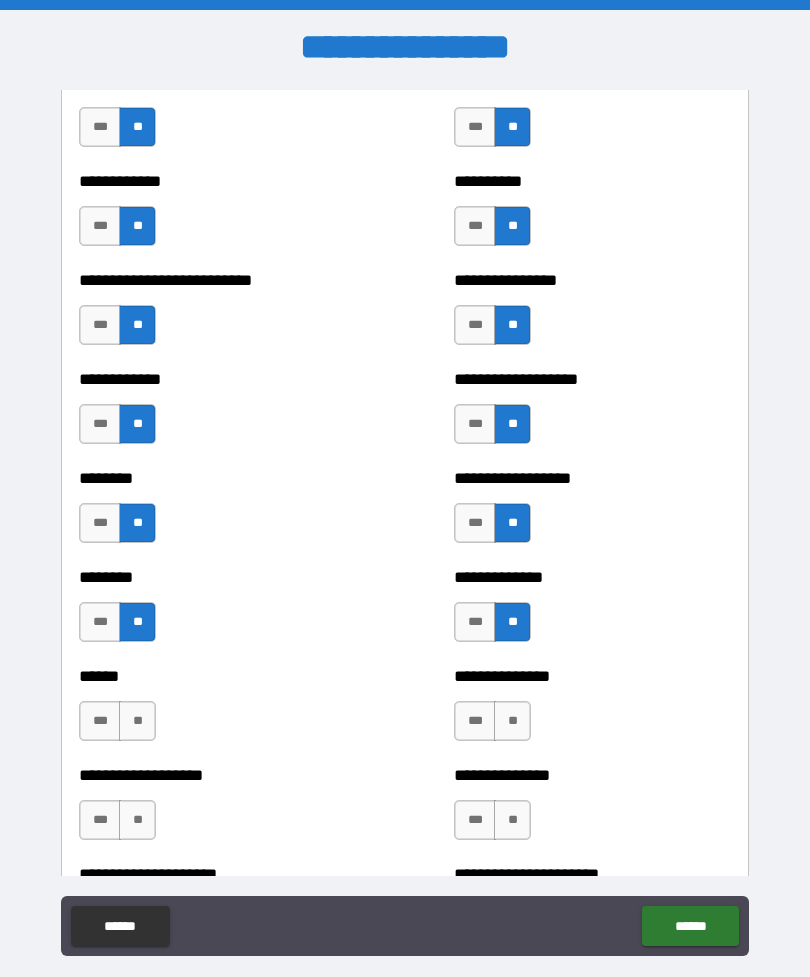 scroll, scrollTop: 4071, scrollLeft: 0, axis: vertical 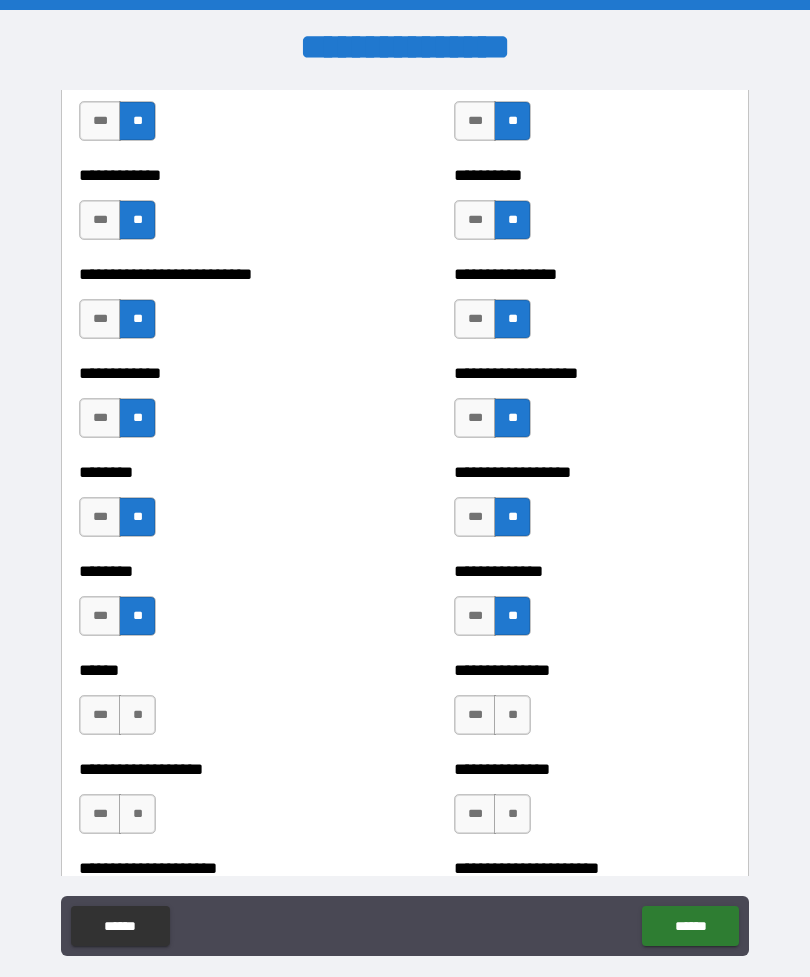 click on "**" at bounding box center [137, 715] 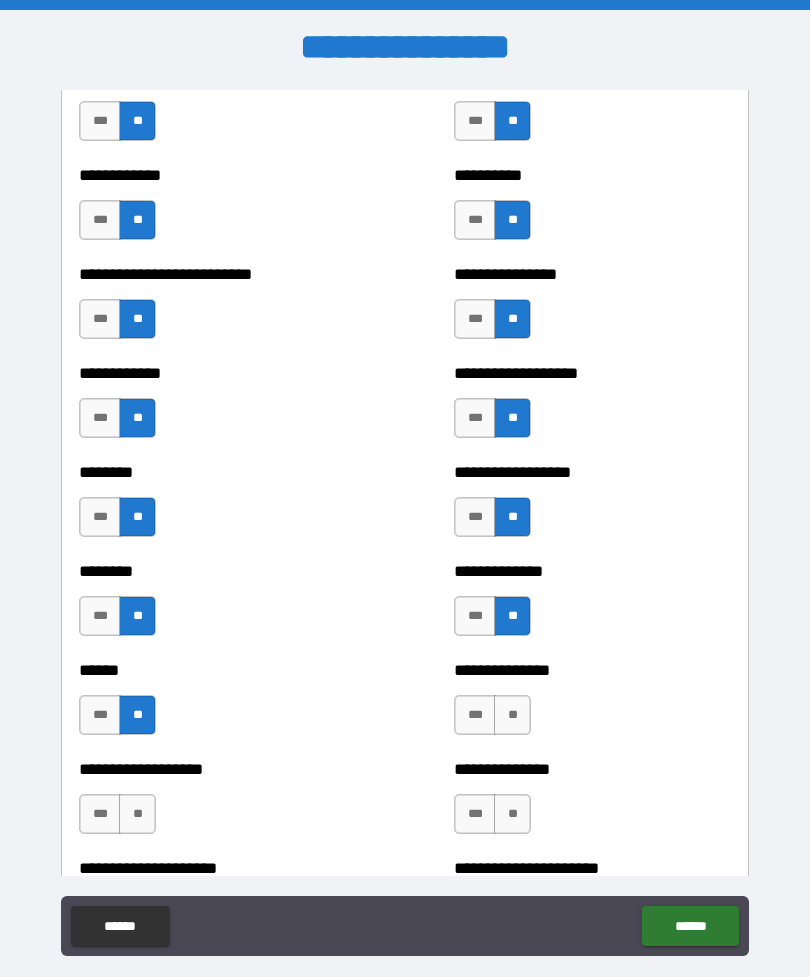 click on "**" at bounding box center (512, 715) 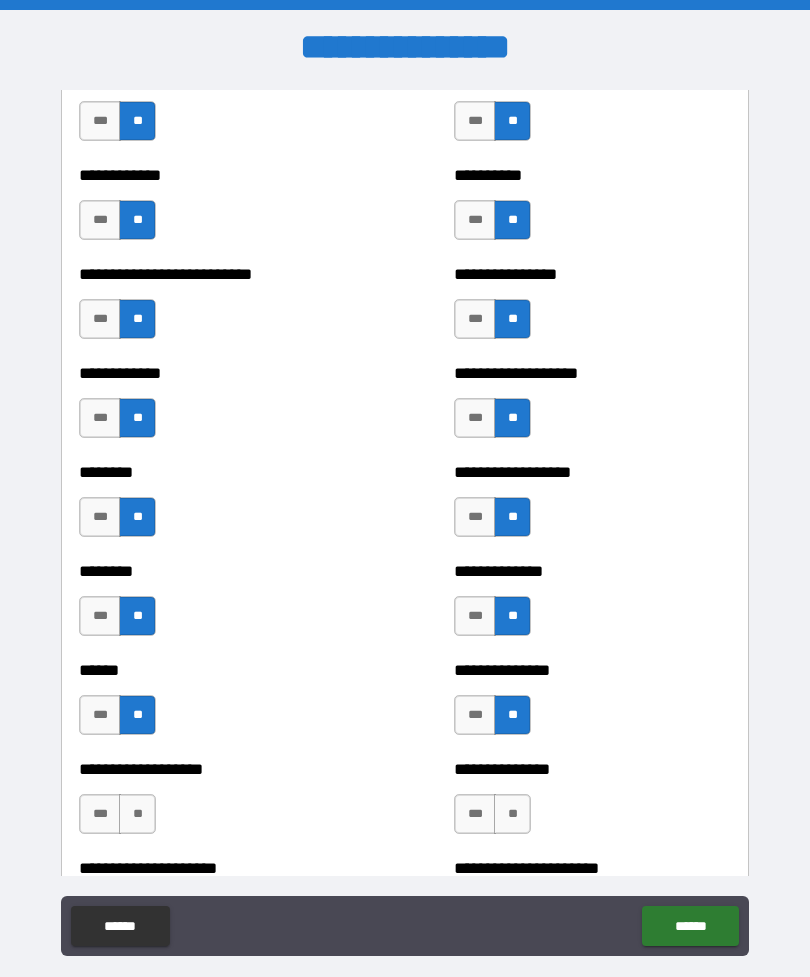 click on "**" at bounding box center (137, 814) 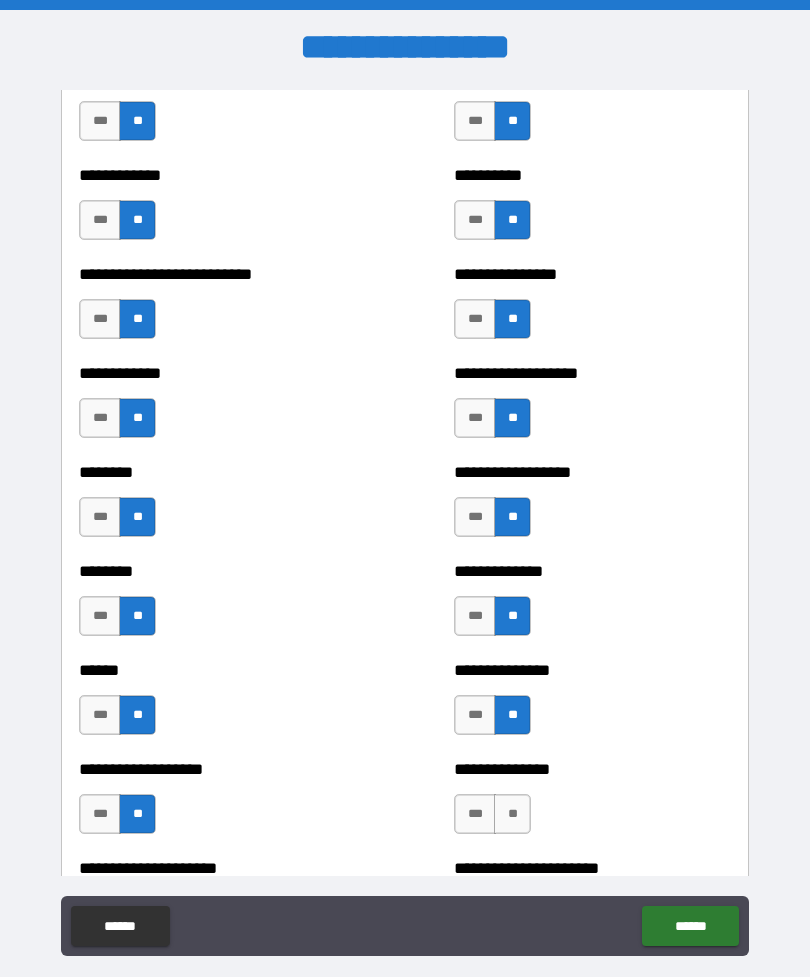 click on "**" at bounding box center [512, 814] 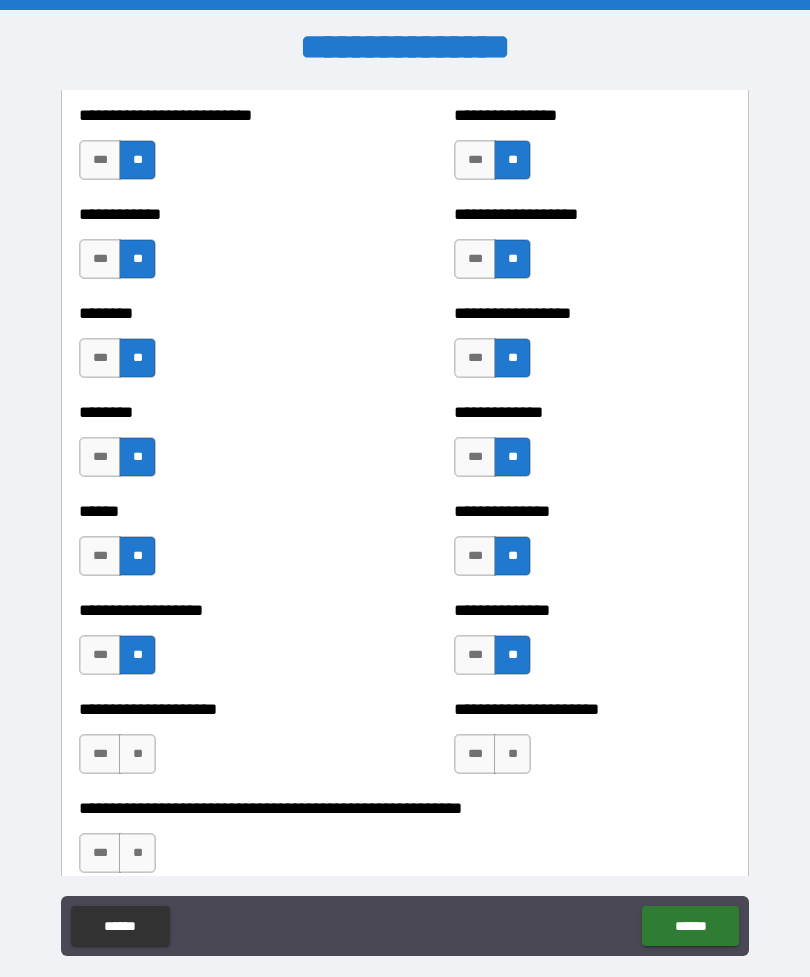 scroll, scrollTop: 4234, scrollLeft: 0, axis: vertical 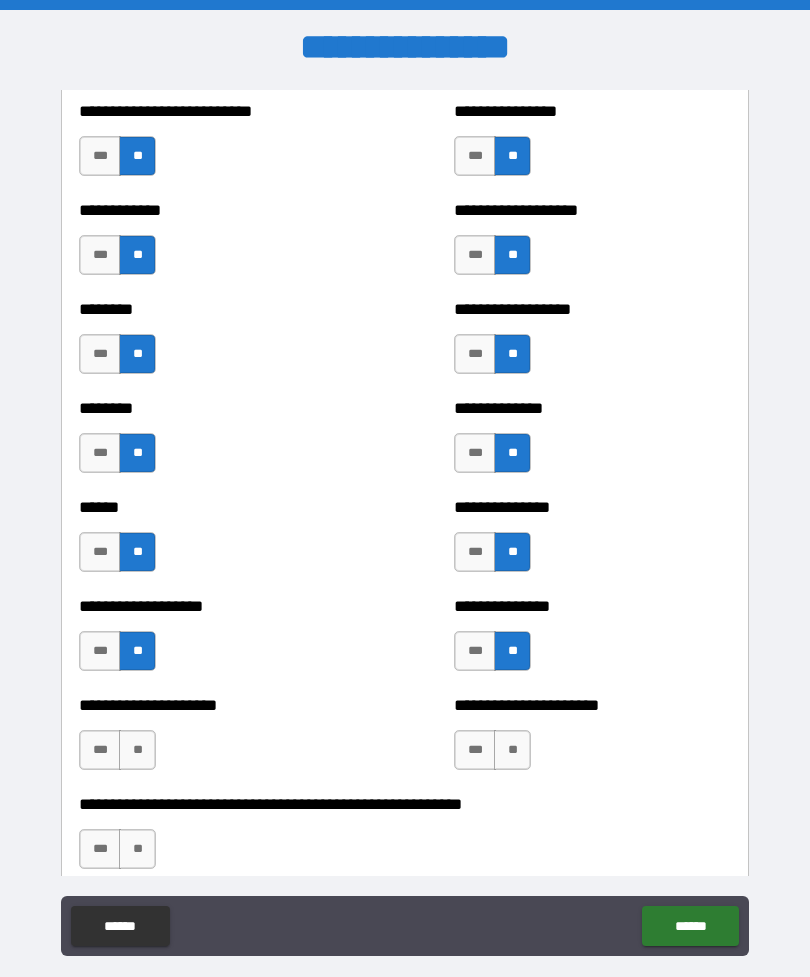 click on "**" at bounding box center (137, 750) 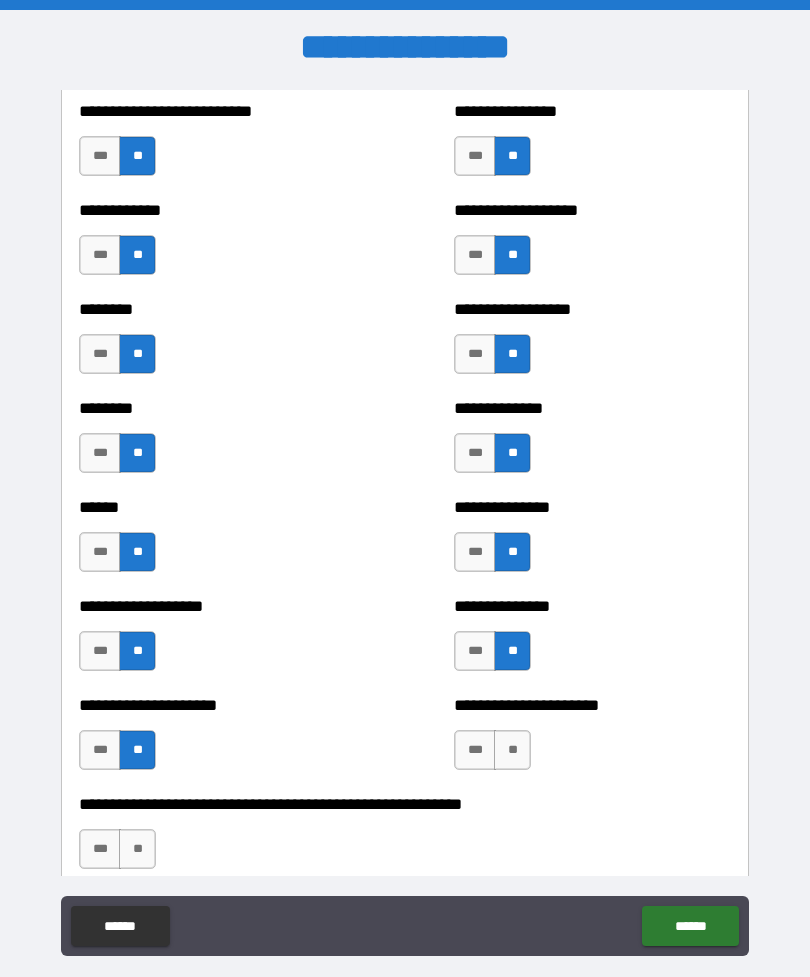 click on "**" at bounding box center (512, 750) 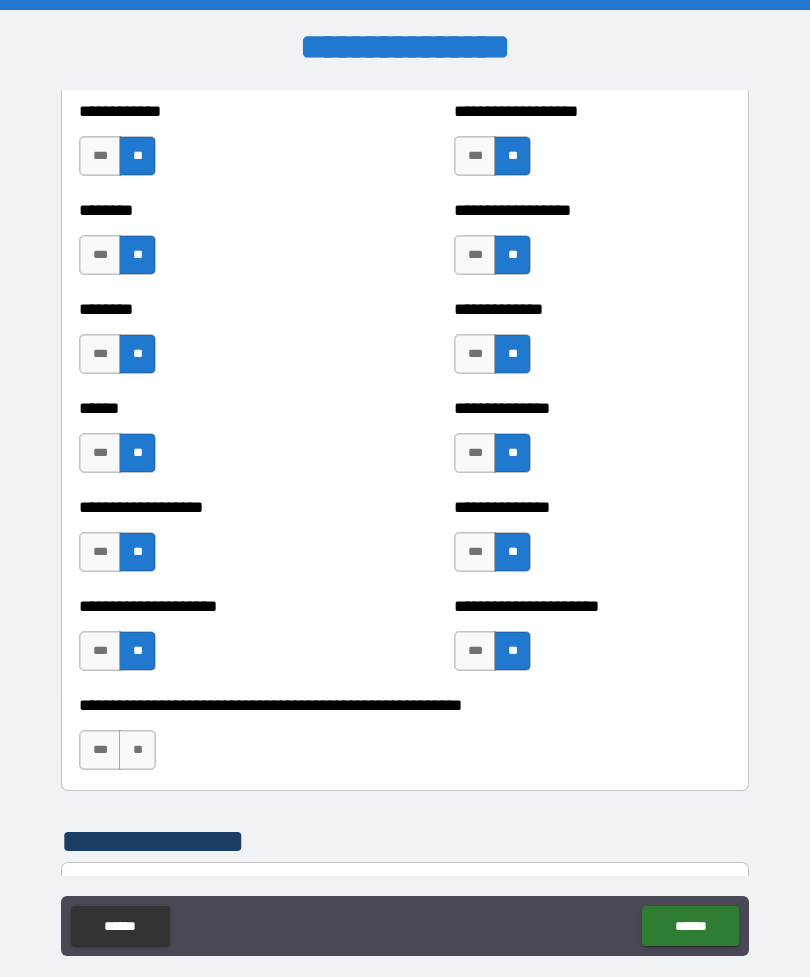 scroll, scrollTop: 4335, scrollLeft: 0, axis: vertical 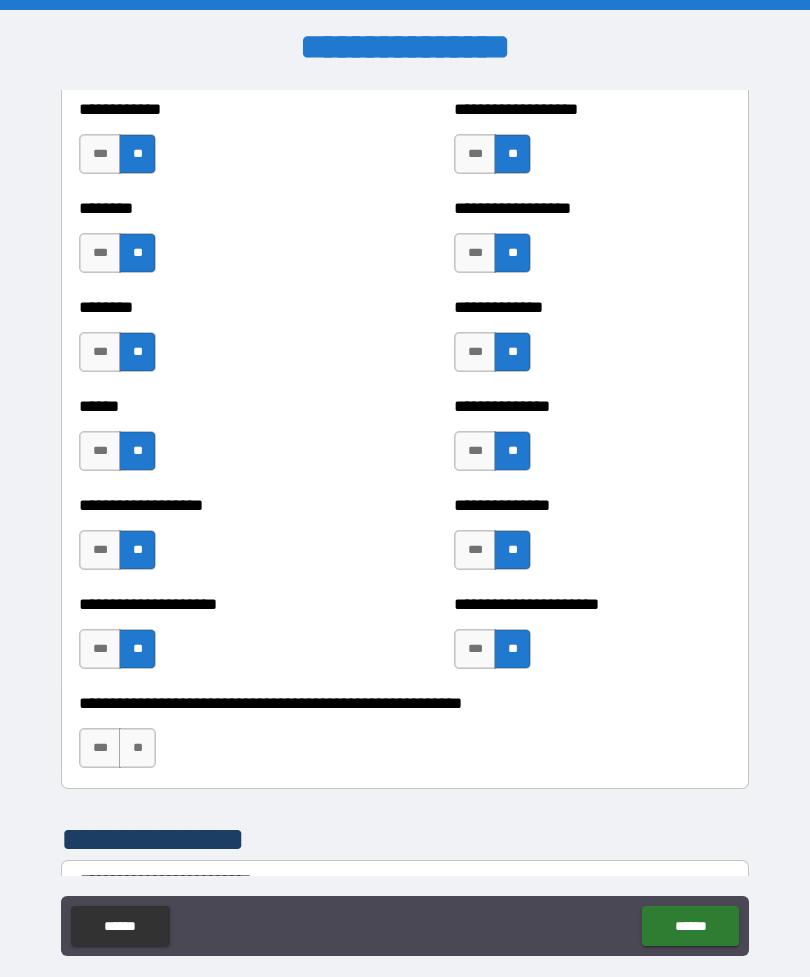 click on "**" at bounding box center (137, 748) 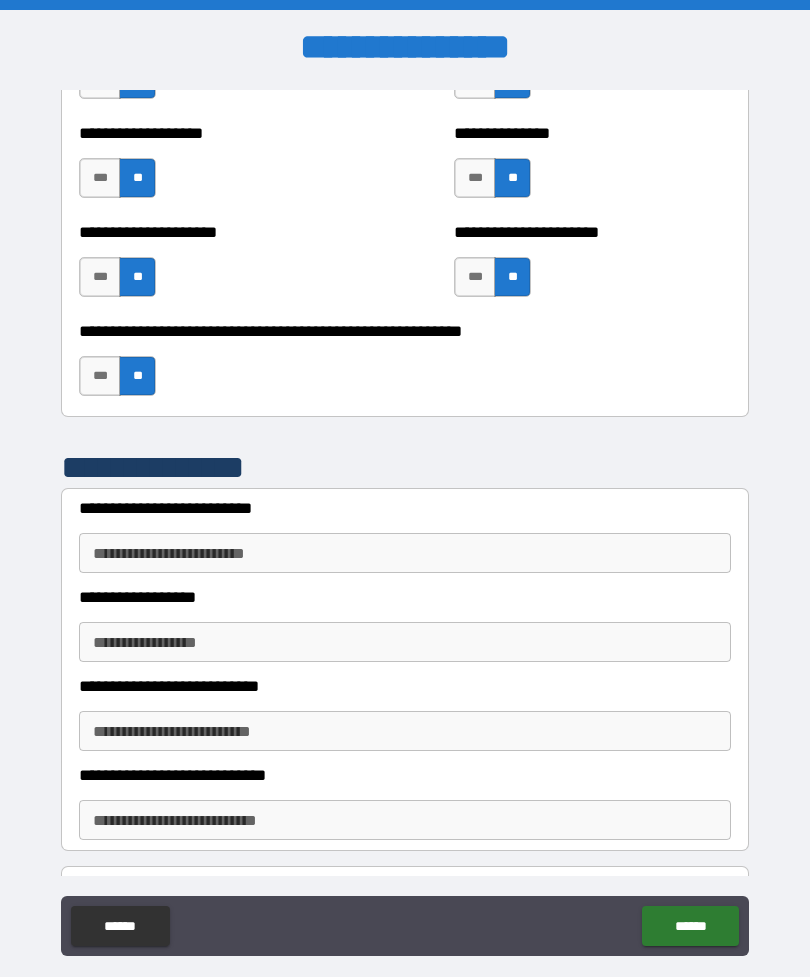 scroll, scrollTop: 4724, scrollLeft: 0, axis: vertical 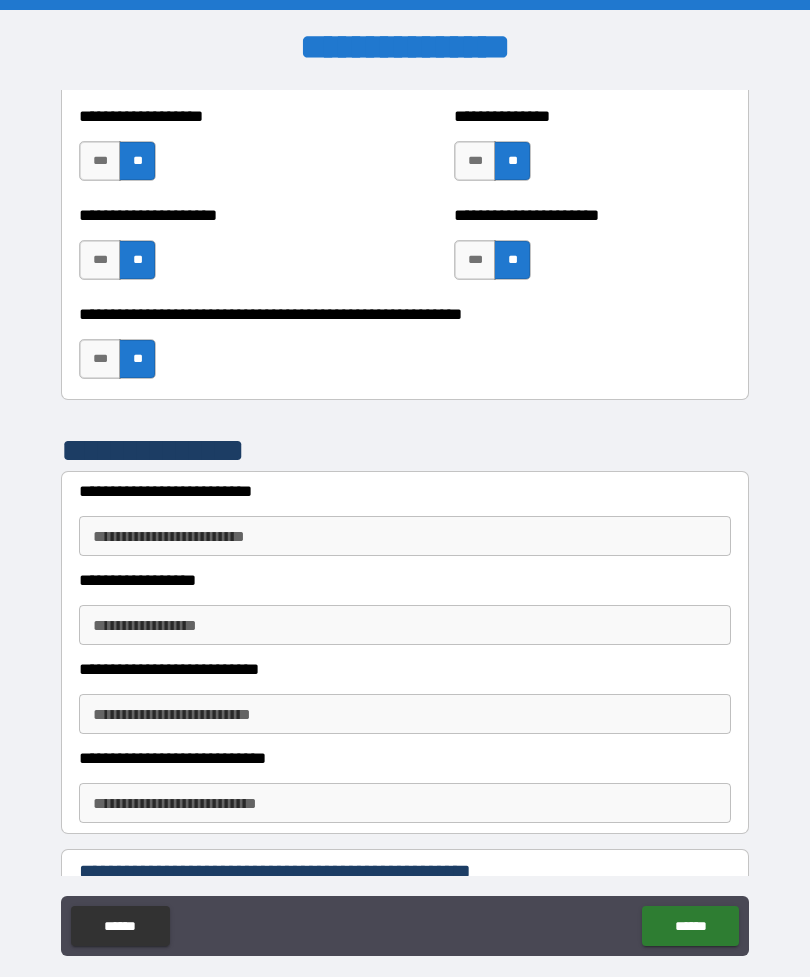 click on "**********" at bounding box center [405, 536] 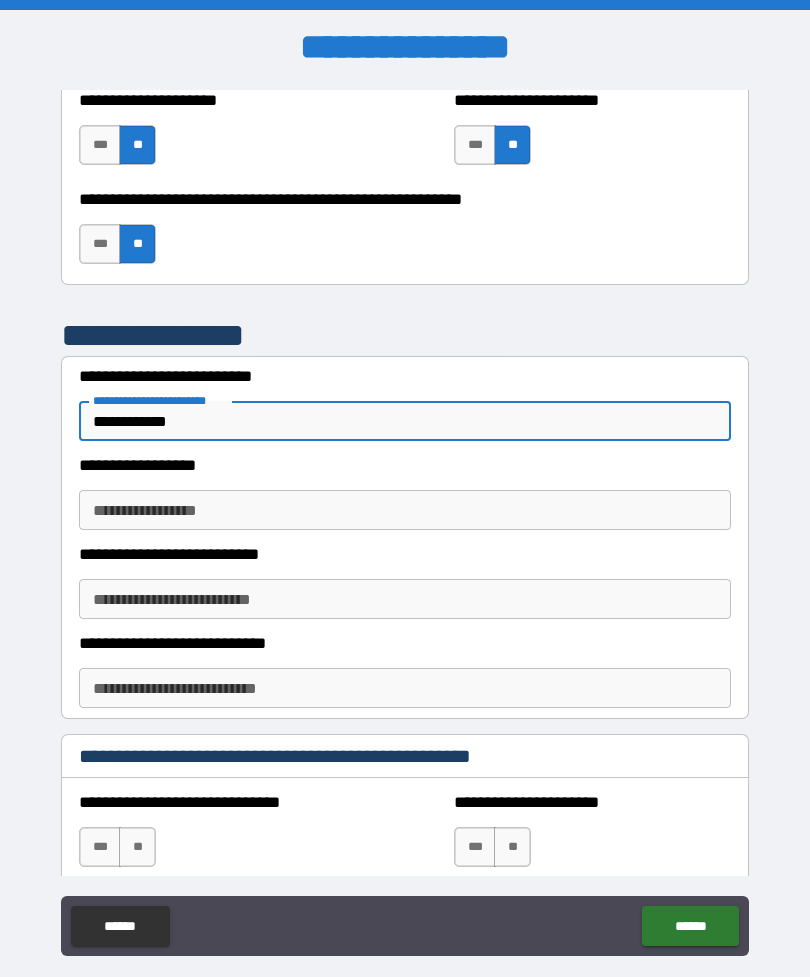 scroll, scrollTop: 4846, scrollLeft: 0, axis: vertical 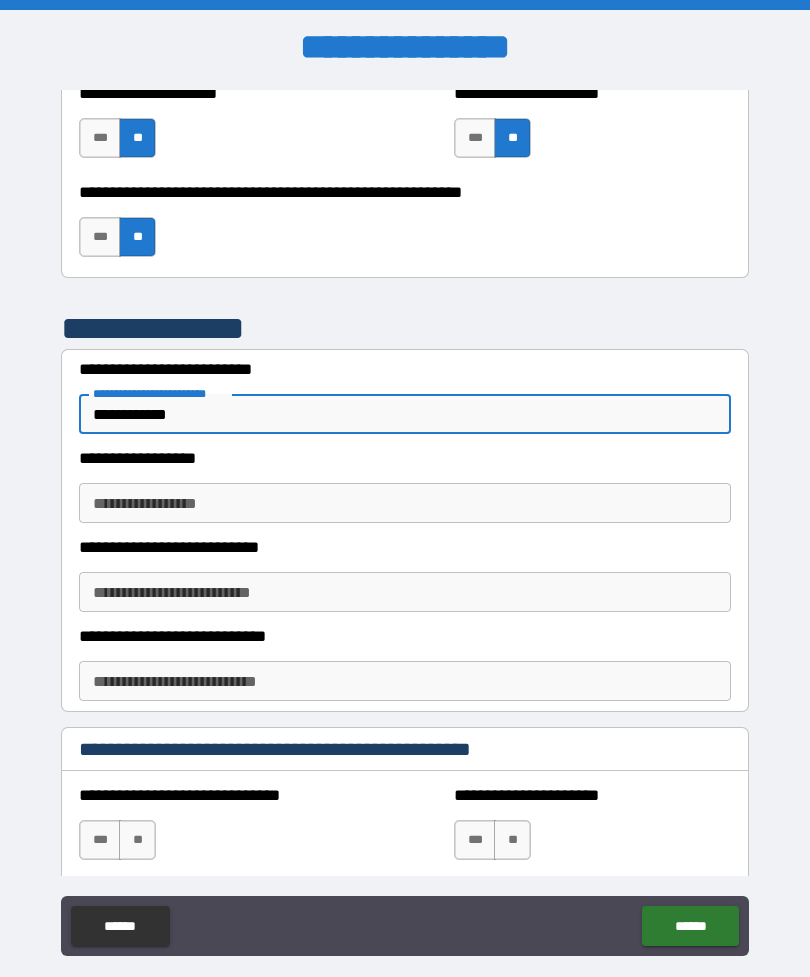 type on "**********" 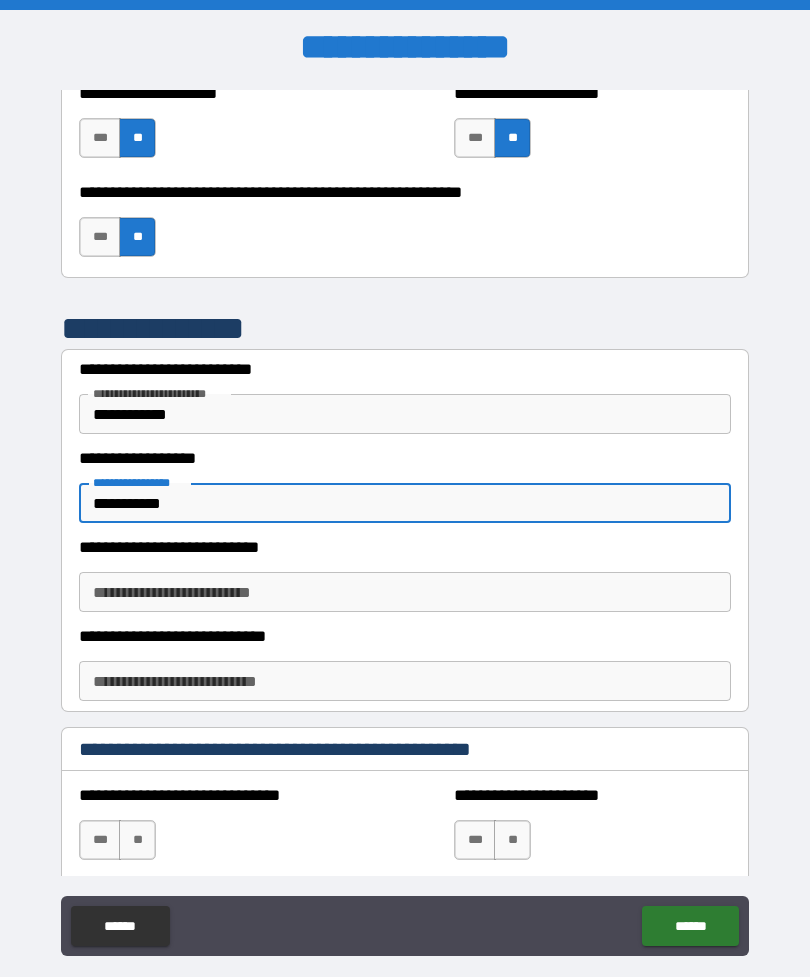 type on "**********" 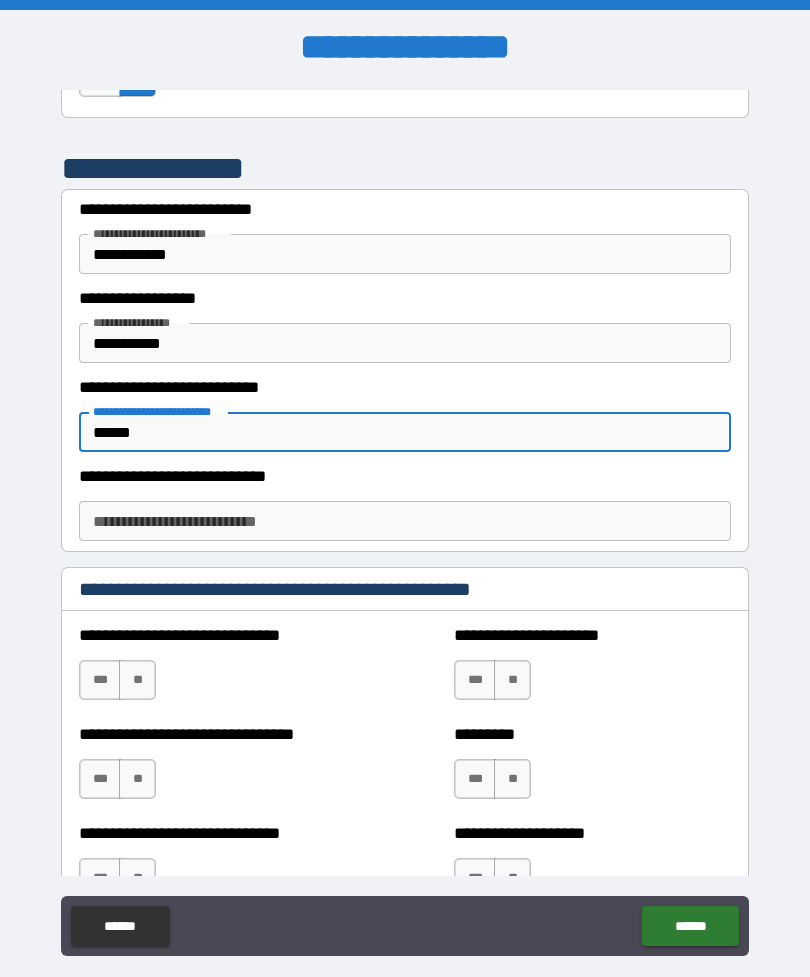 scroll, scrollTop: 5008, scrollLeft: 0, axis: vertical 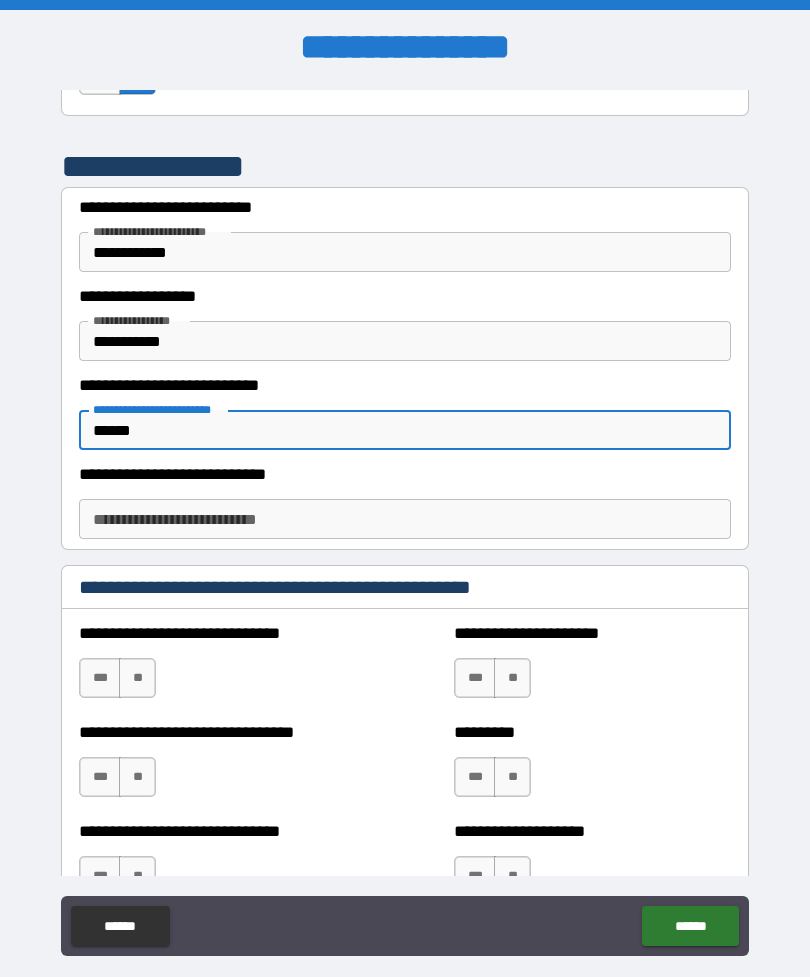 type on "******" 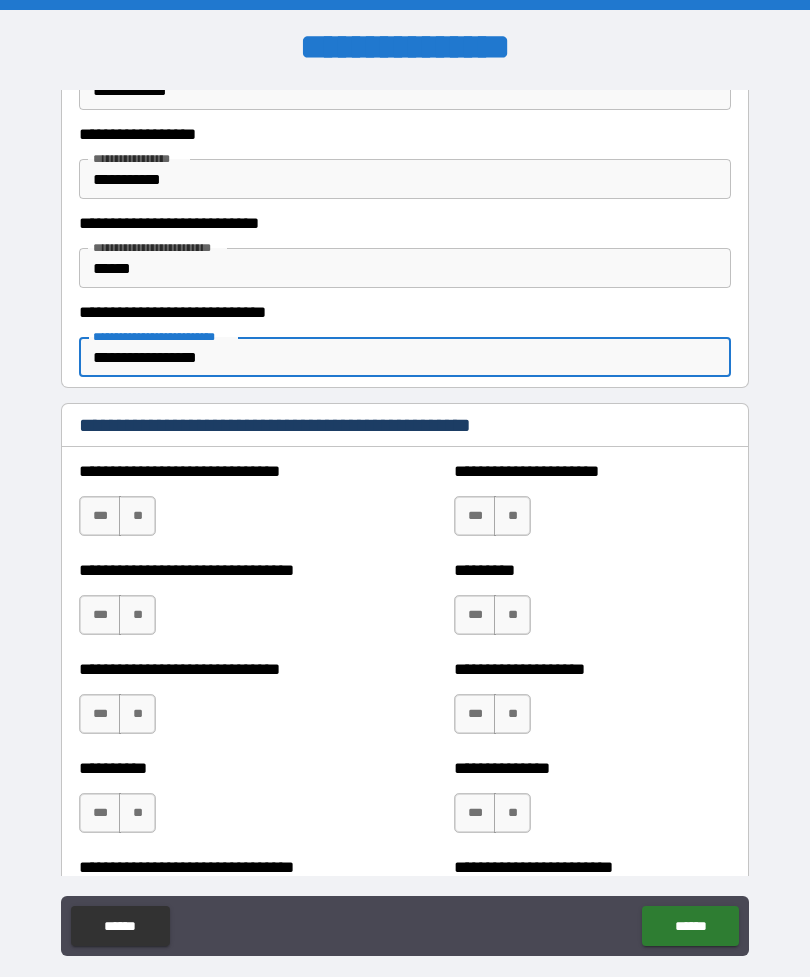 scroll, scrollTop: 5172, scrollLeft: 0, axis: vertical 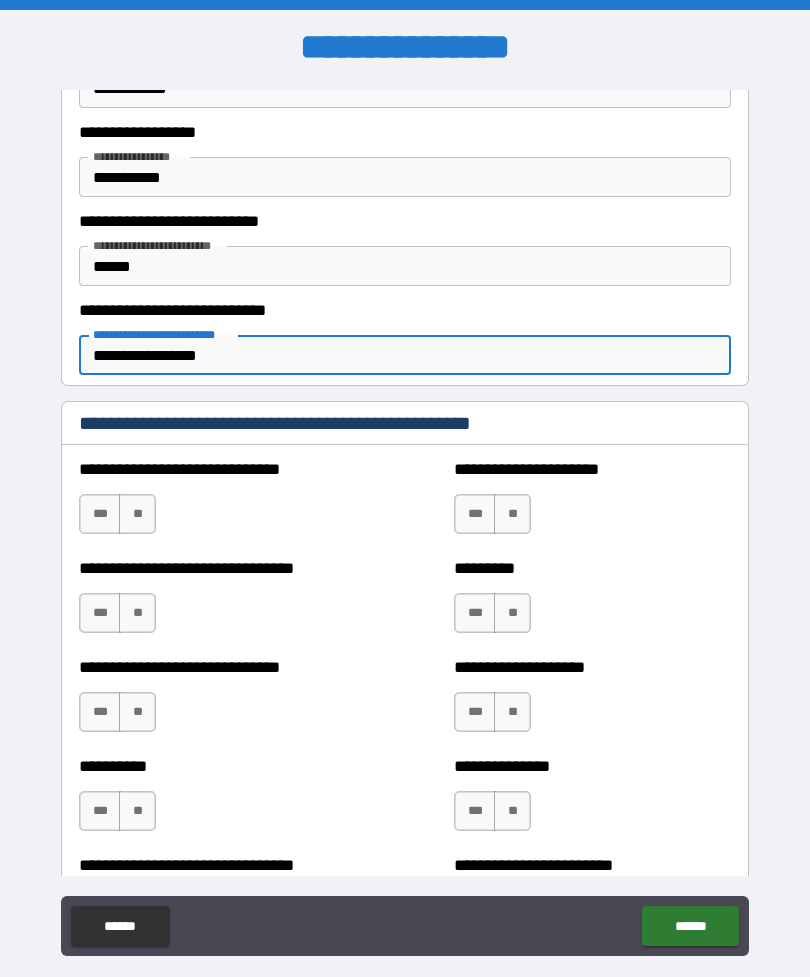 type on "**********" 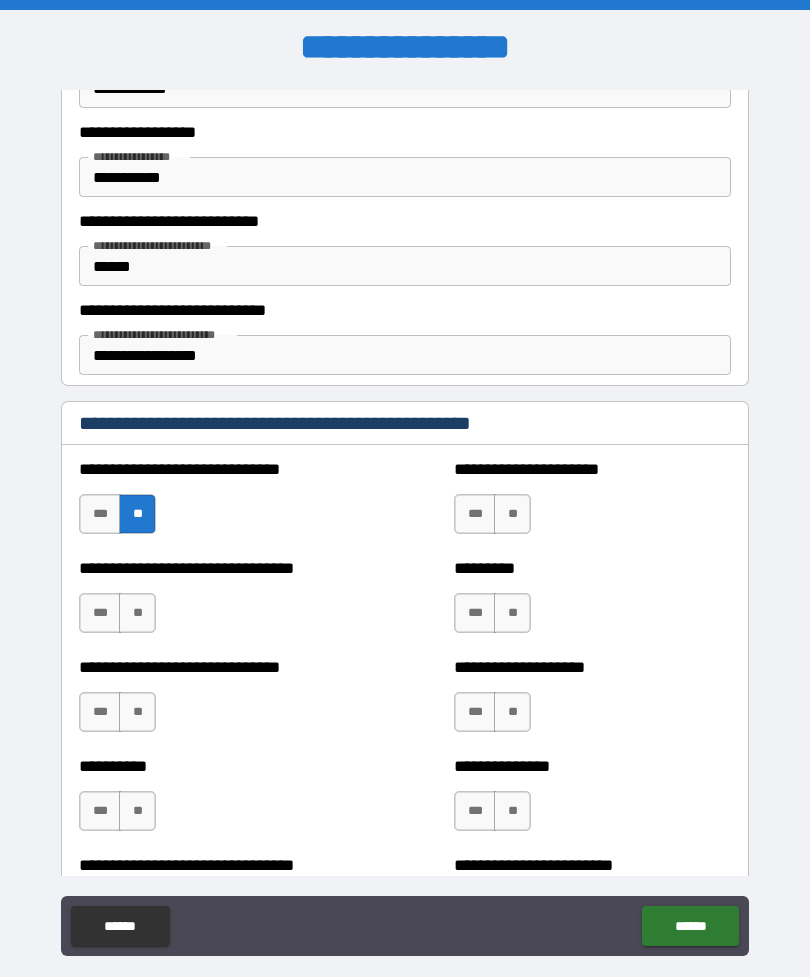 click on "**" at bounding box center (512, 514) 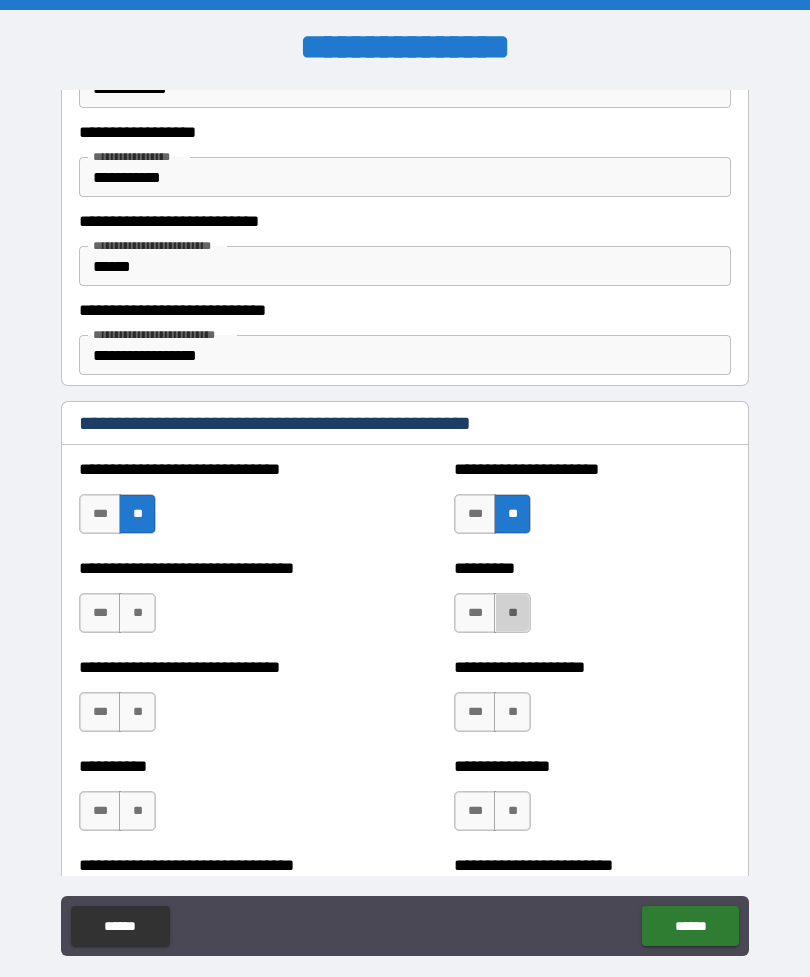 click on "**" at bounding box center (512, 613) 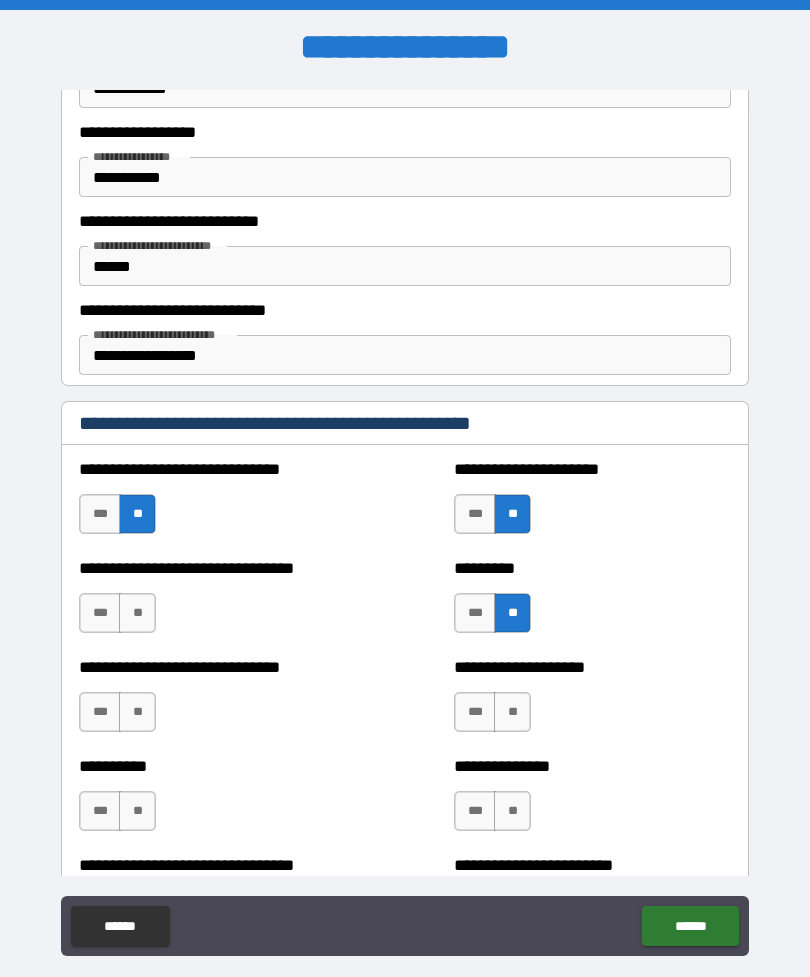 click on "**" at bounding box center (137, 613) 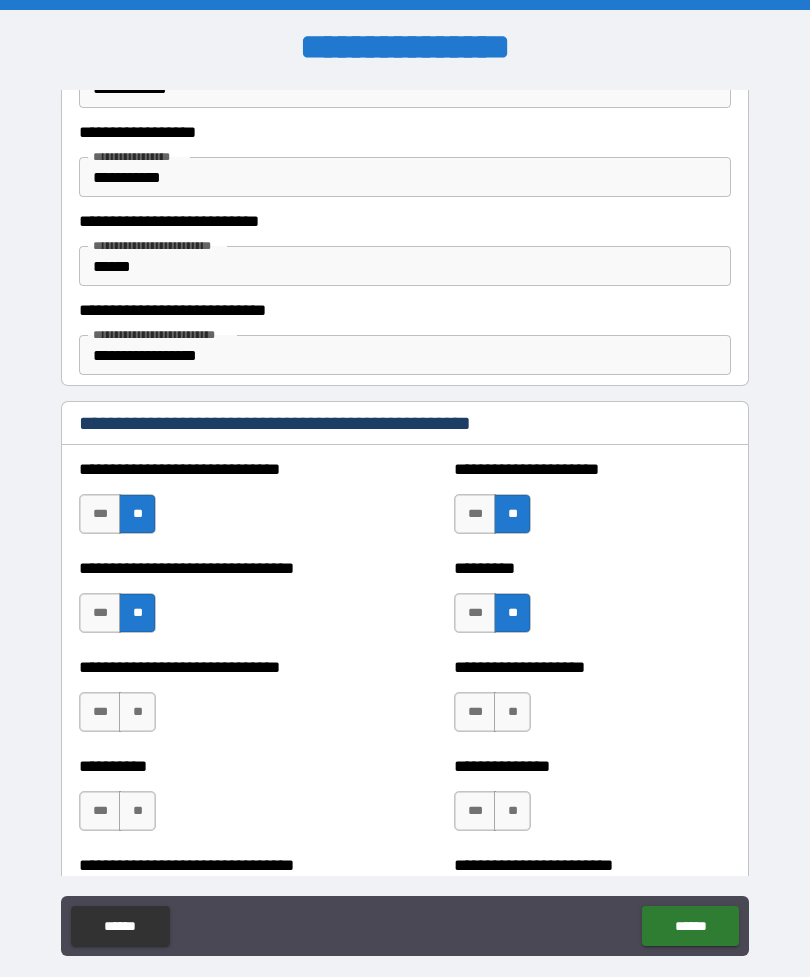 click on "**" at bounding box center (137, 712) 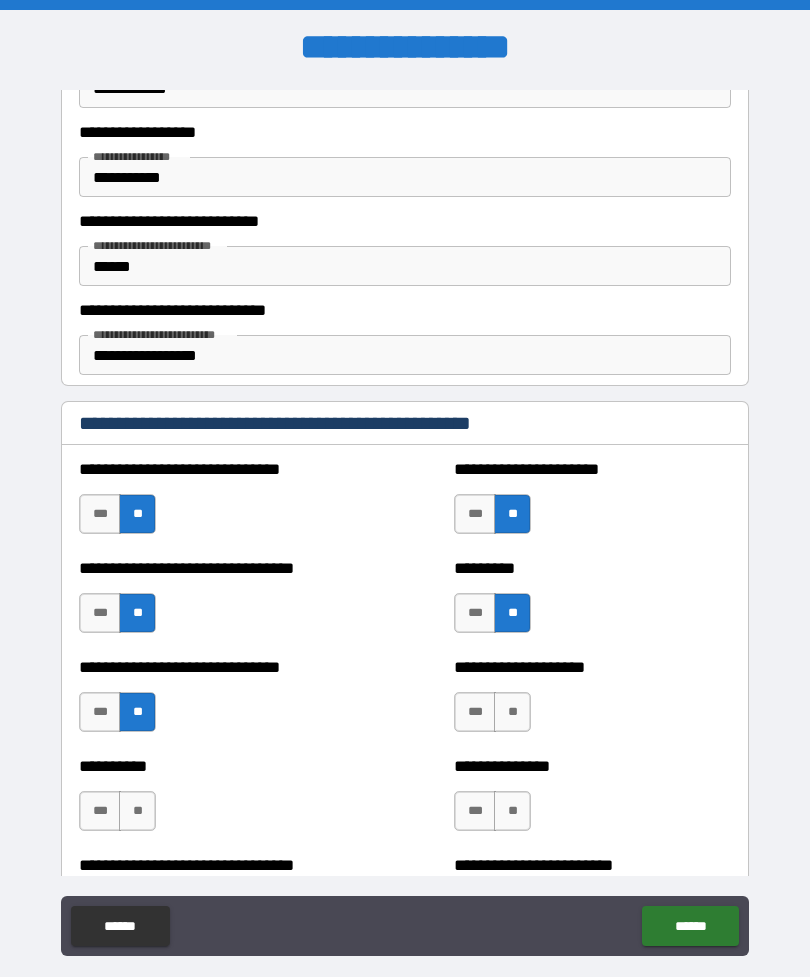 click on "**" at bounding box center [512, 712] 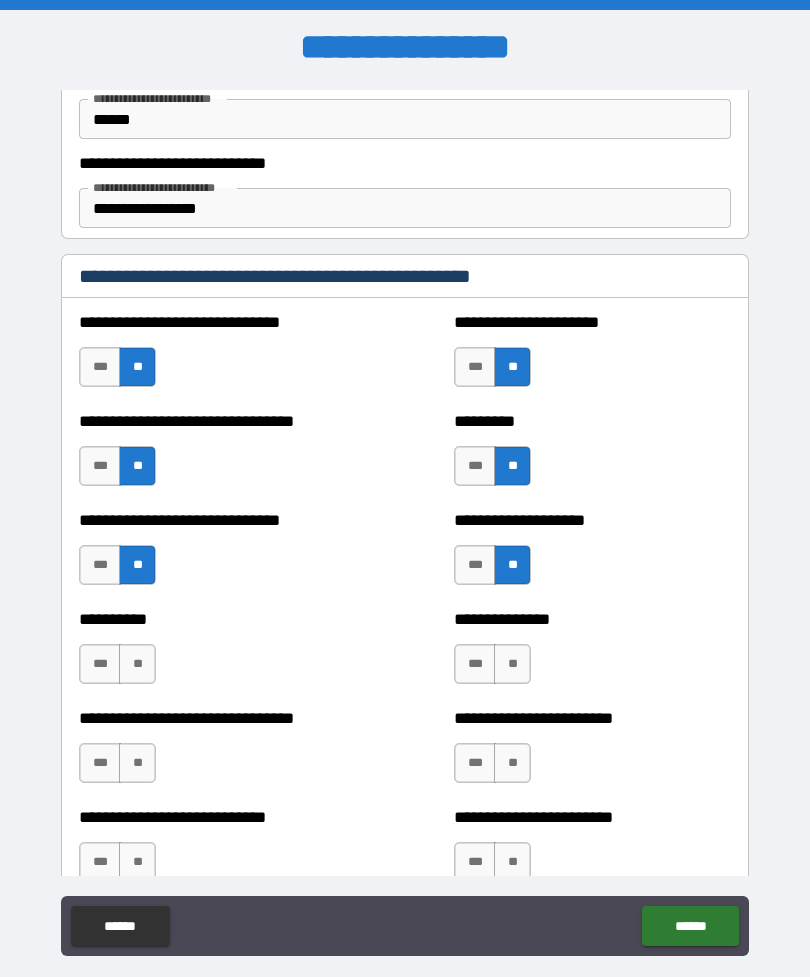 scroll, scrollTop: 5325, scrollLeft: 0, axis: vertical 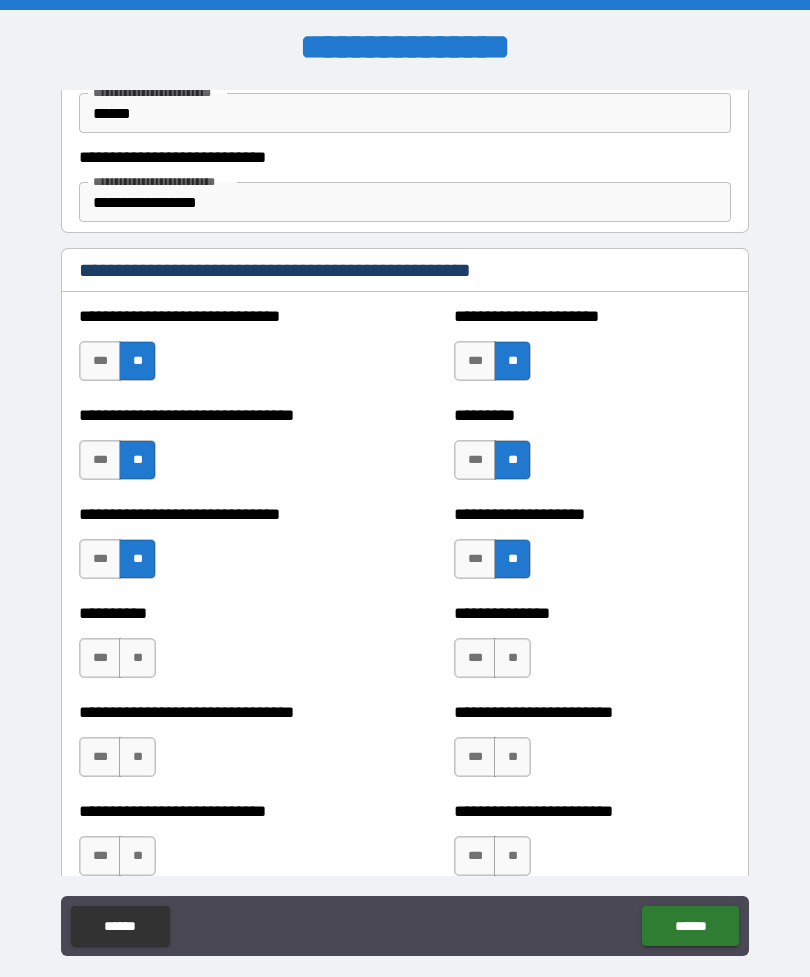 click on "**" at bounding box center [137, 658] 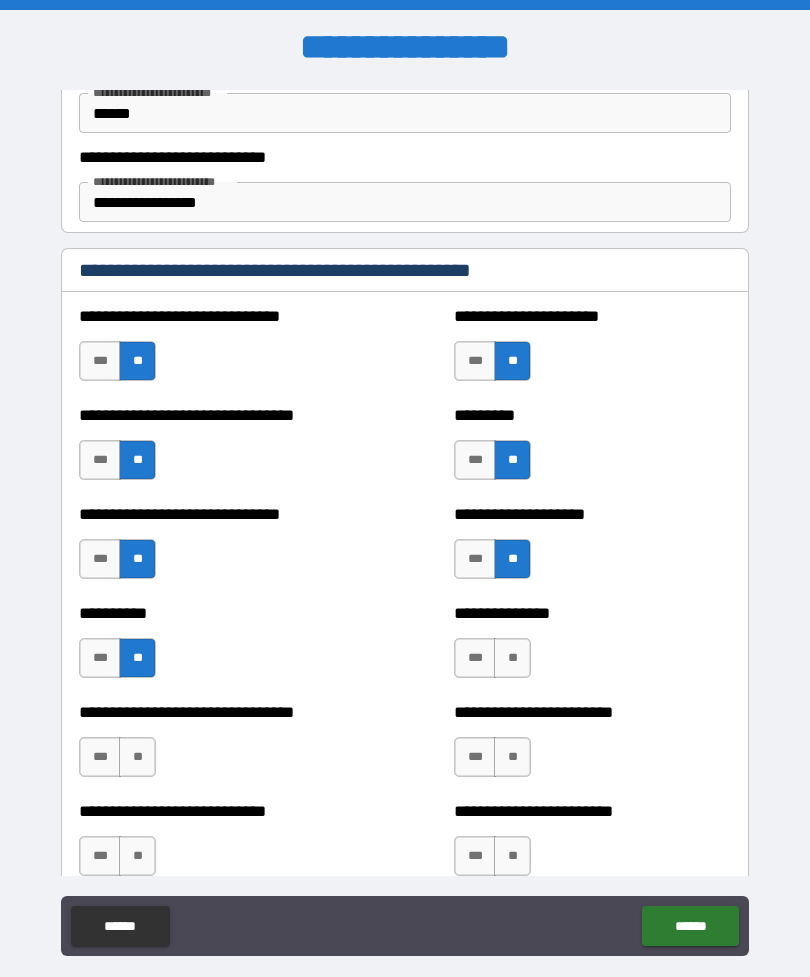 click on "**" at bounding box center [512, 658] 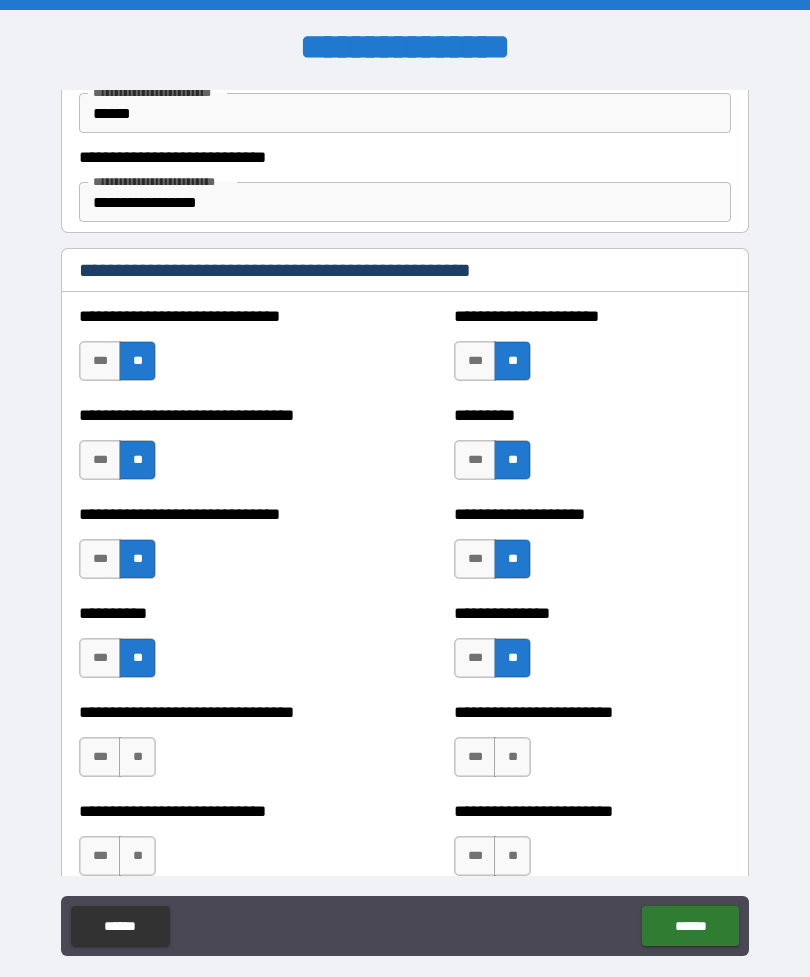 click on "**" at bounding box center [137, 757] 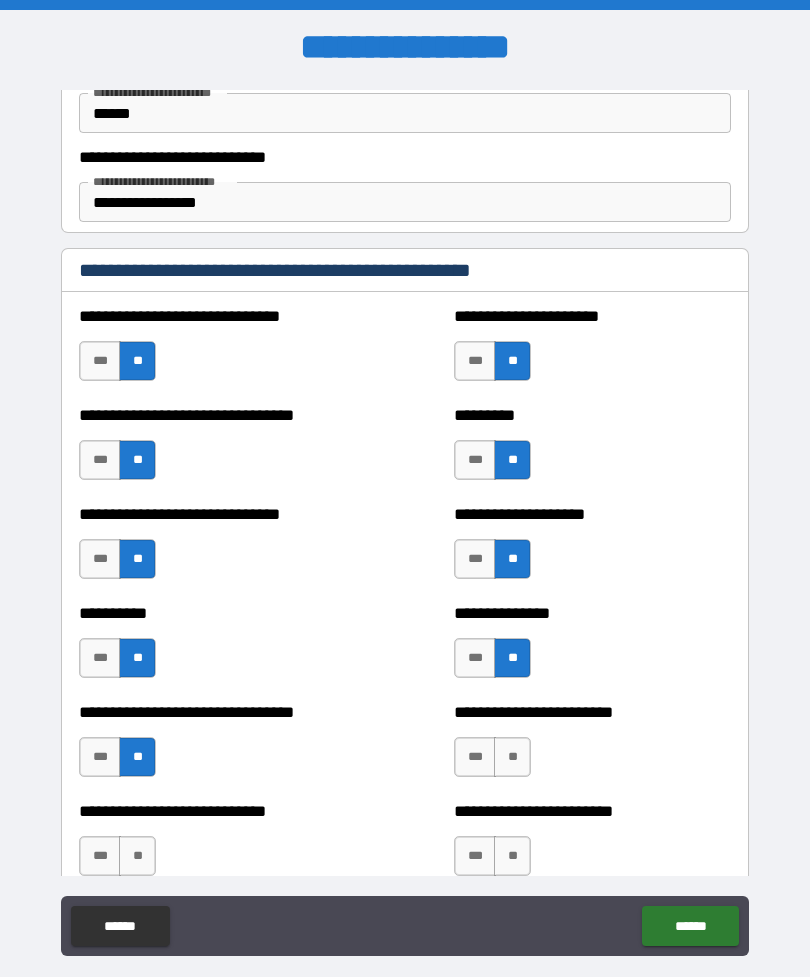click on "**" at bounding box center [512, 757] 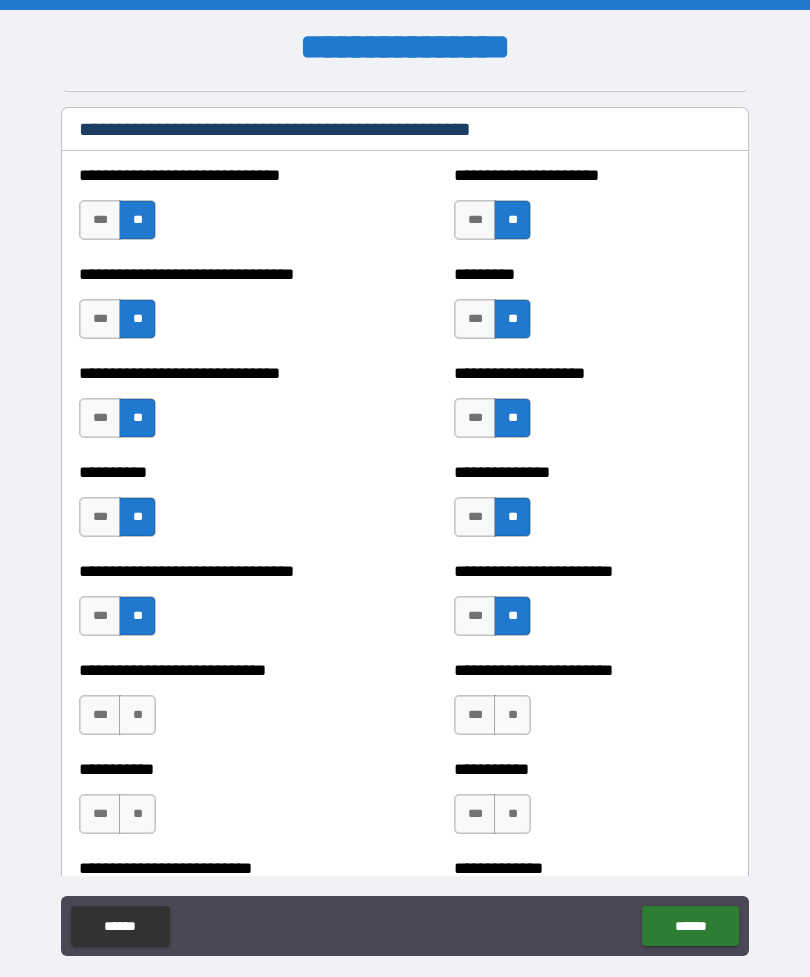 scroll, scrollTop: 5476, scrollLeft: 0, axis: vertical 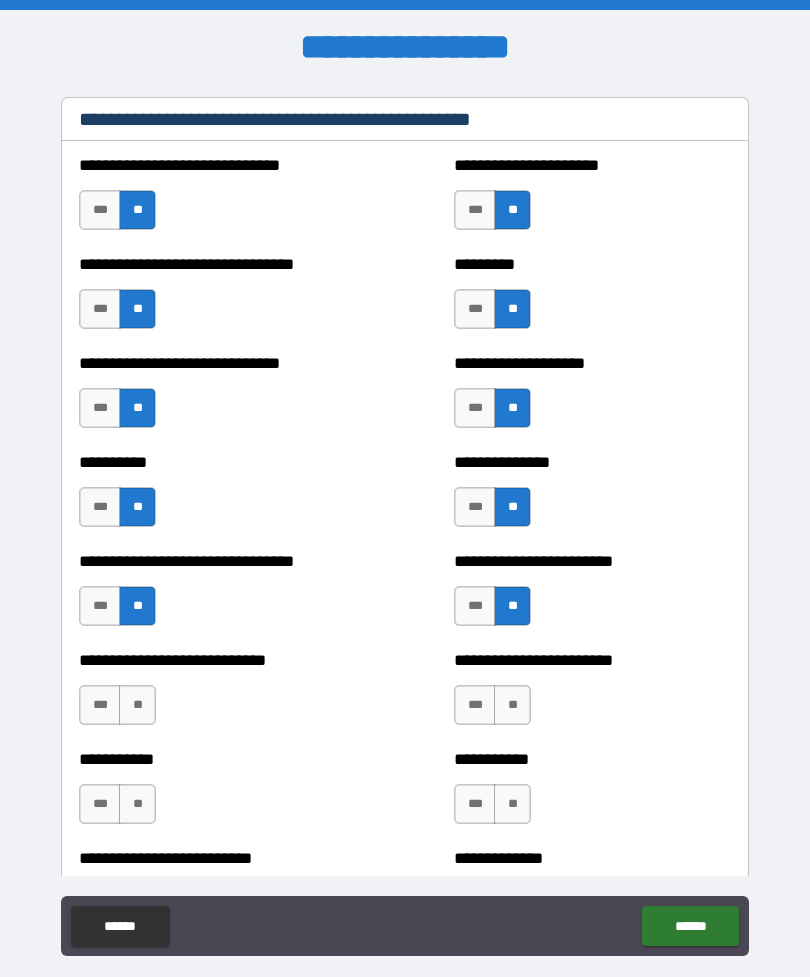 click on "**" at bounding box center [137, 705] 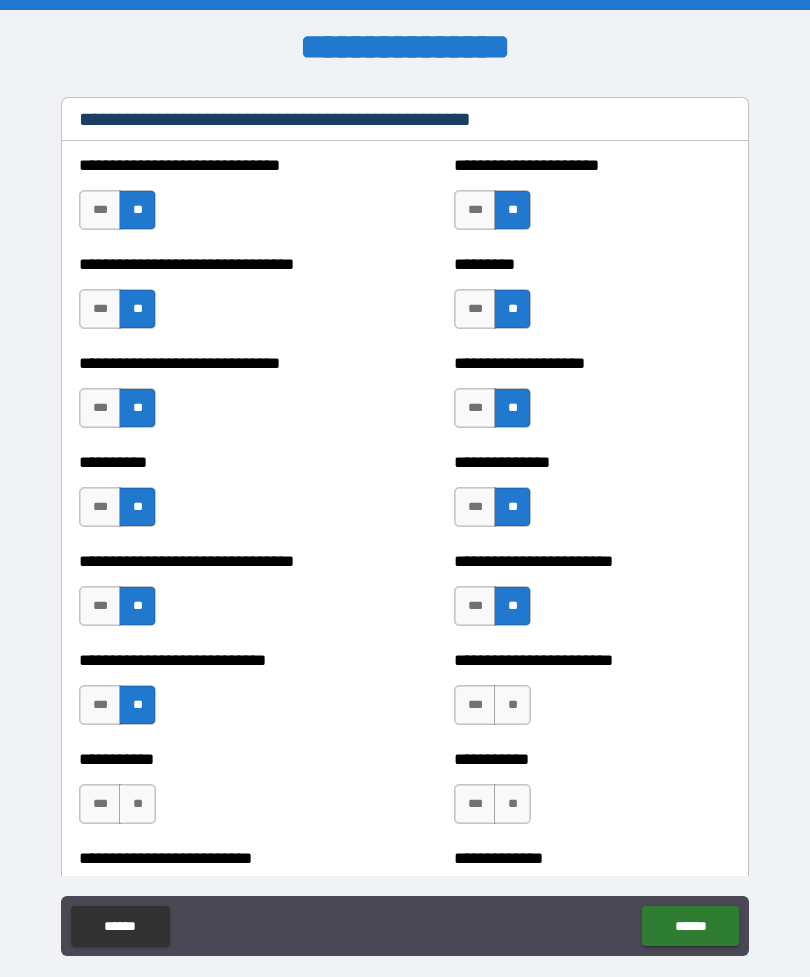 click on "**" at bounding box center [512, 705] 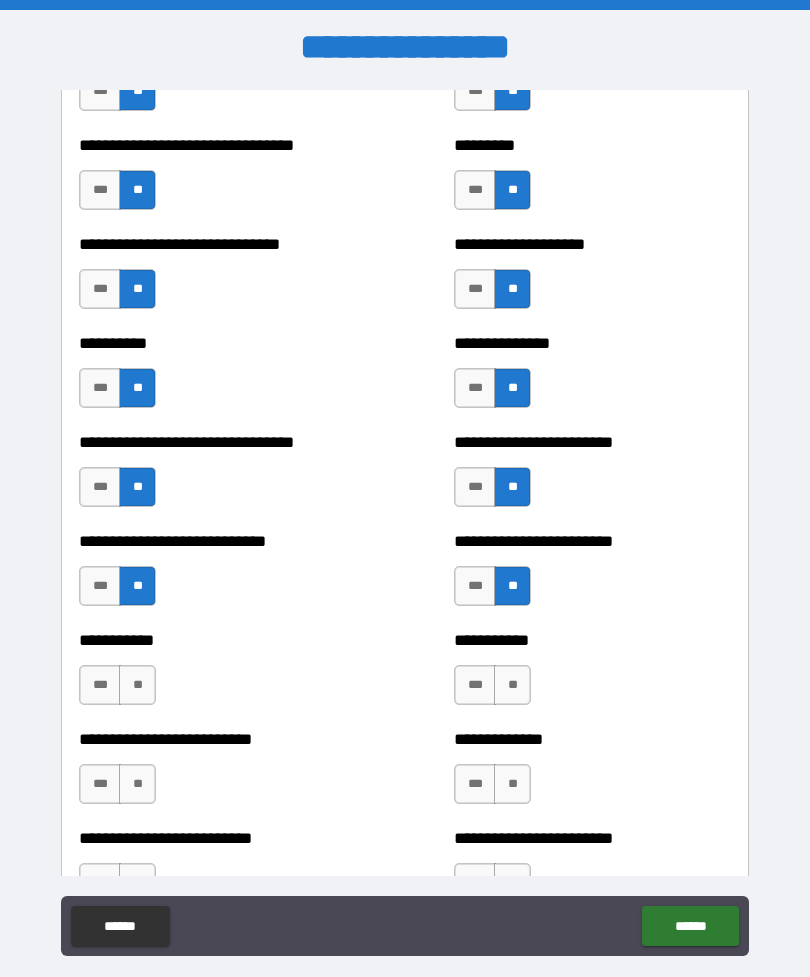 scroll, scrollTop: 5597, scrollLeft: 0, axis: vertical 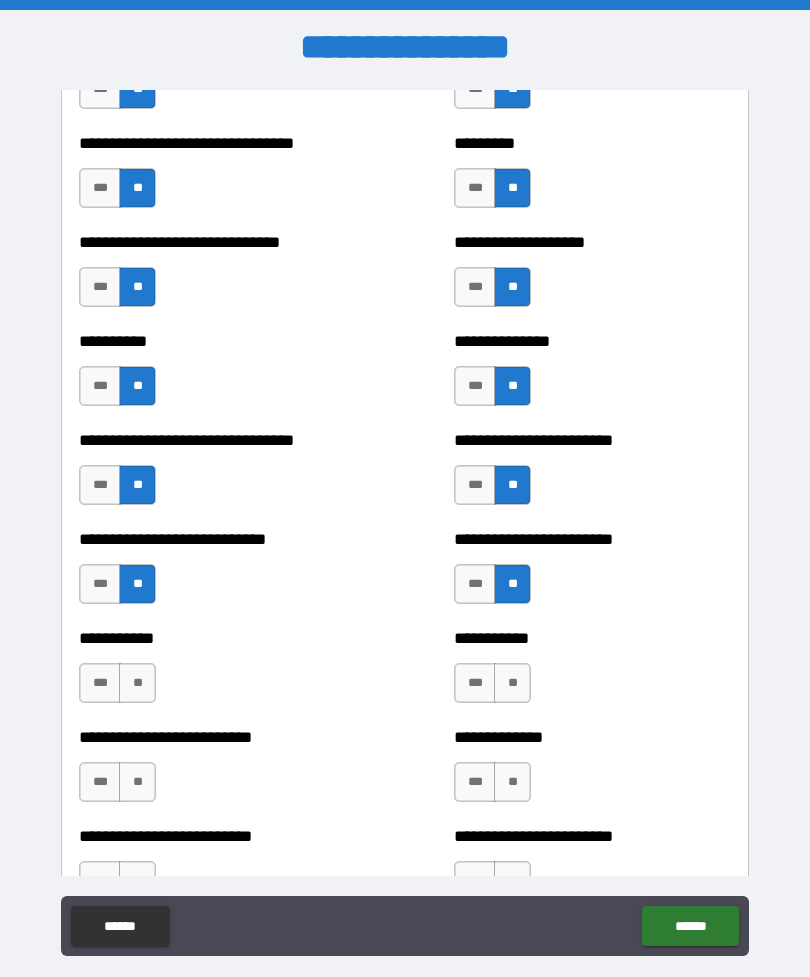 click on "**" at bounding box center [137, 683] 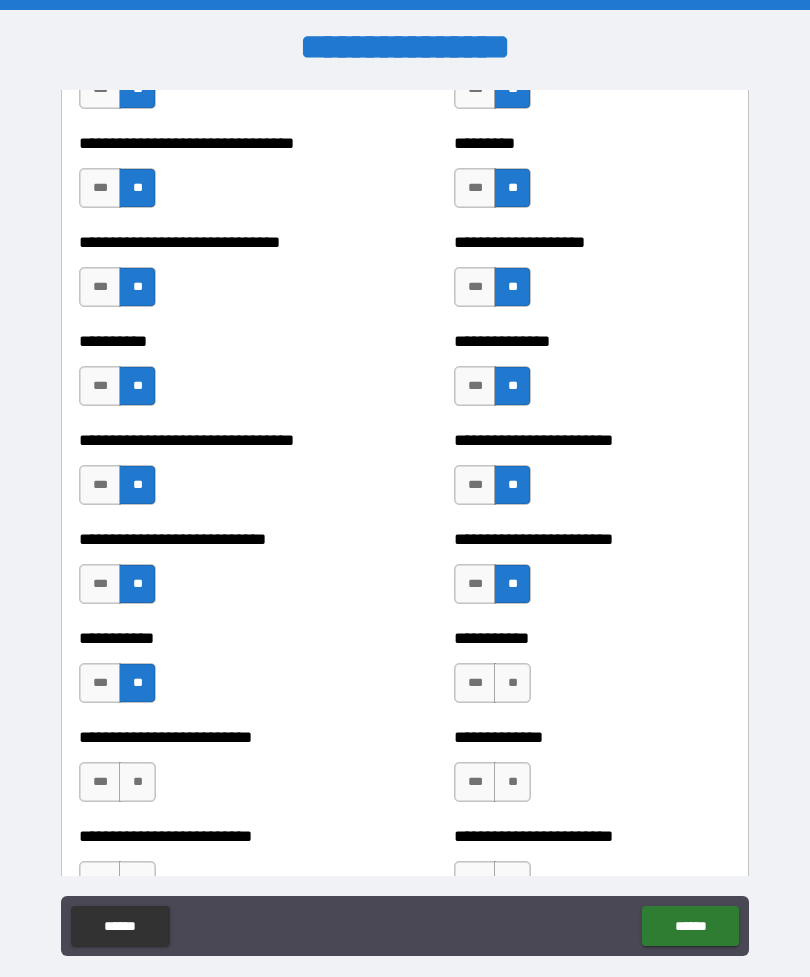 click on "**" at bounding box center [512, 683] 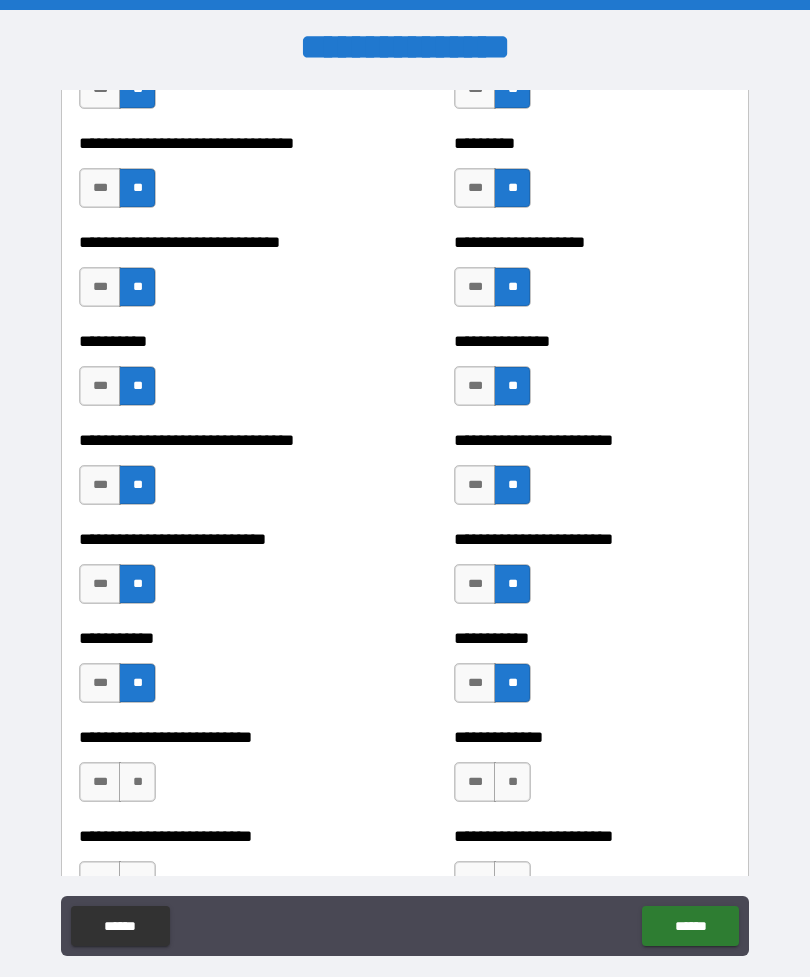 click on "**" at bounding box center [137, 782] 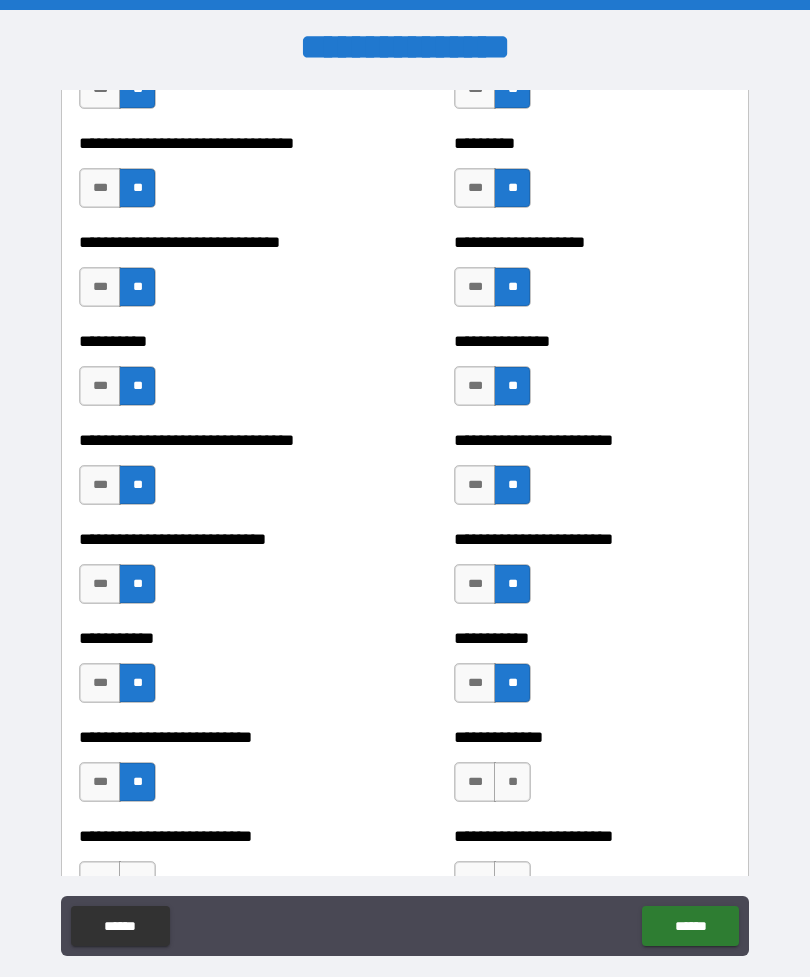 click on "**" at bounding box center (512, 782) 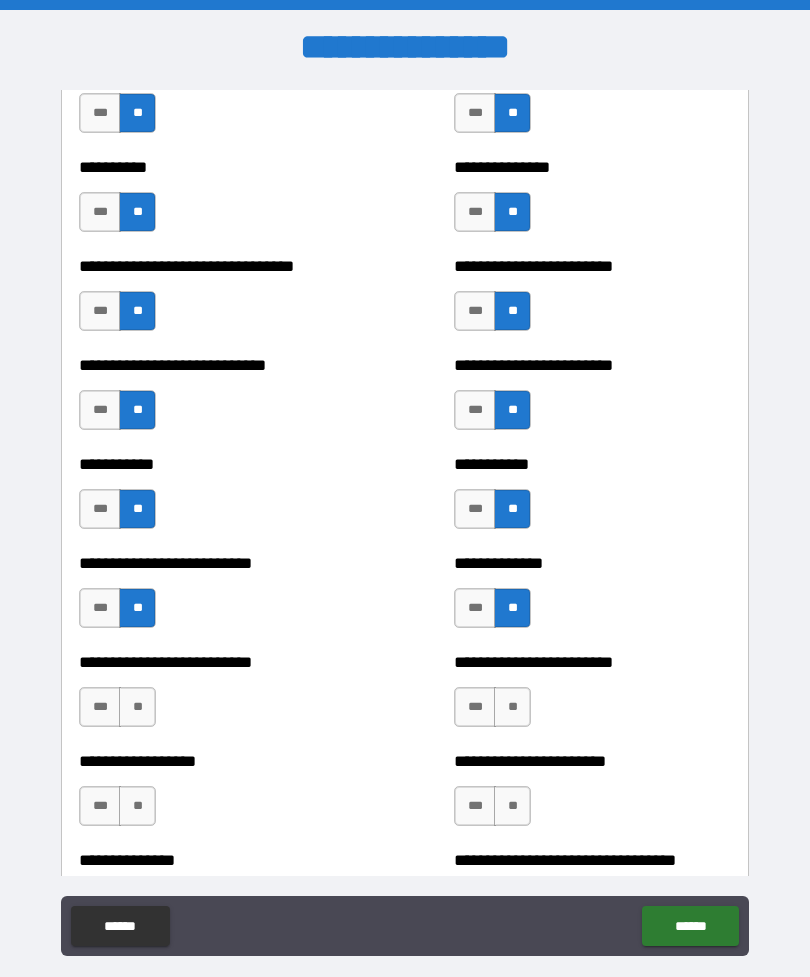 scroll, scrollTop: 5773, scrollLeft: 0, axis: vertical 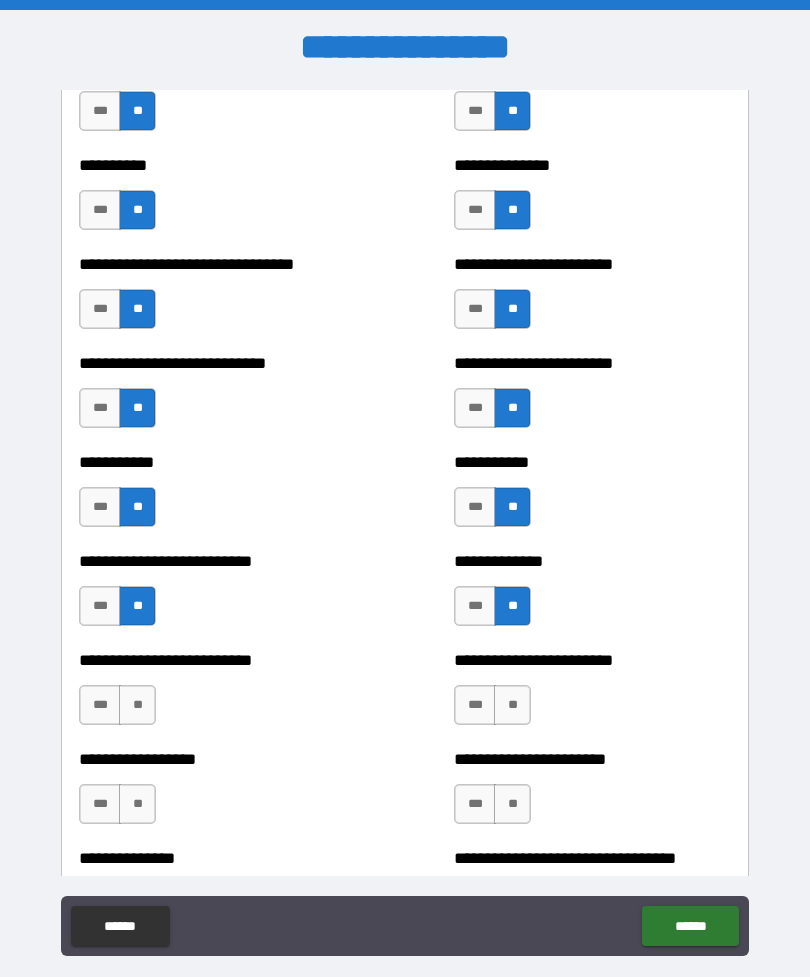 click on "**" at bounding box center (137, 705) 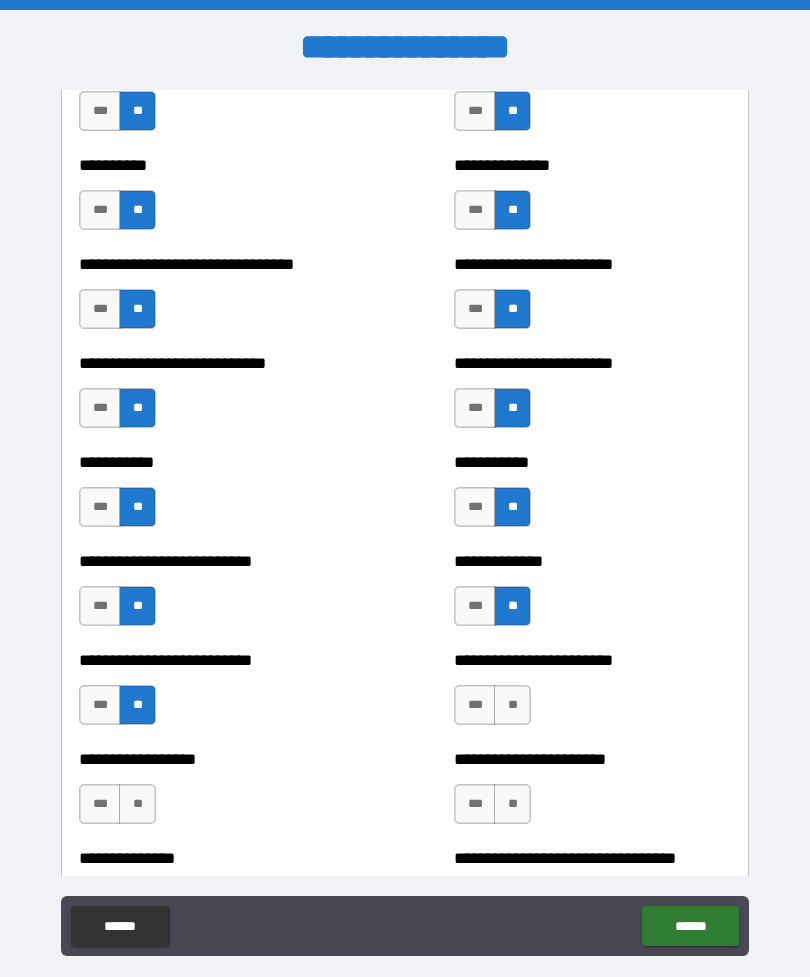 click on "**" at bounding box center [512, 705] 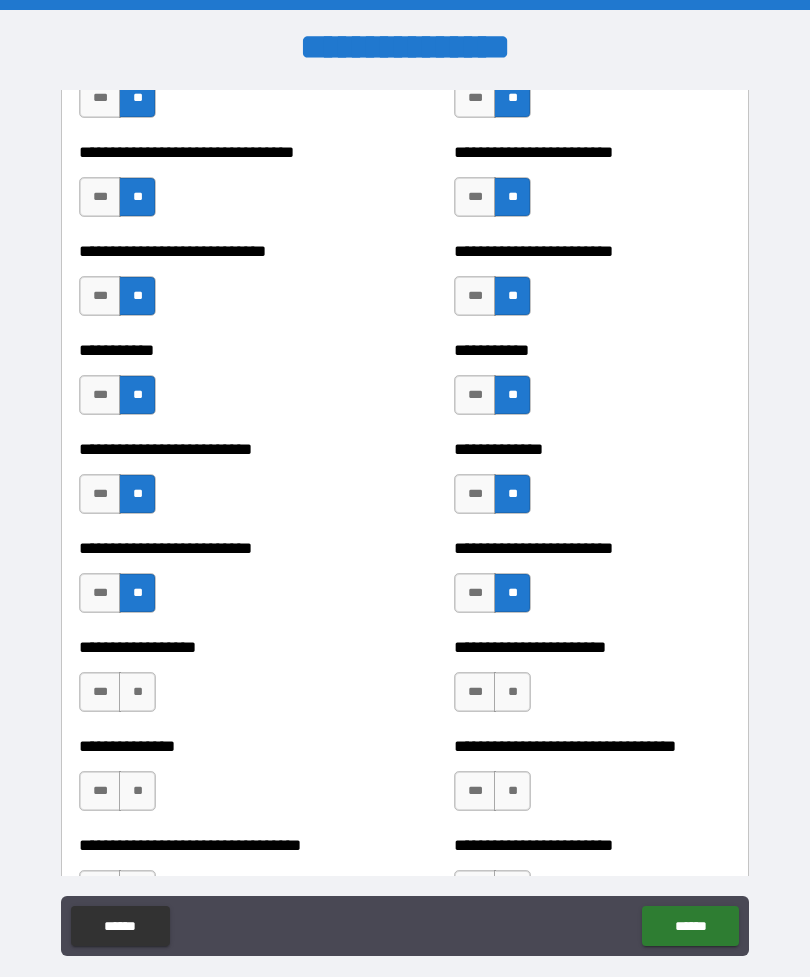 scroll, scrollTop: 5886, scrollLeft: 0, axis: vertical 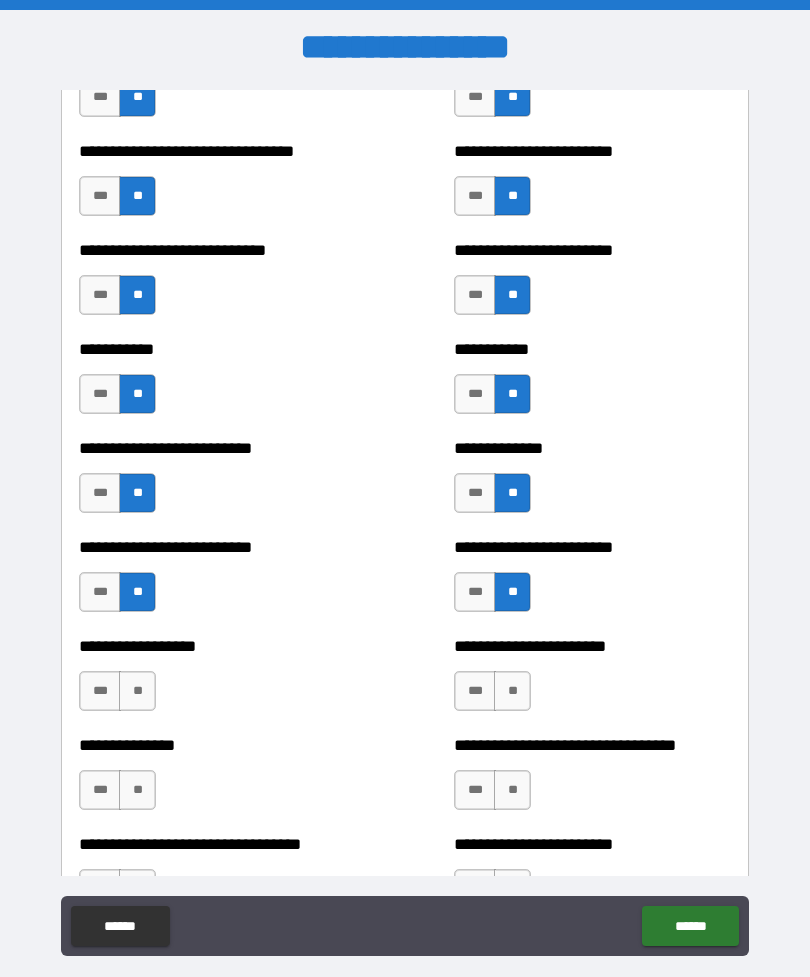 click on "**" at bounding box center (137, 691) 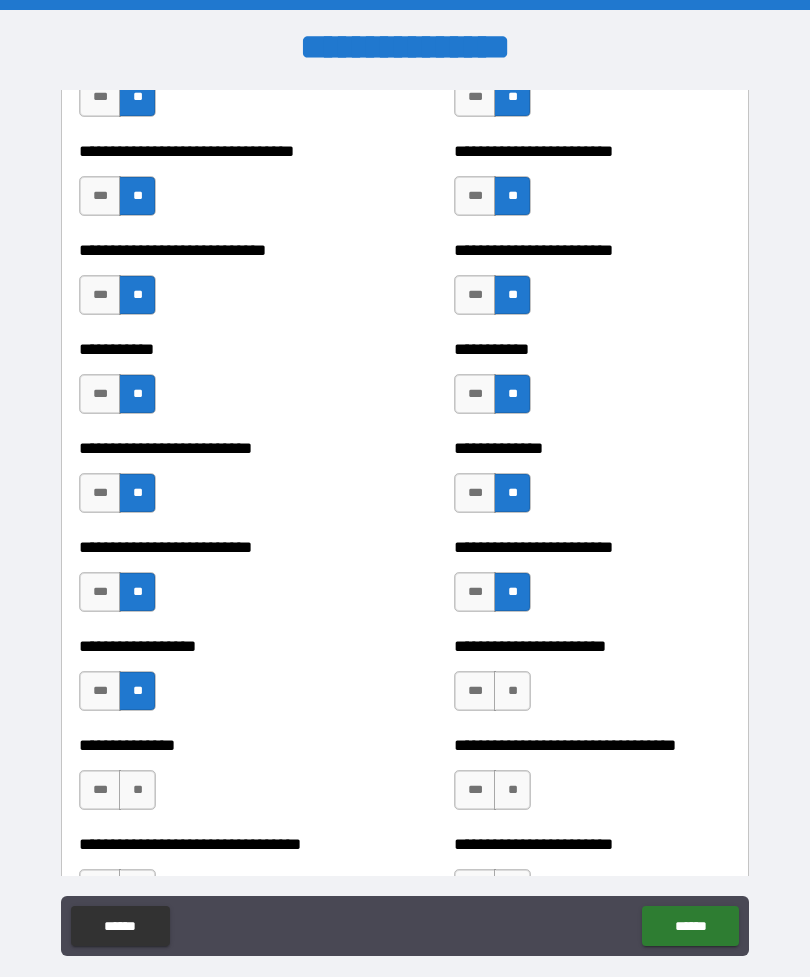 click on "**" at bounding box center [512, 691] 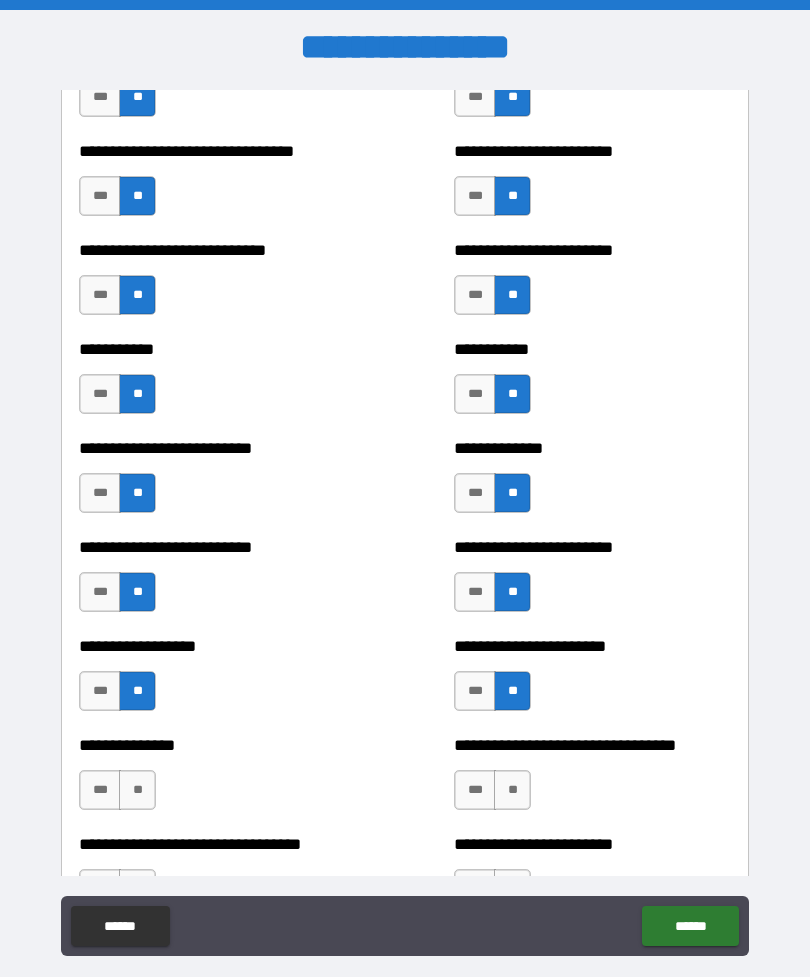 click on "**" at bounding box center [137, 790] 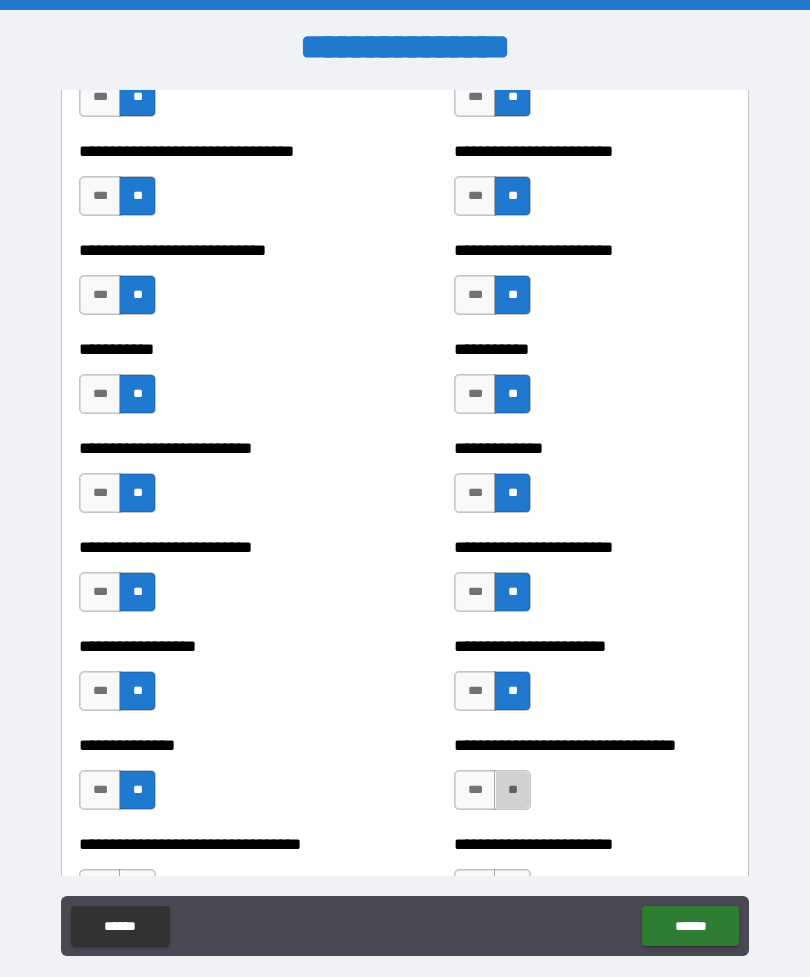 click on "**" at bounding box center [512, 790] 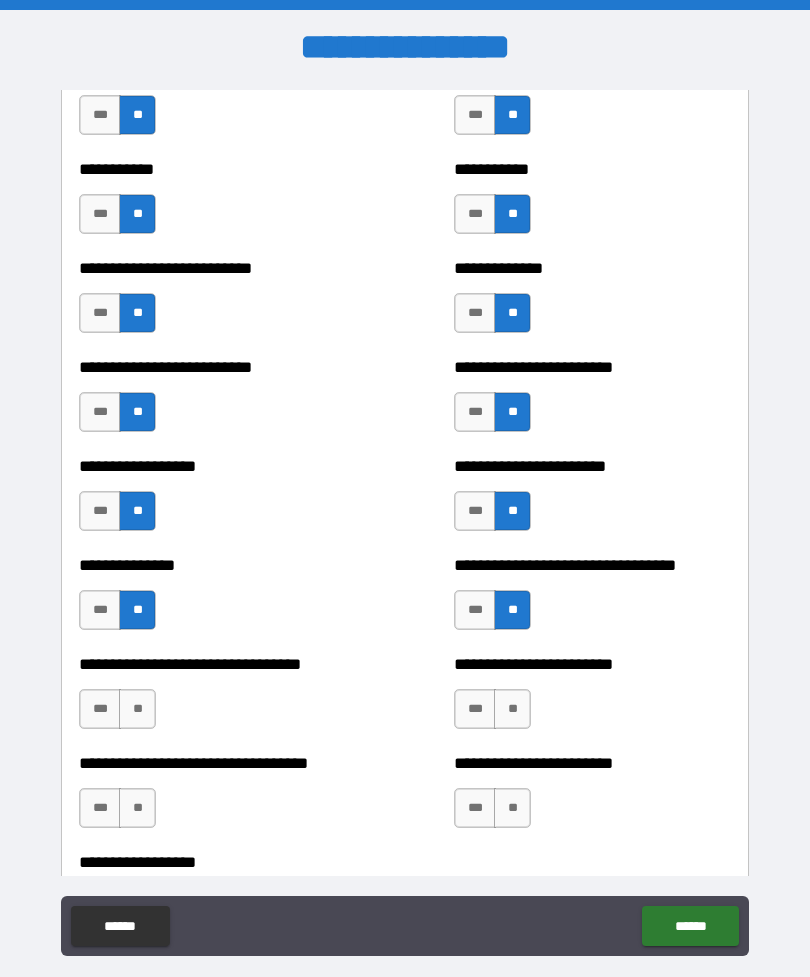 scroll, scrollTop: 6067, scrollLeft: 0, axis: vertical 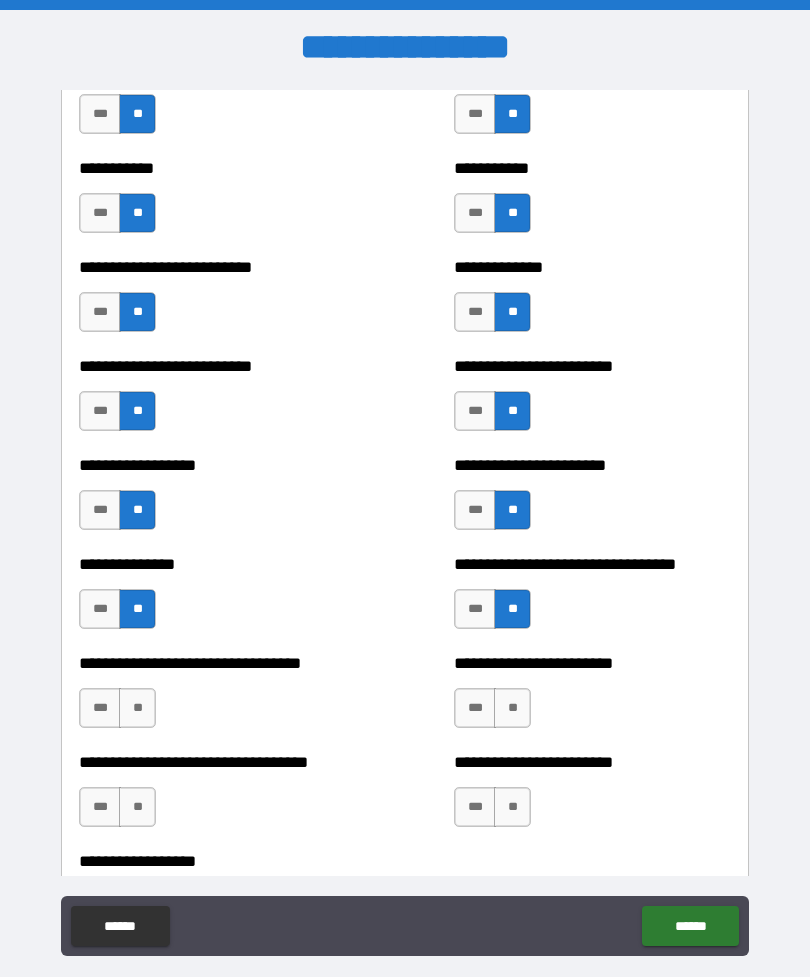 click on "**" at bounding box center [137, 708] 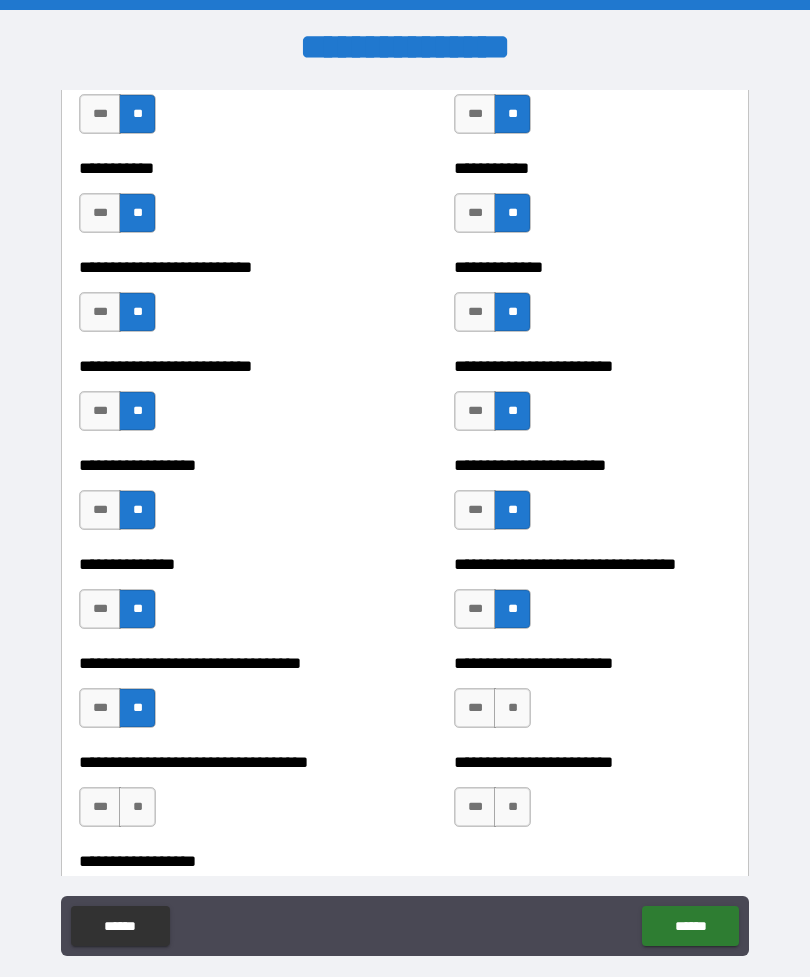 click on "**" at bounding box center [512, 708] 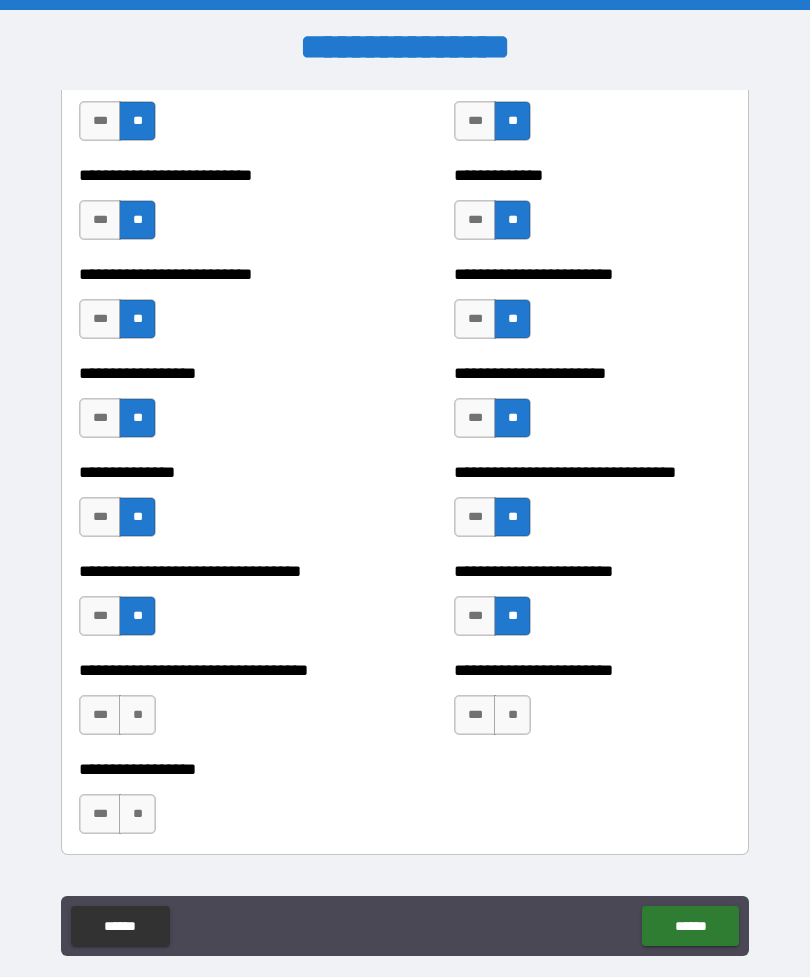 scroll, scrollTop: 6163, scrollLeft: 0, axis: vertical 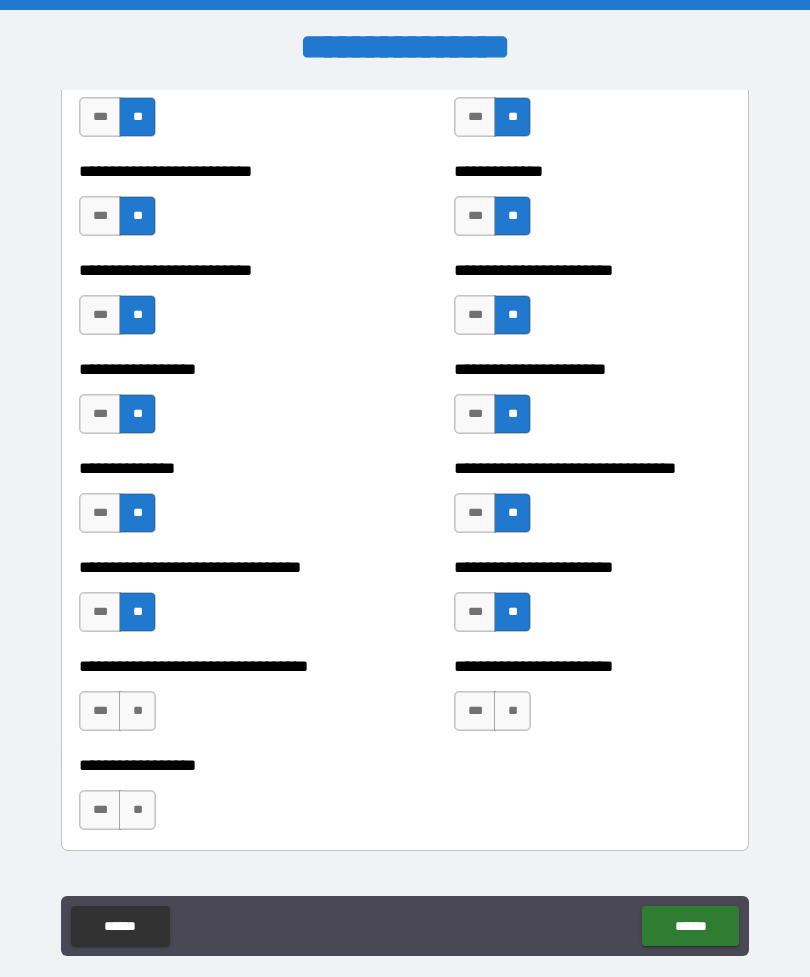 click on "**" at bounding box center [137, 711] 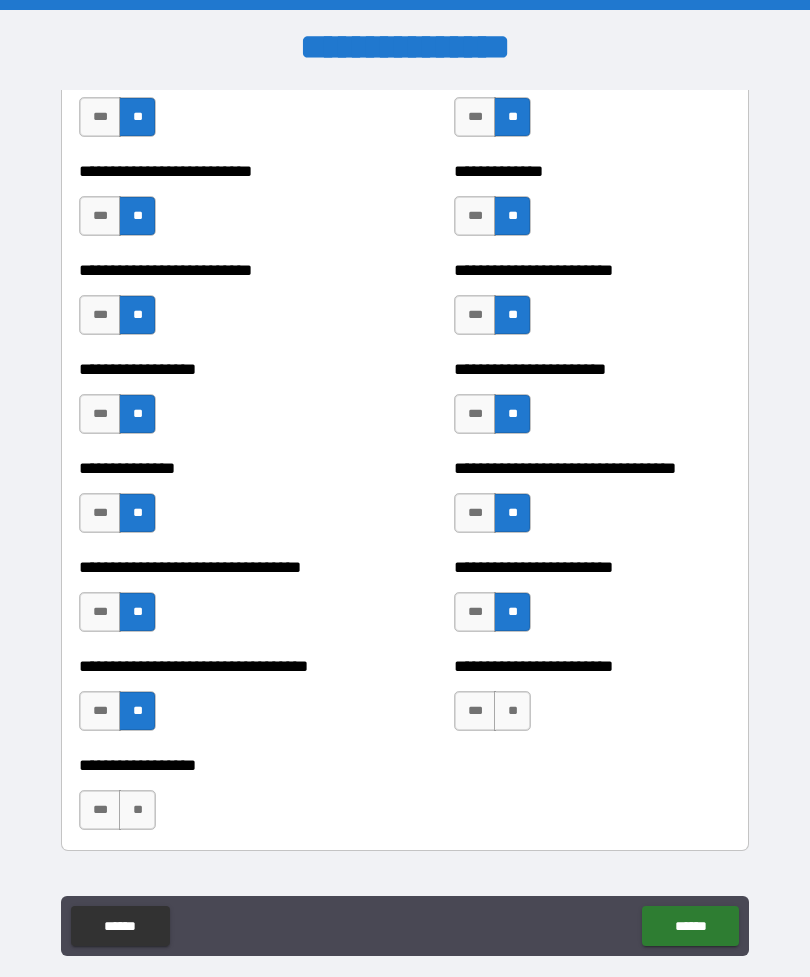 click on "**" at bounding box center [512, 711] 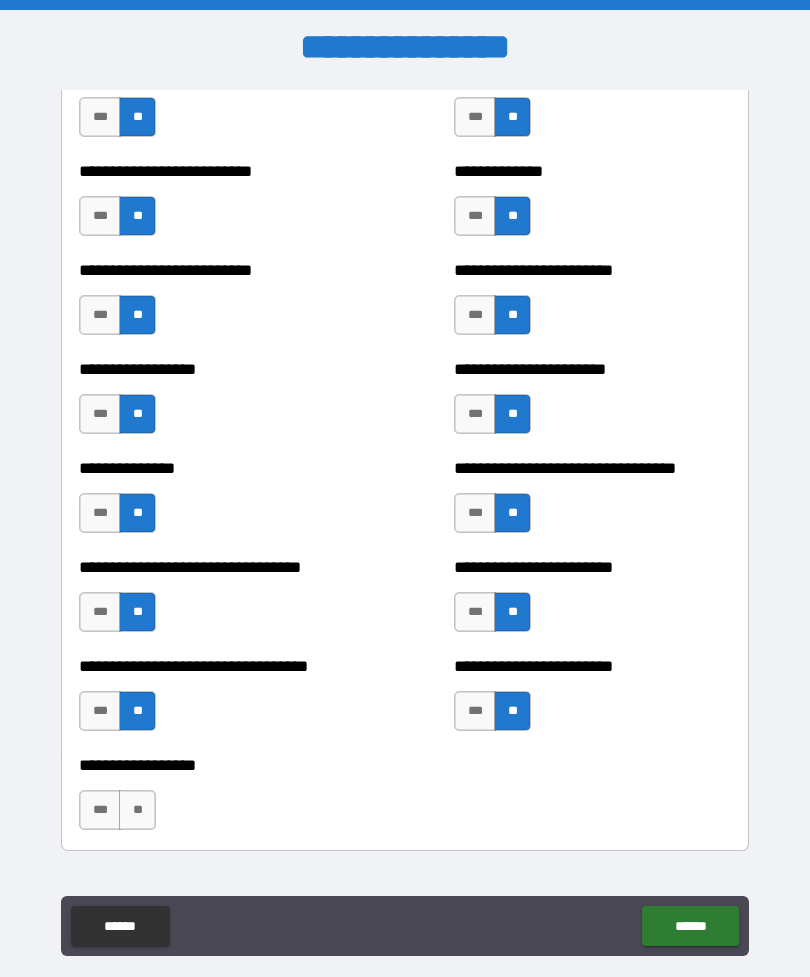 click on "**" at bounding box center [137, 810] 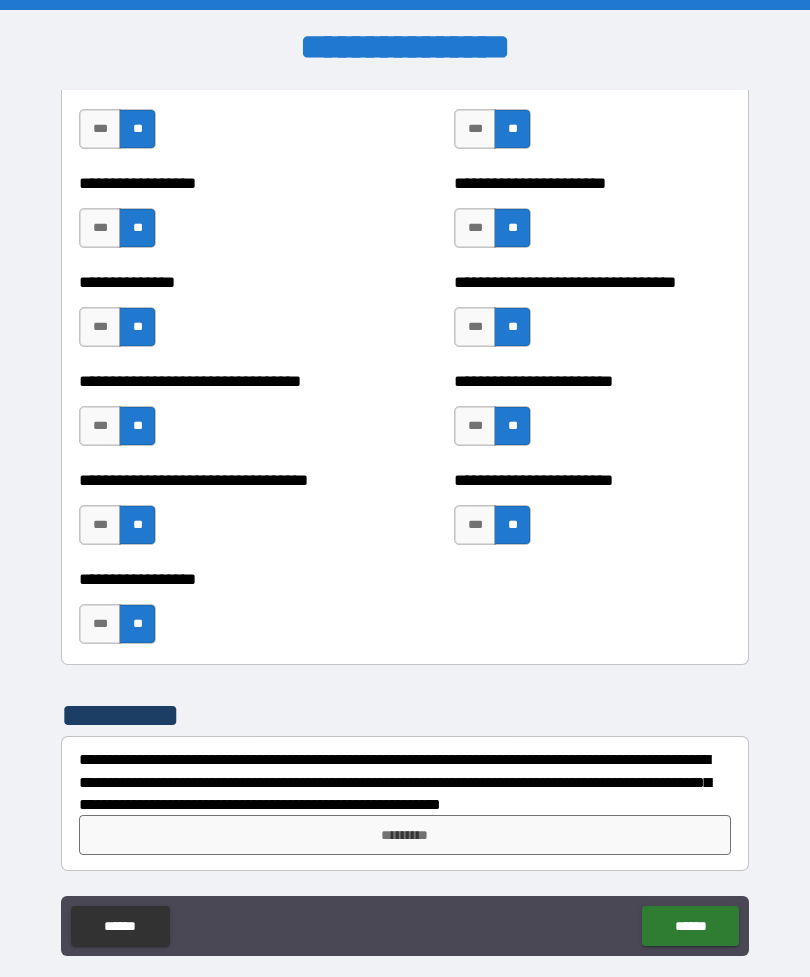 scroll, scrollTop: 6349, scrollLeft: 0, axis: vertical 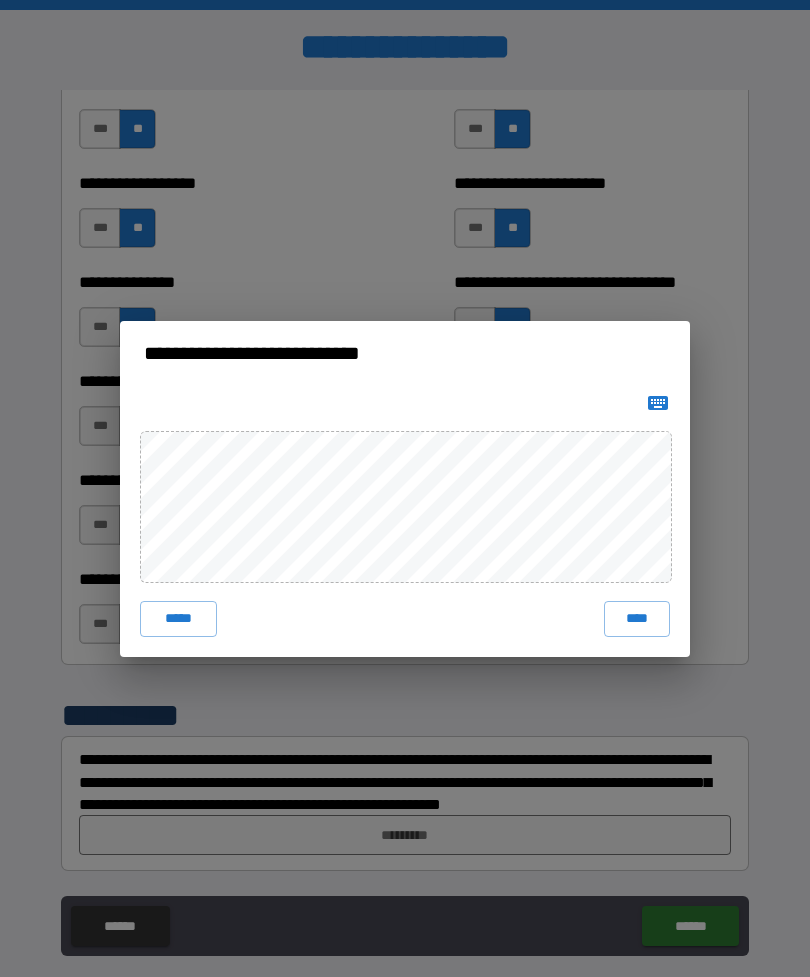 click on "*****" at bounding box center [178, 619] 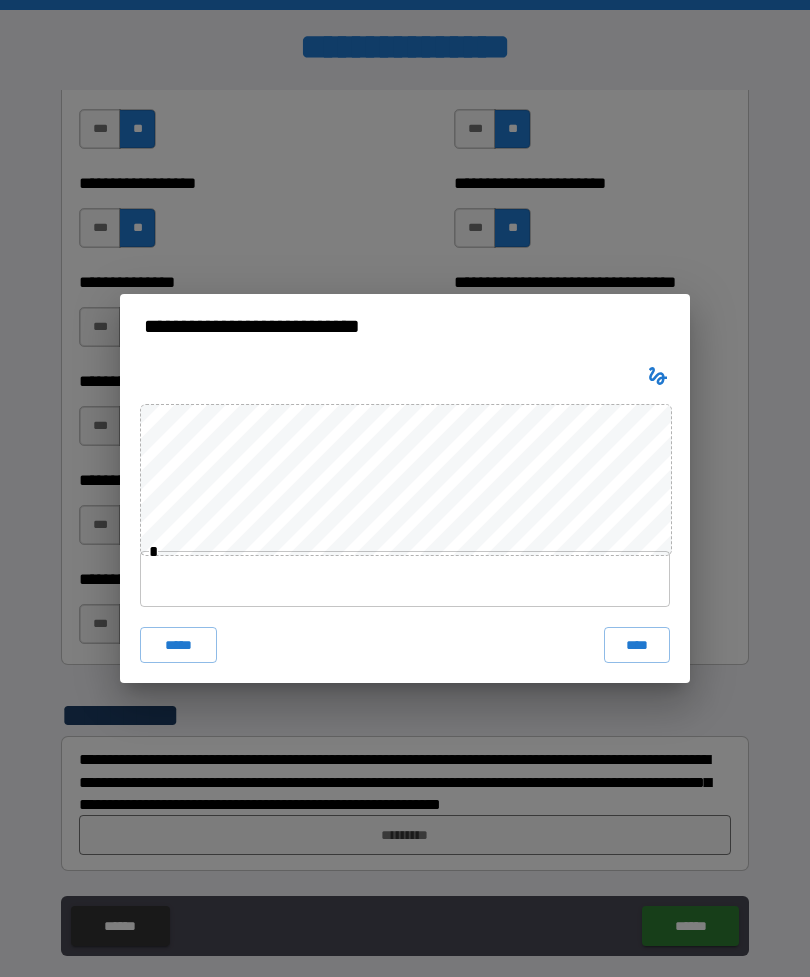 click 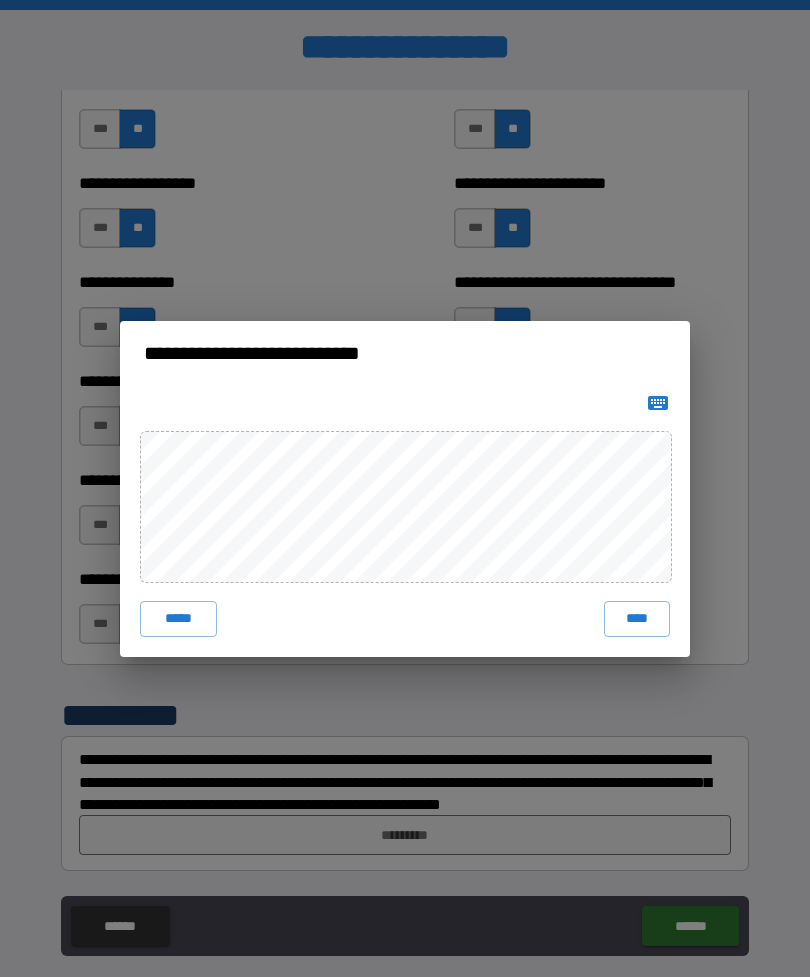 click on "*****" at bounding box center (178, 619) 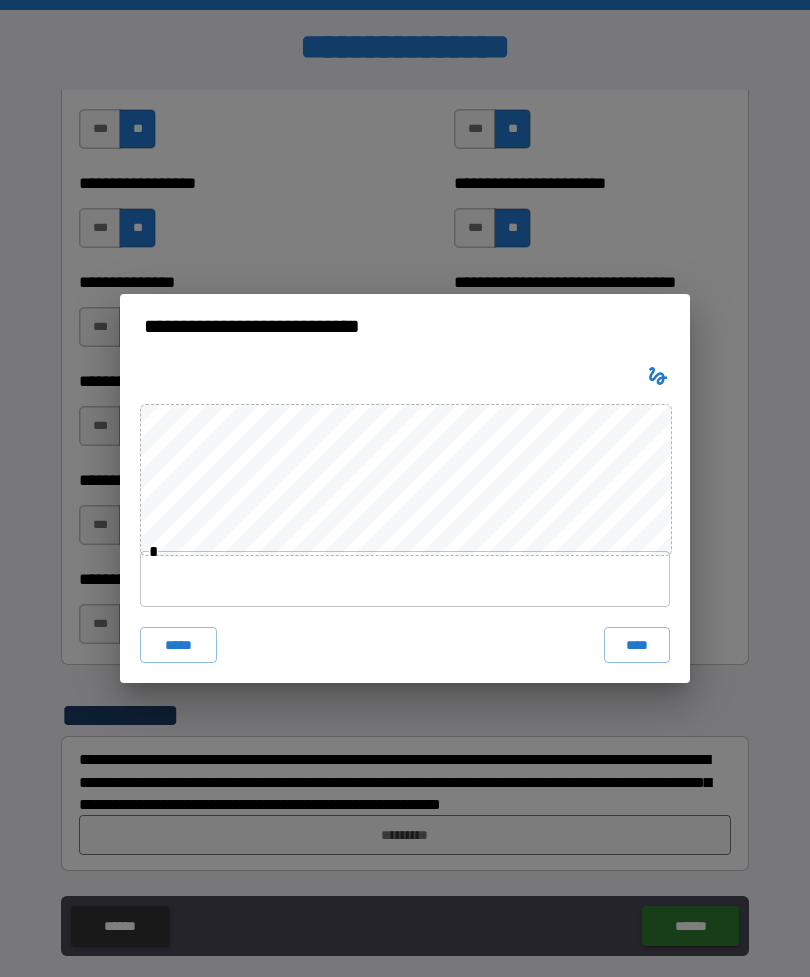 click at bounding box center [405, 579] 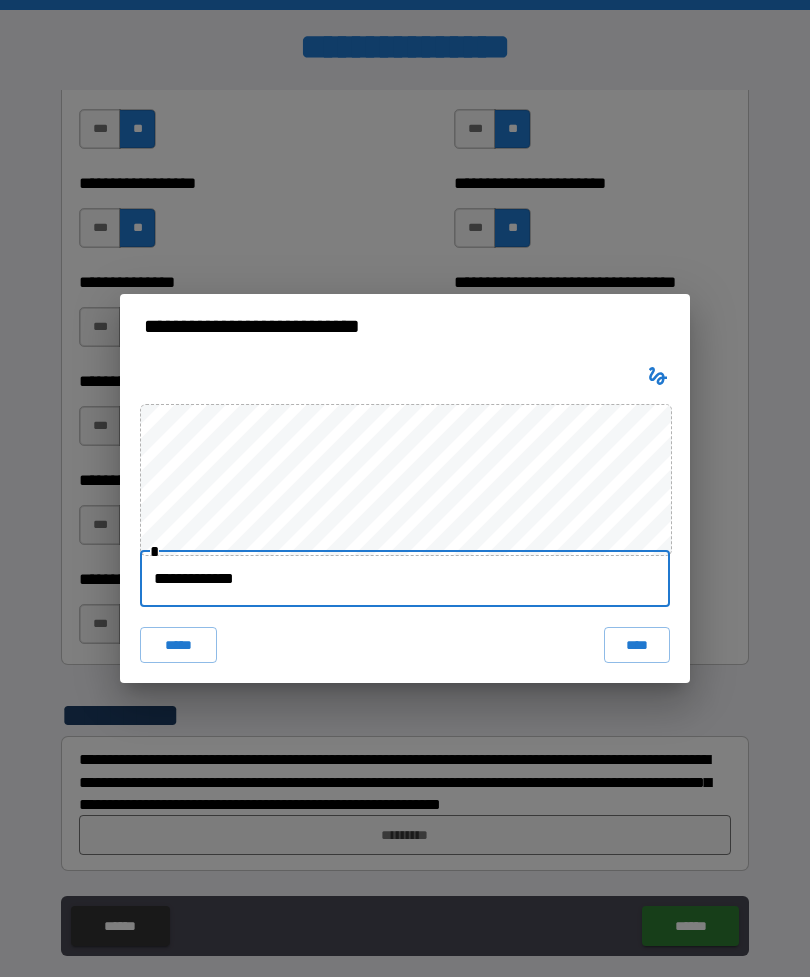 type on "**********" 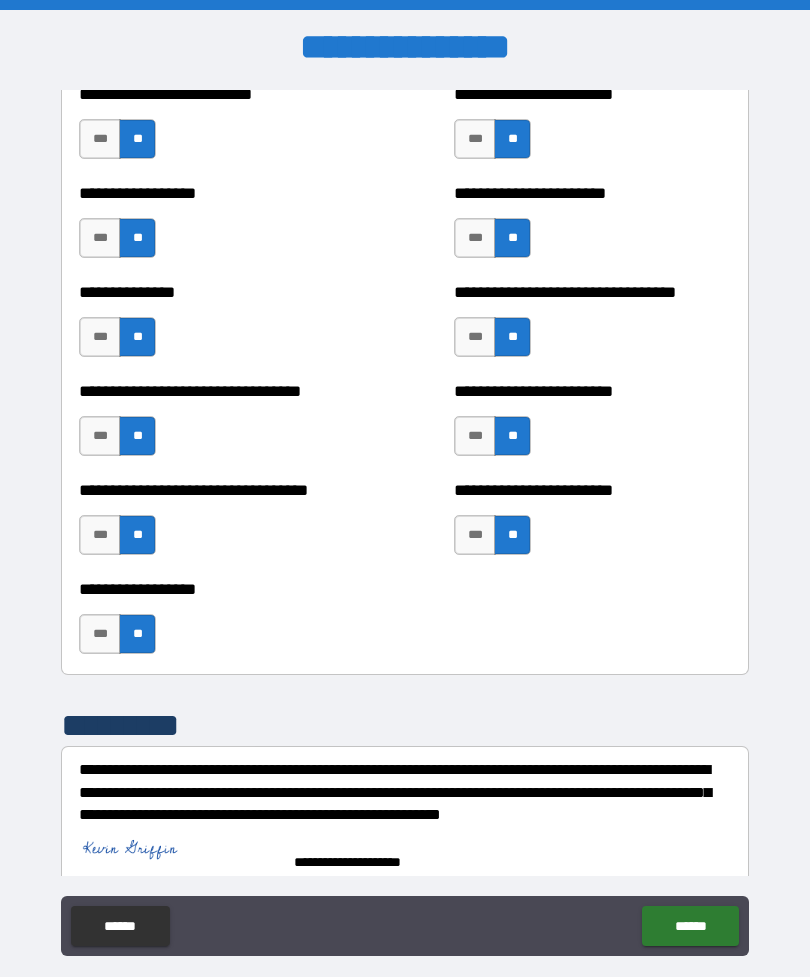 click on "******" at bounding box center [690, 926] 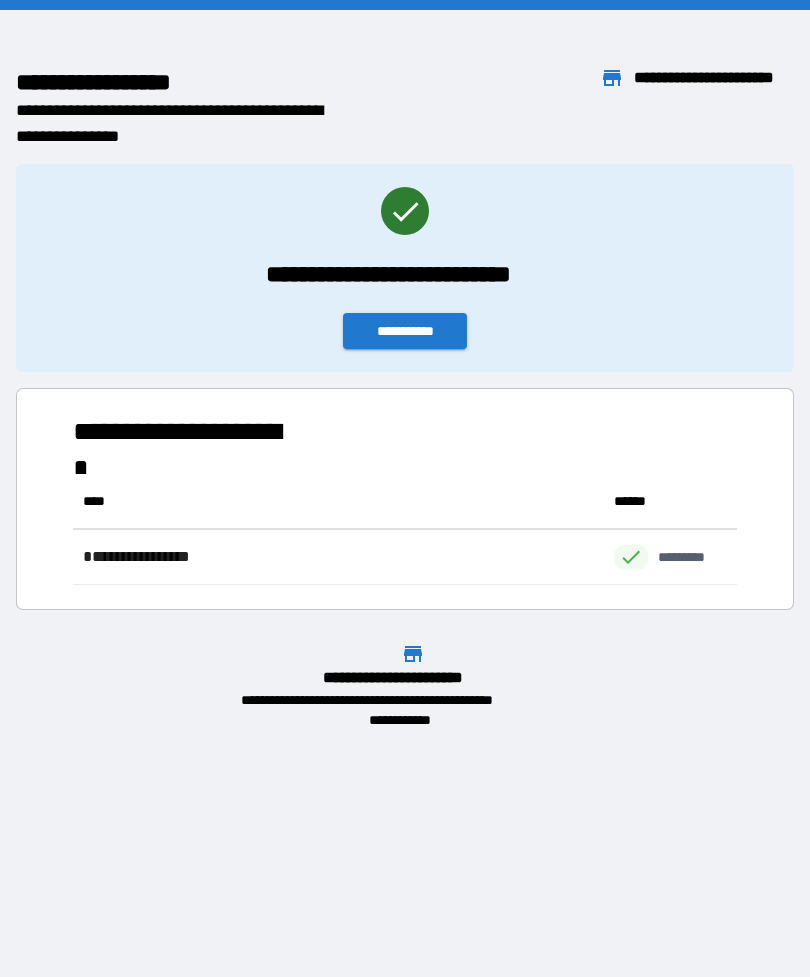 scroll, scrollTop: 1, scrollLeft: 1, axis: both 